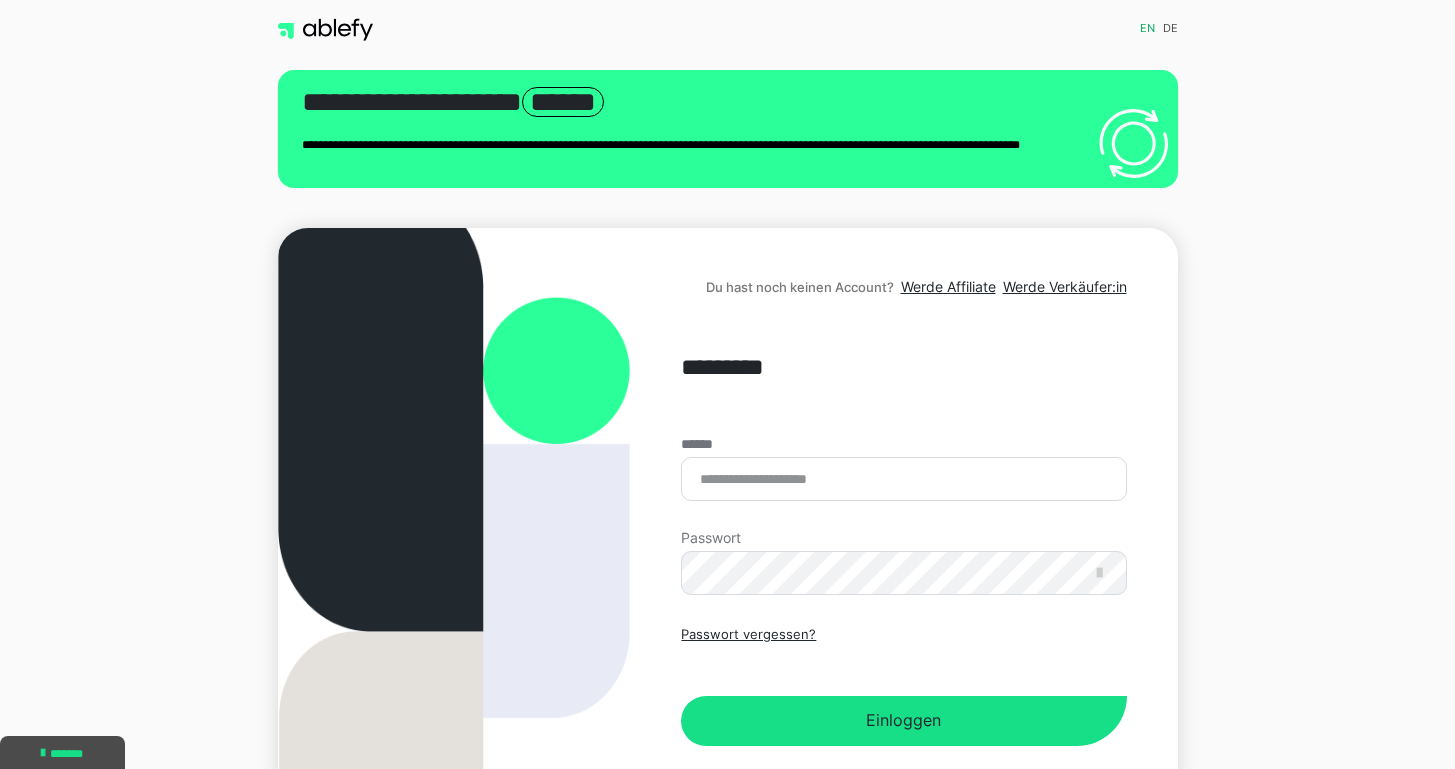 scroll, scrollTop: 0, scrollLeft: 0, axis: both 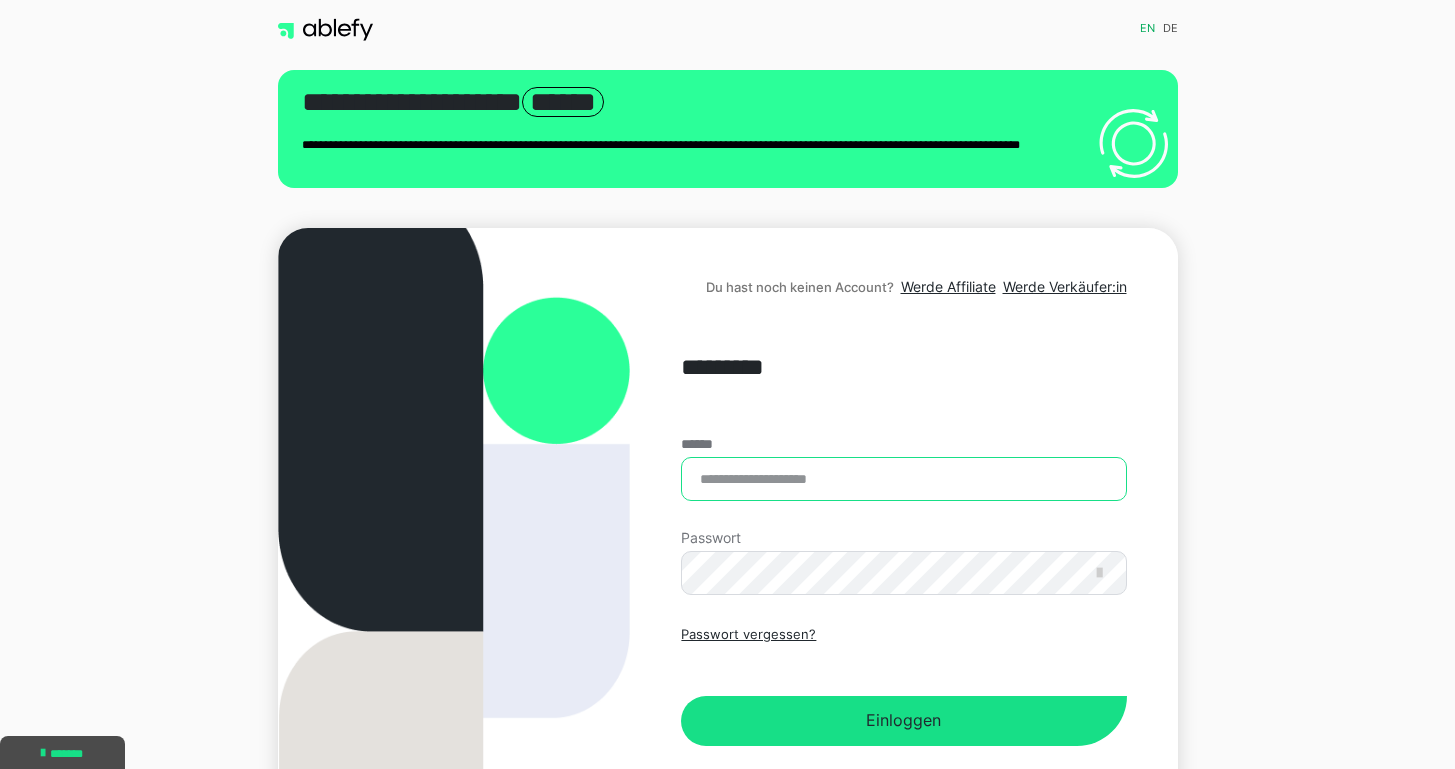 click on "******" at bounding box center [903, 479] 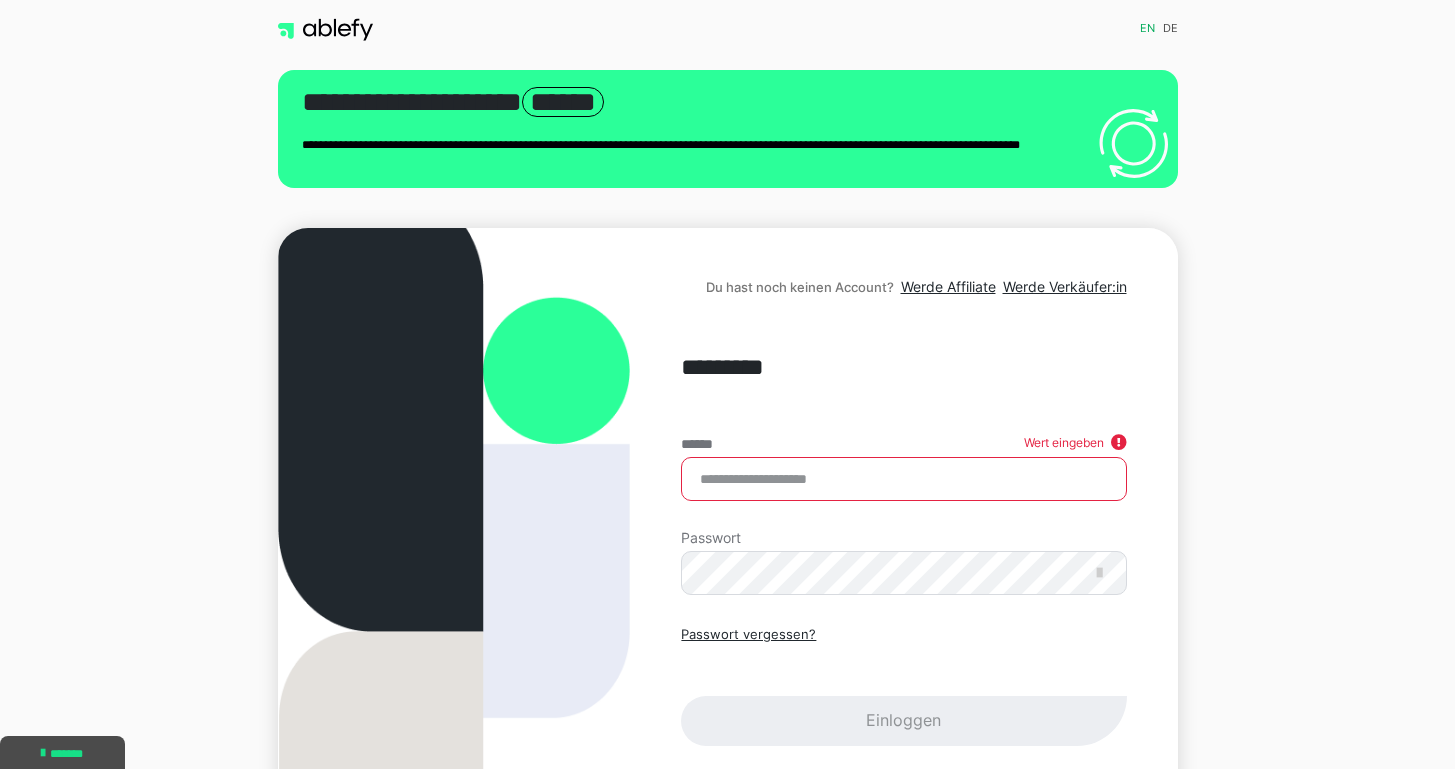 type on "**********" 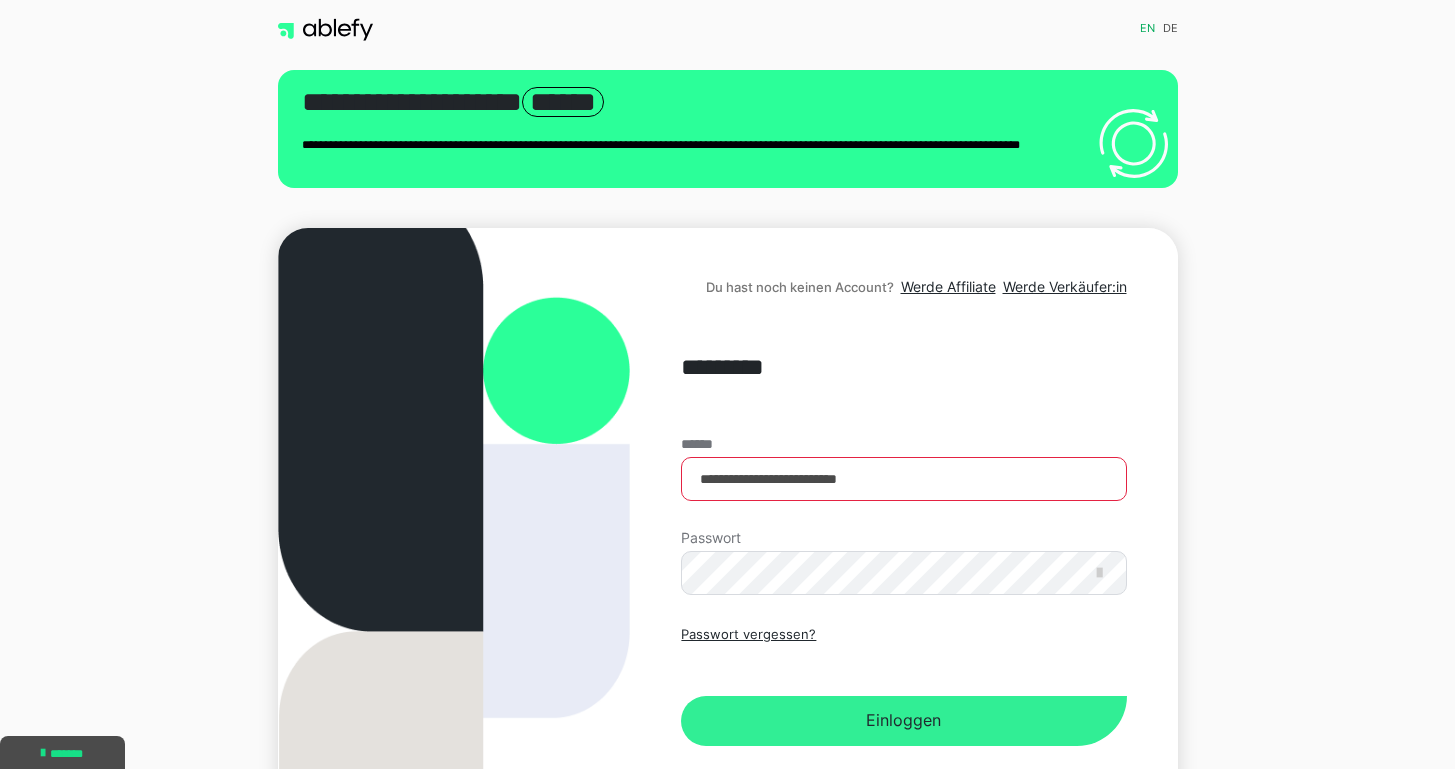 click on "Einloggen" at bounding box center (903, 721) 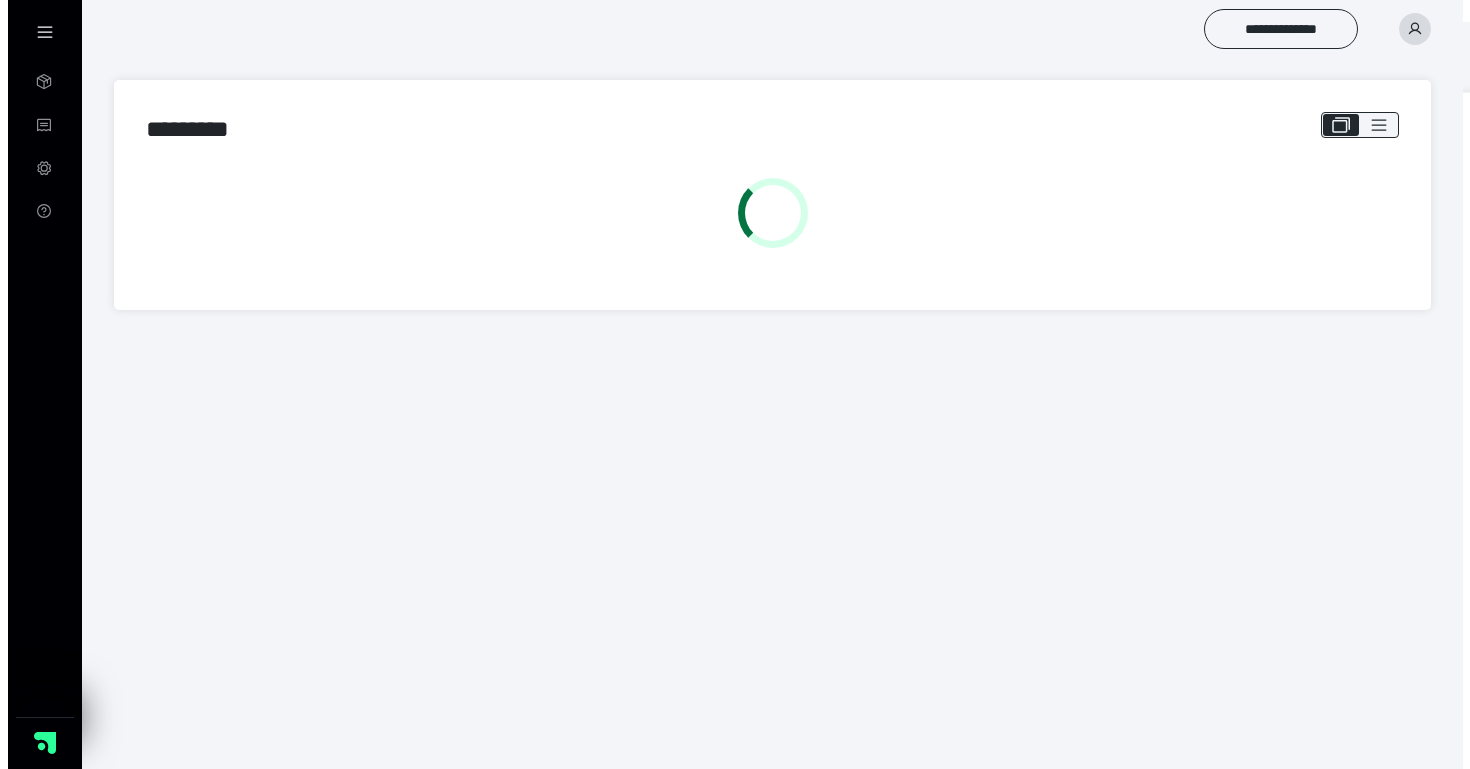 scroll, scrollTop: 0, scrollLeft: 0, axis: both 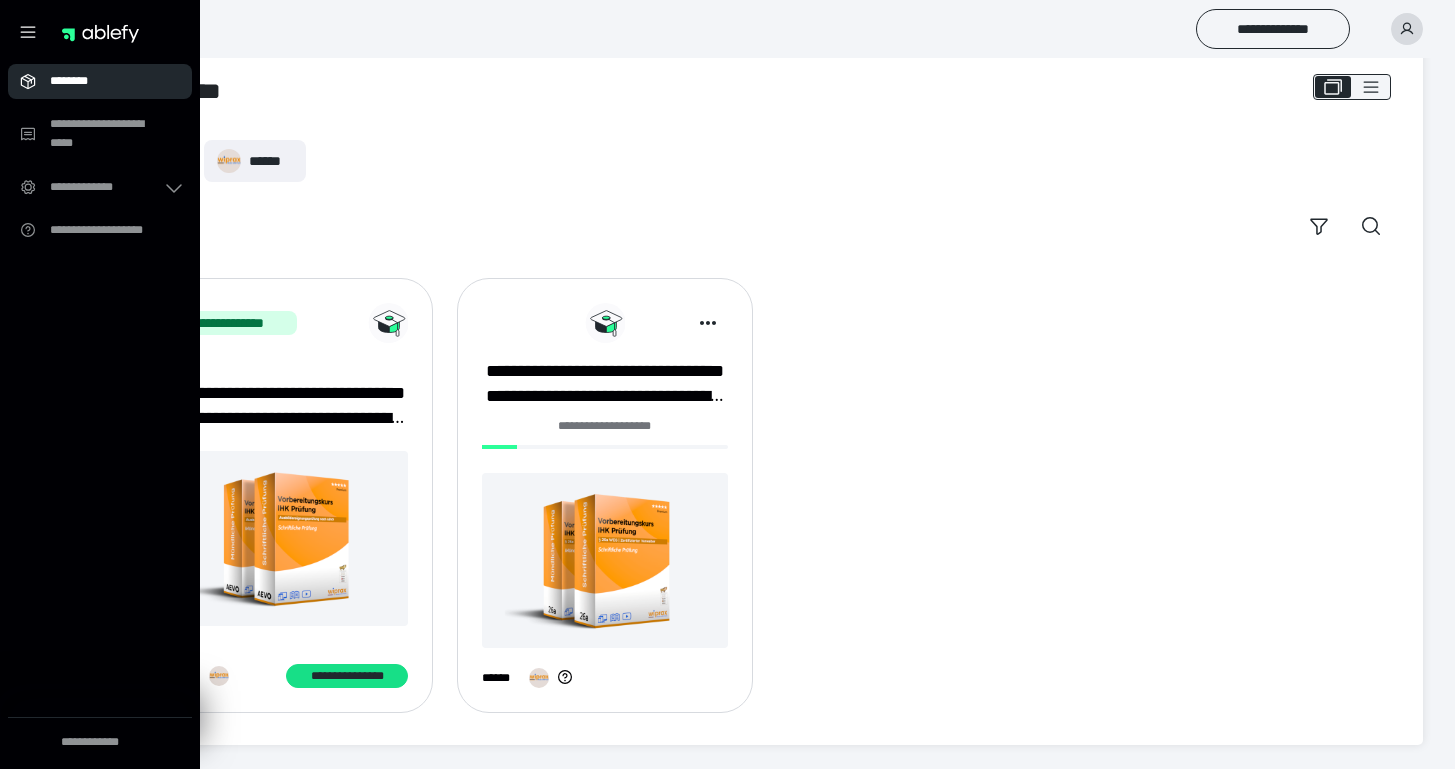 click on "********" at bounding box center [100, 81] 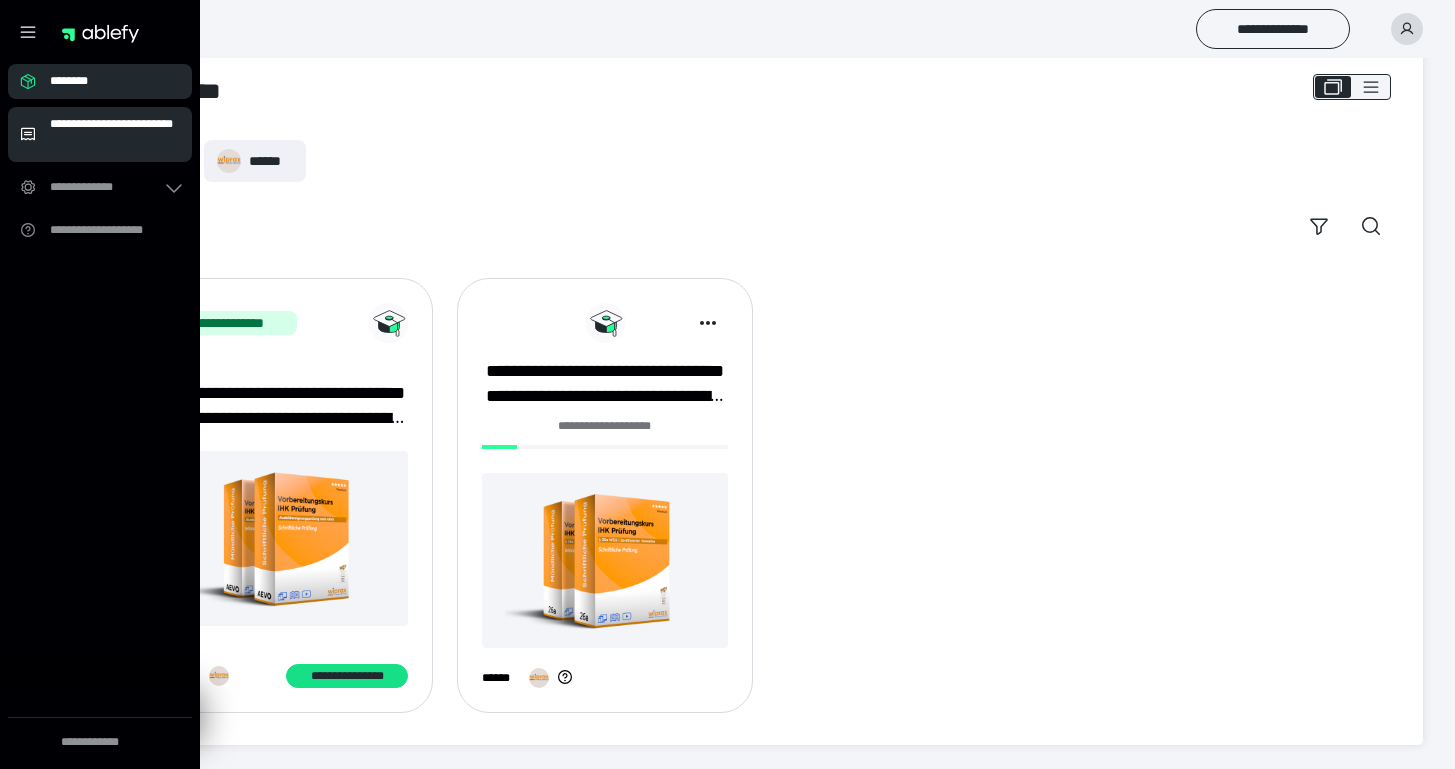 click on "**********" at bounding box center [115, 134] 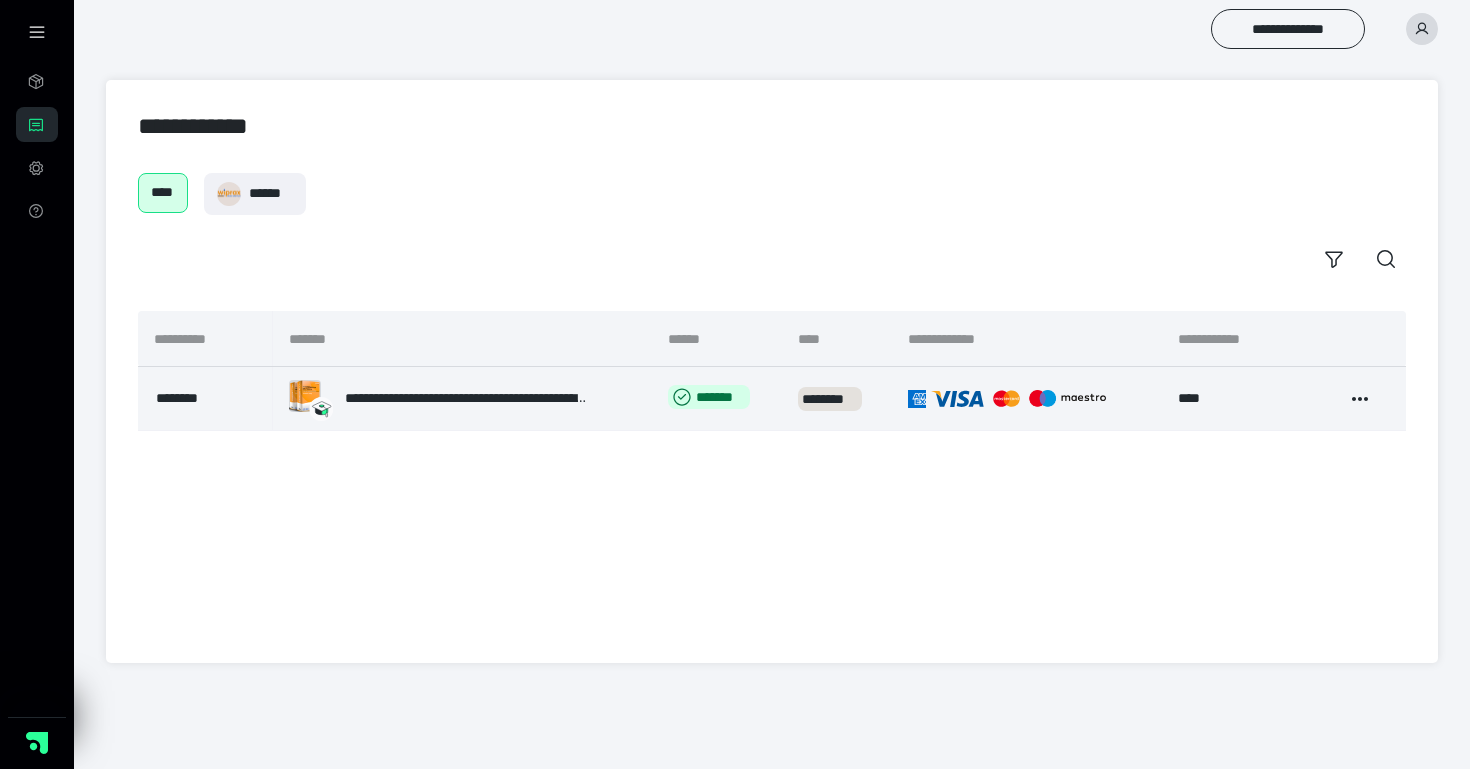 click on "**********" at bounding box center (467, 398) 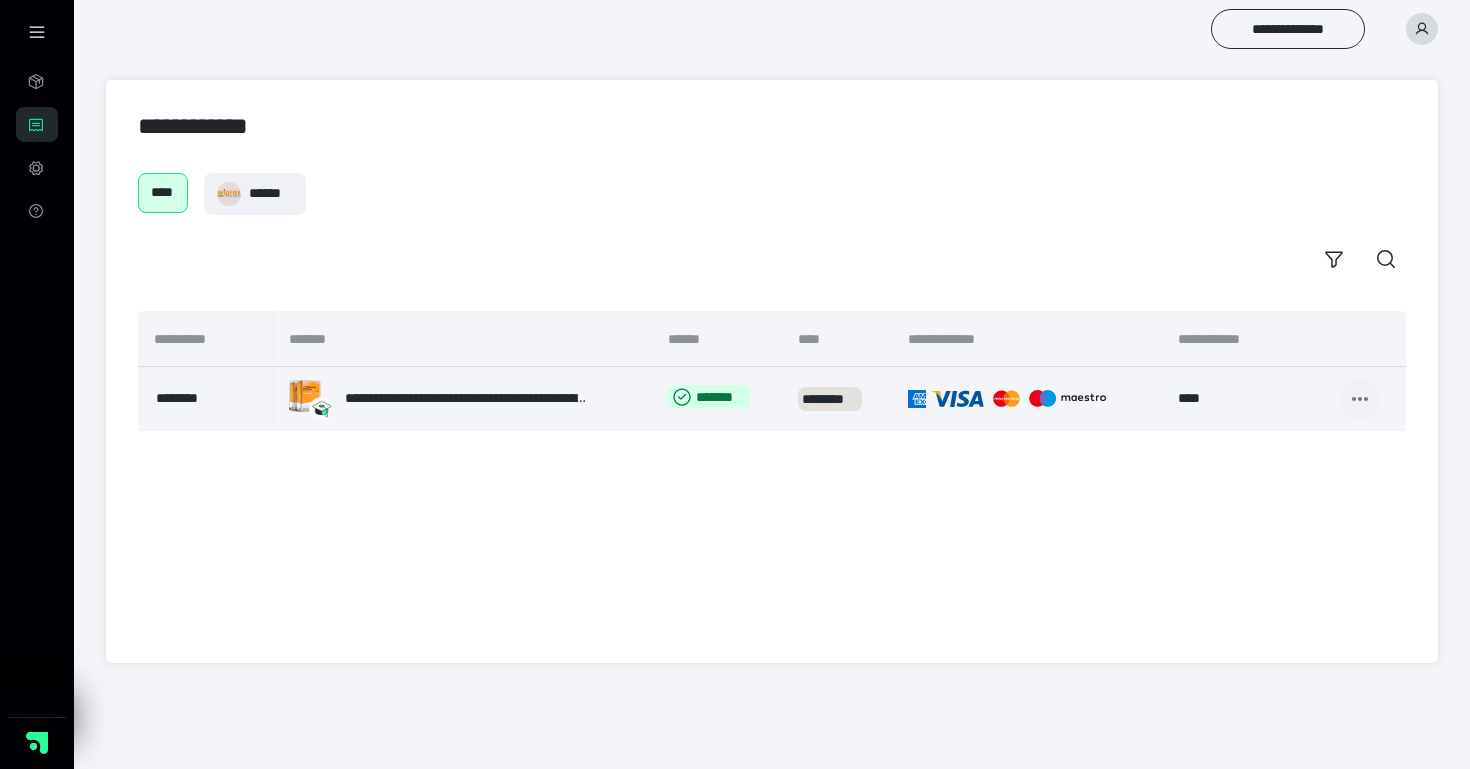 click 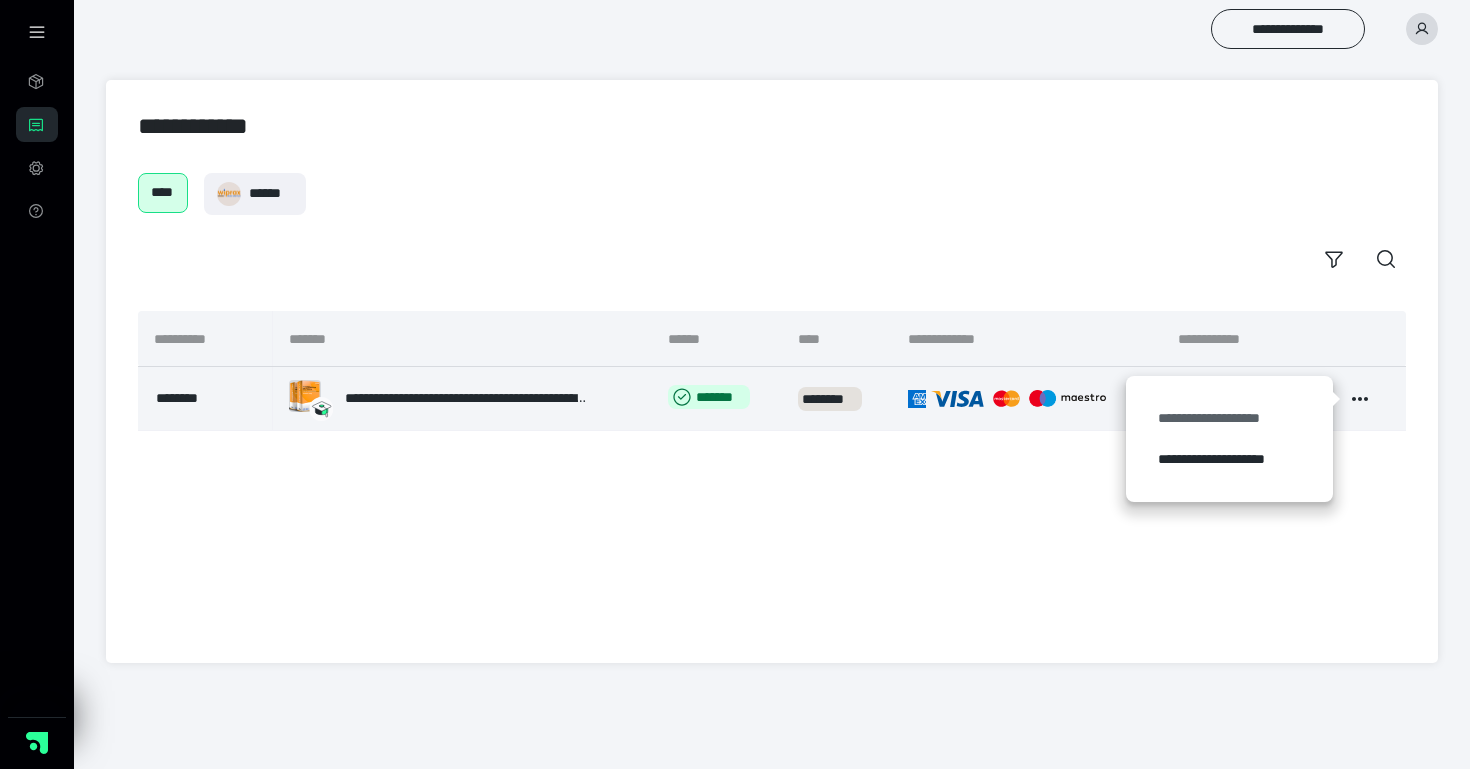 click on "**********" at bounding box center (1229, 418) 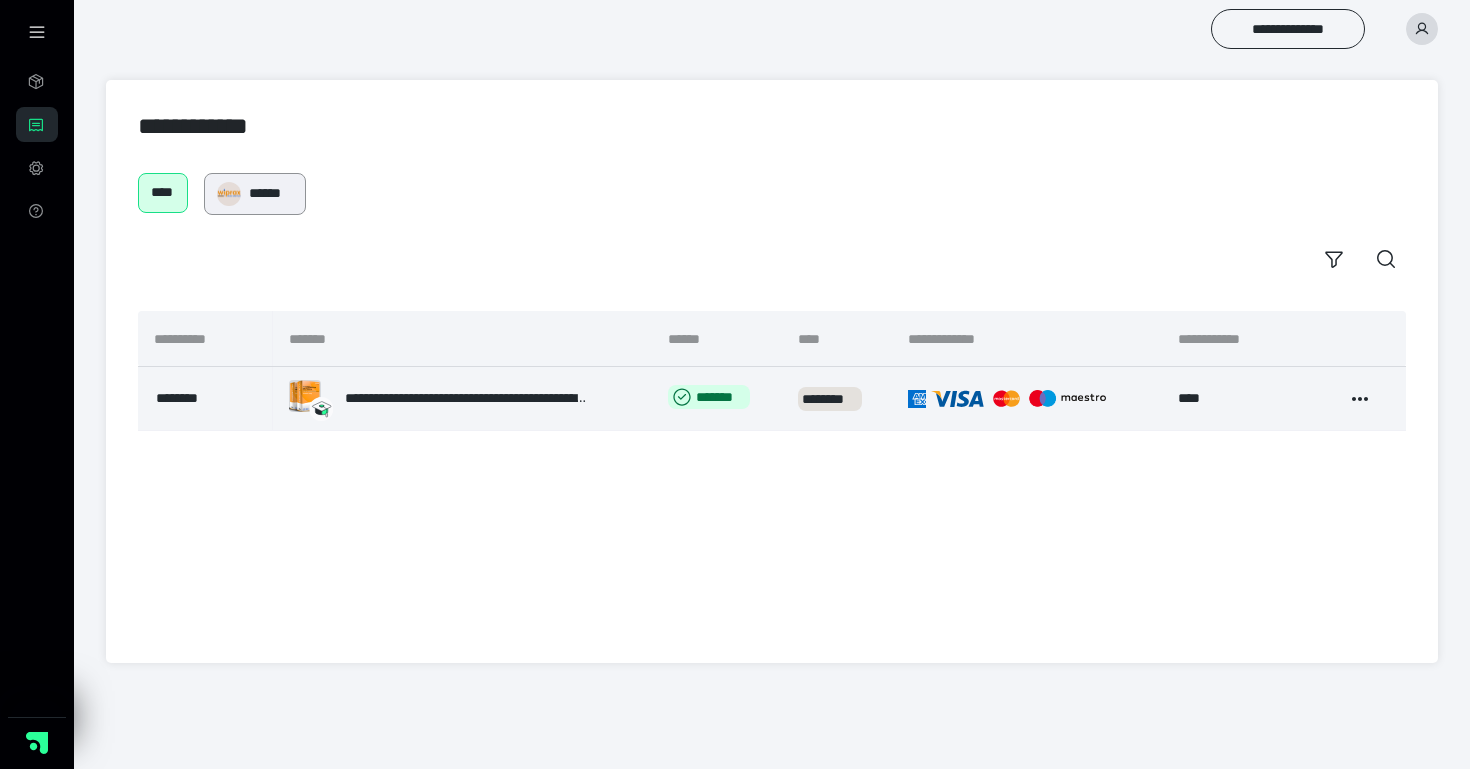 click on "******" at bounding box center [271, 193] 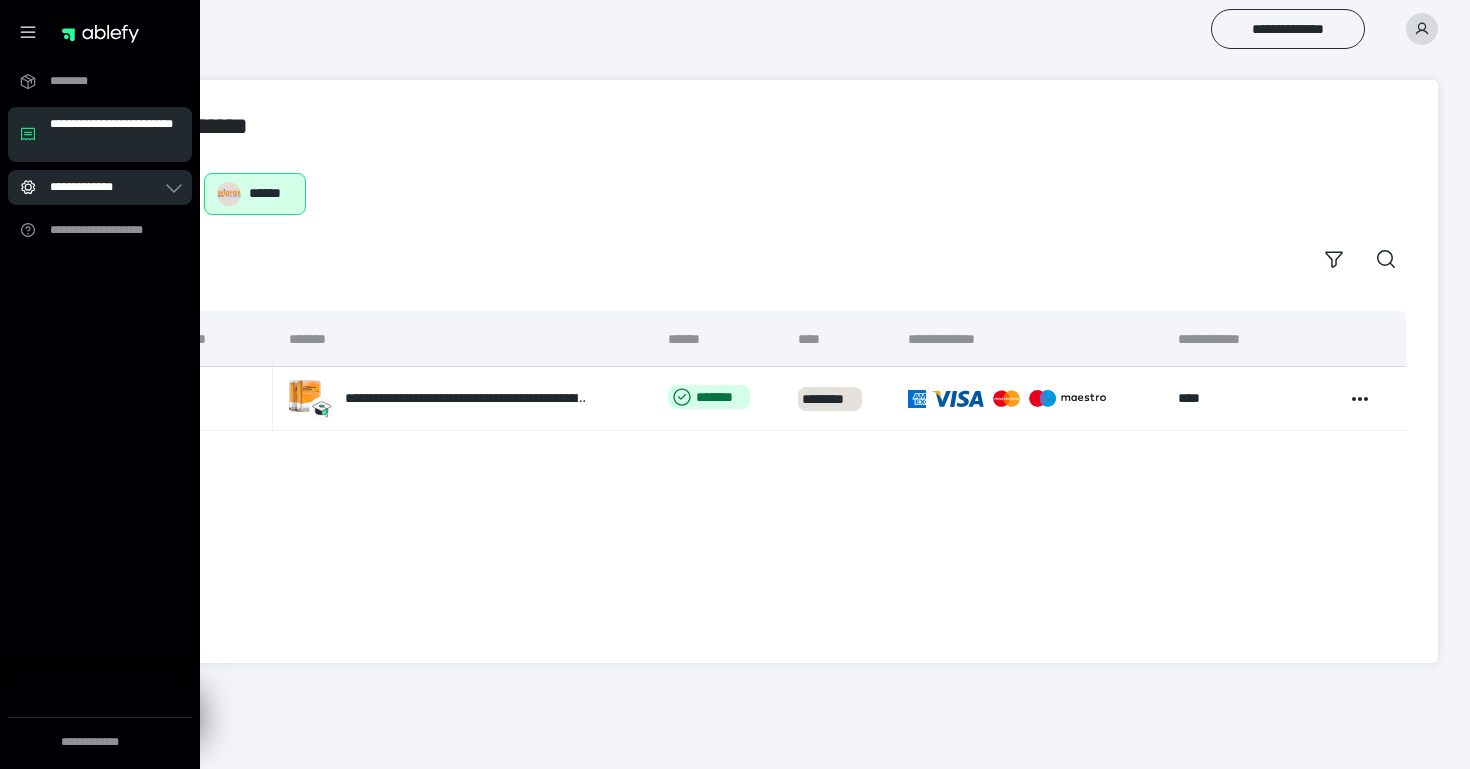 click on "**********" at bounding box center (92, 187) 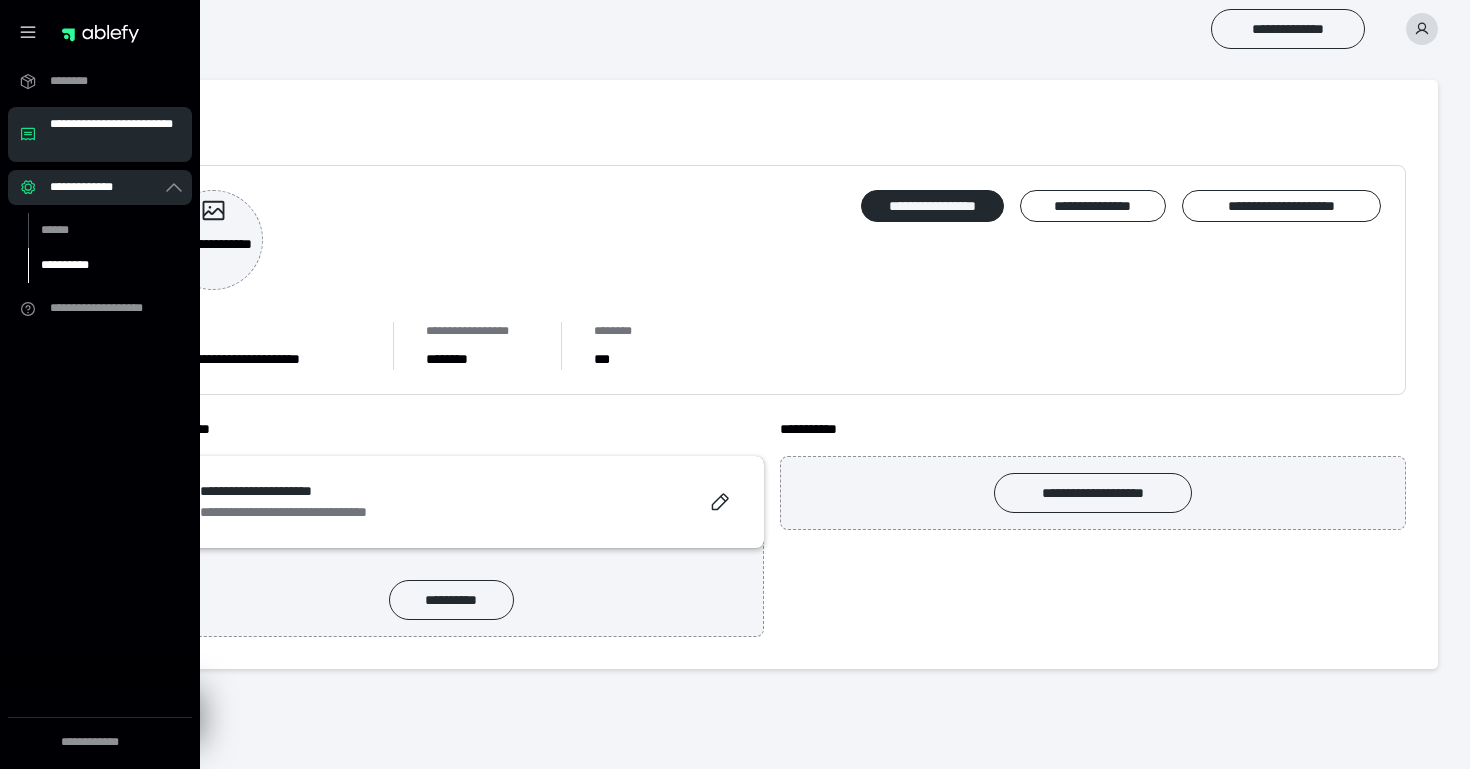 click on "**********" at bounding box center (110, 265) 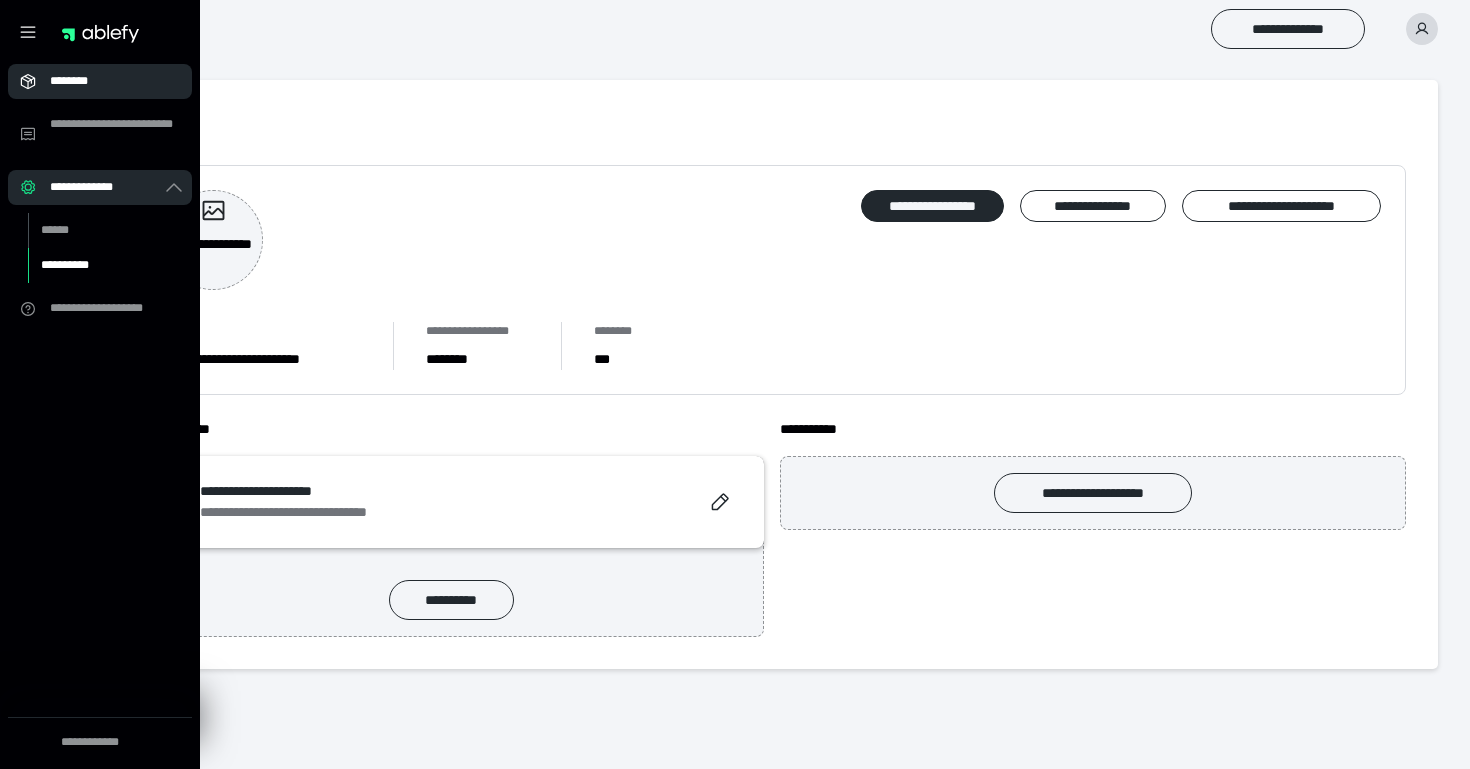 click on "********" at bounding box center (106, 81) 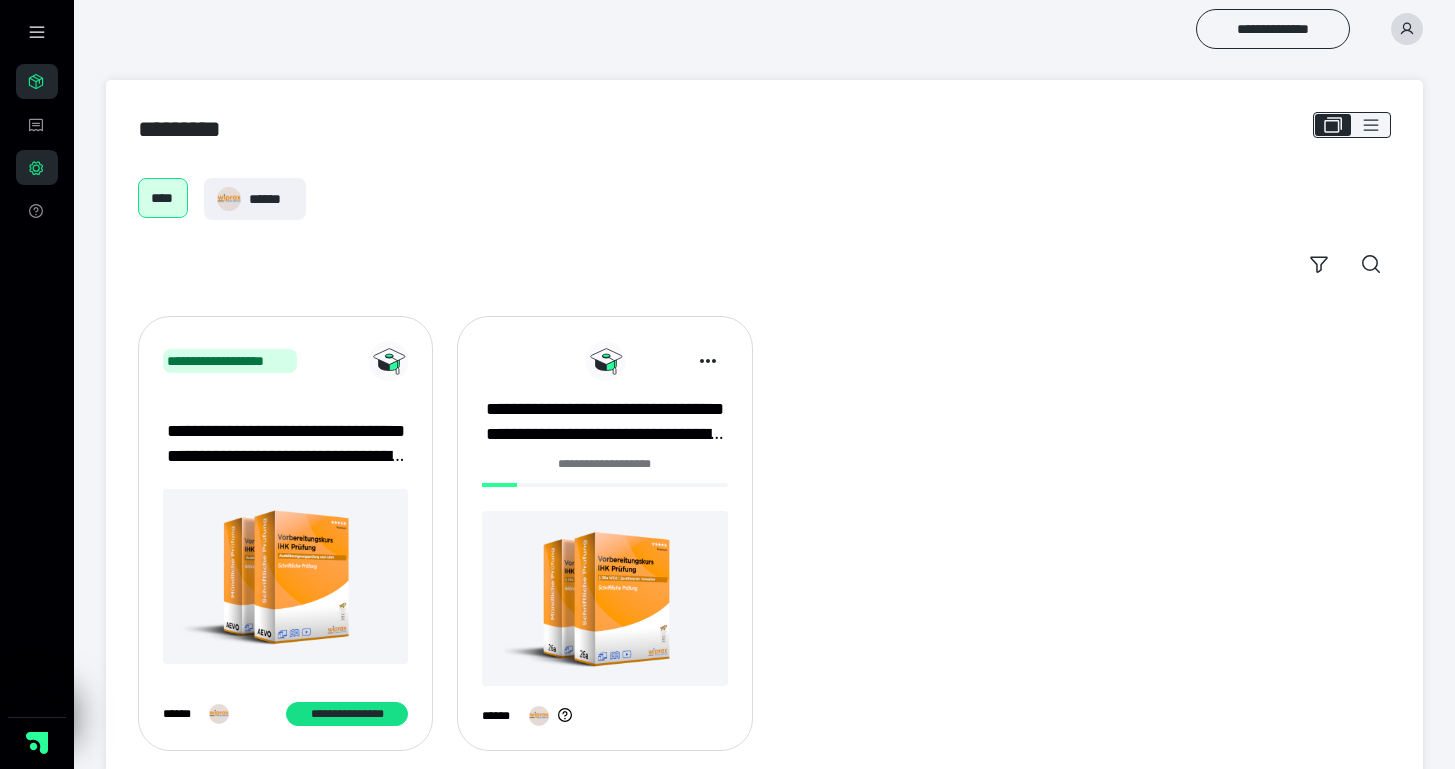 click on "**********" at bounding box center (764, 431) 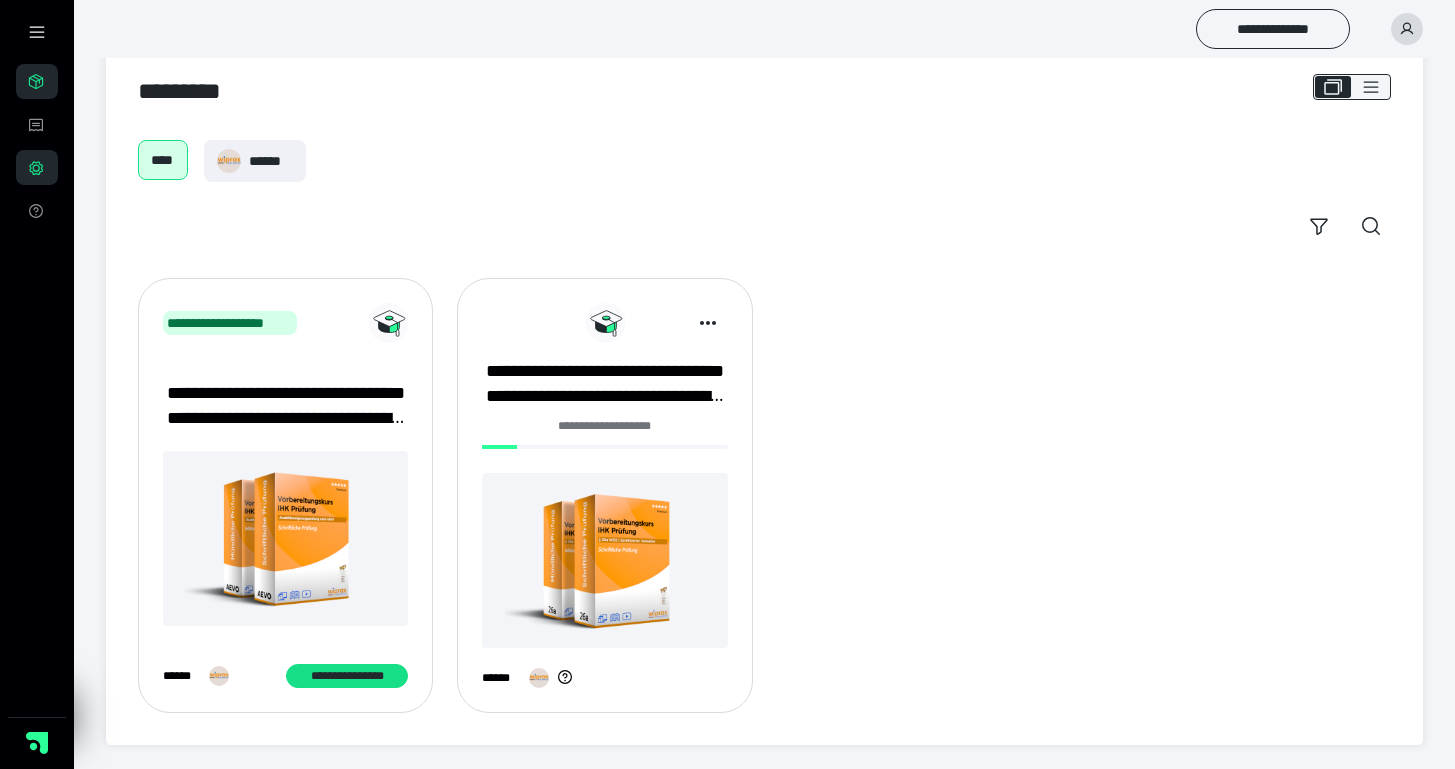 click on "**********" at bounding box center [604, 426] 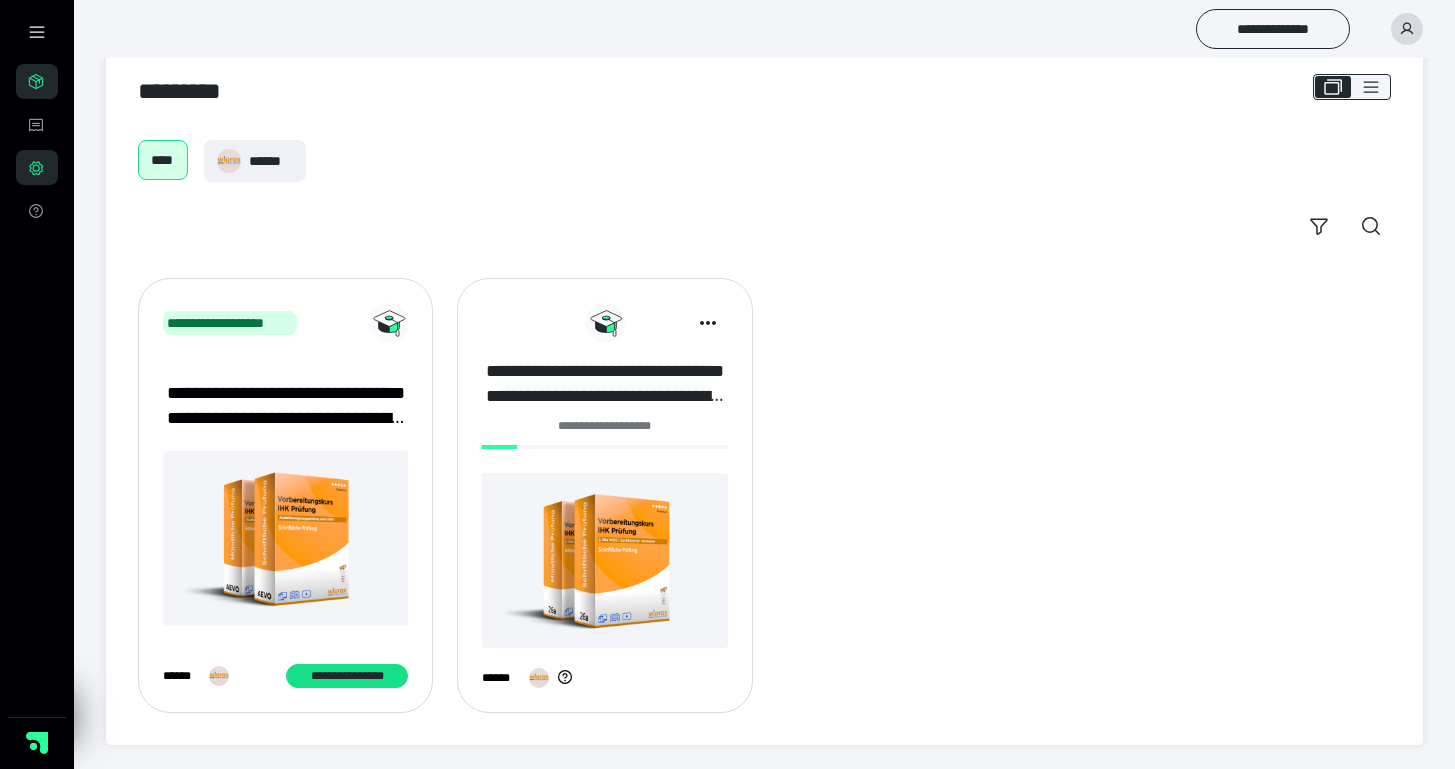 click on "**********" at bounding box center (604, 384) 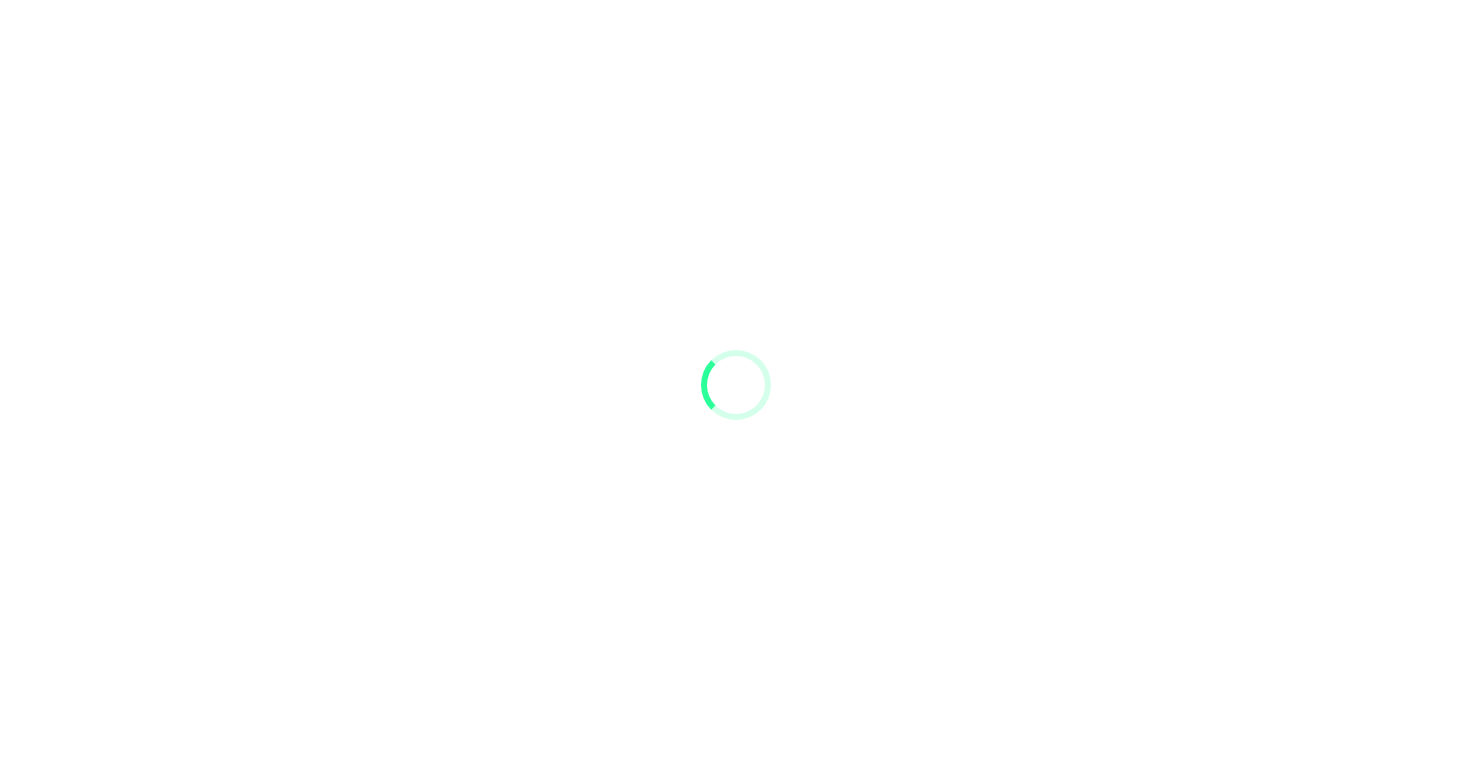 scroll, scrollTop: 0, scrollLeft: 0, axis: both 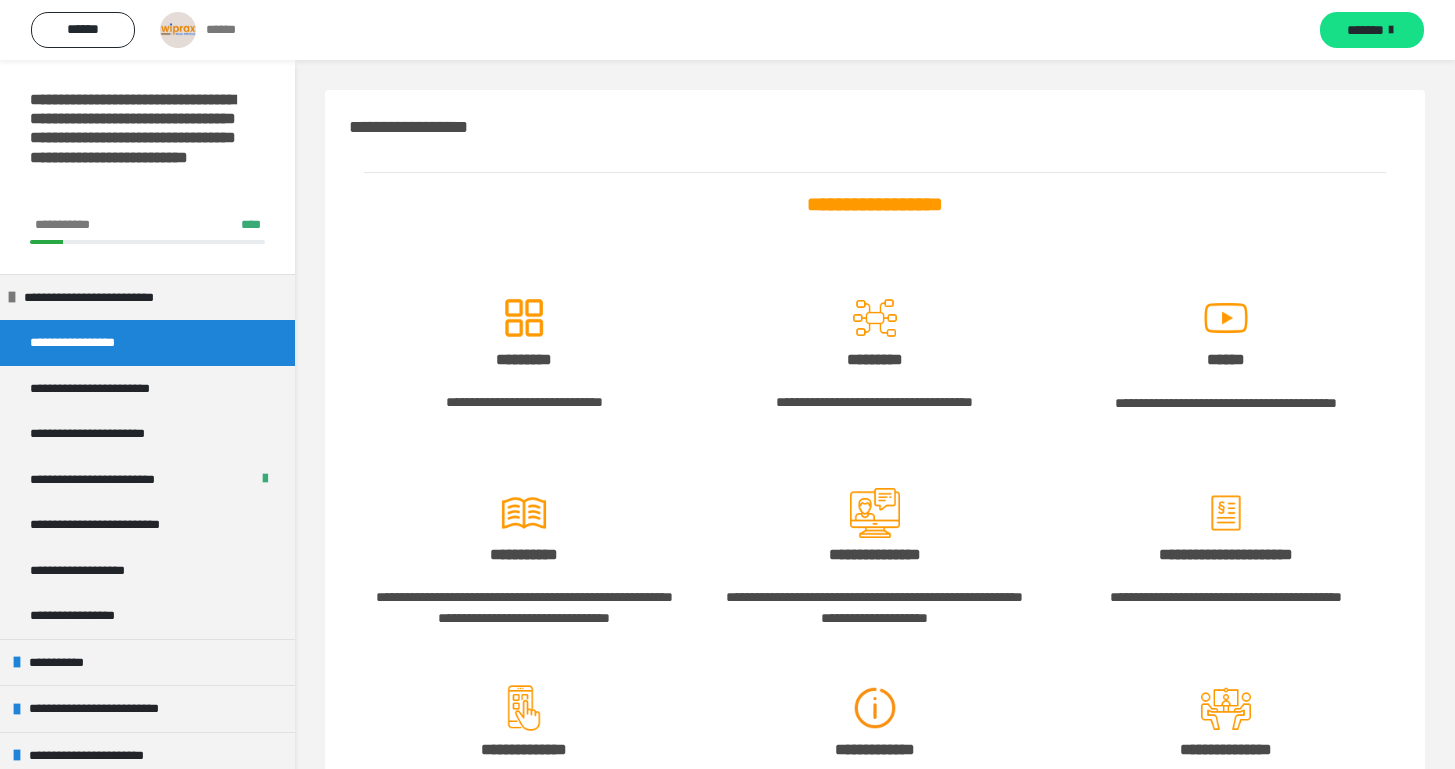 click on "**********" at bounding box center [88, 343] 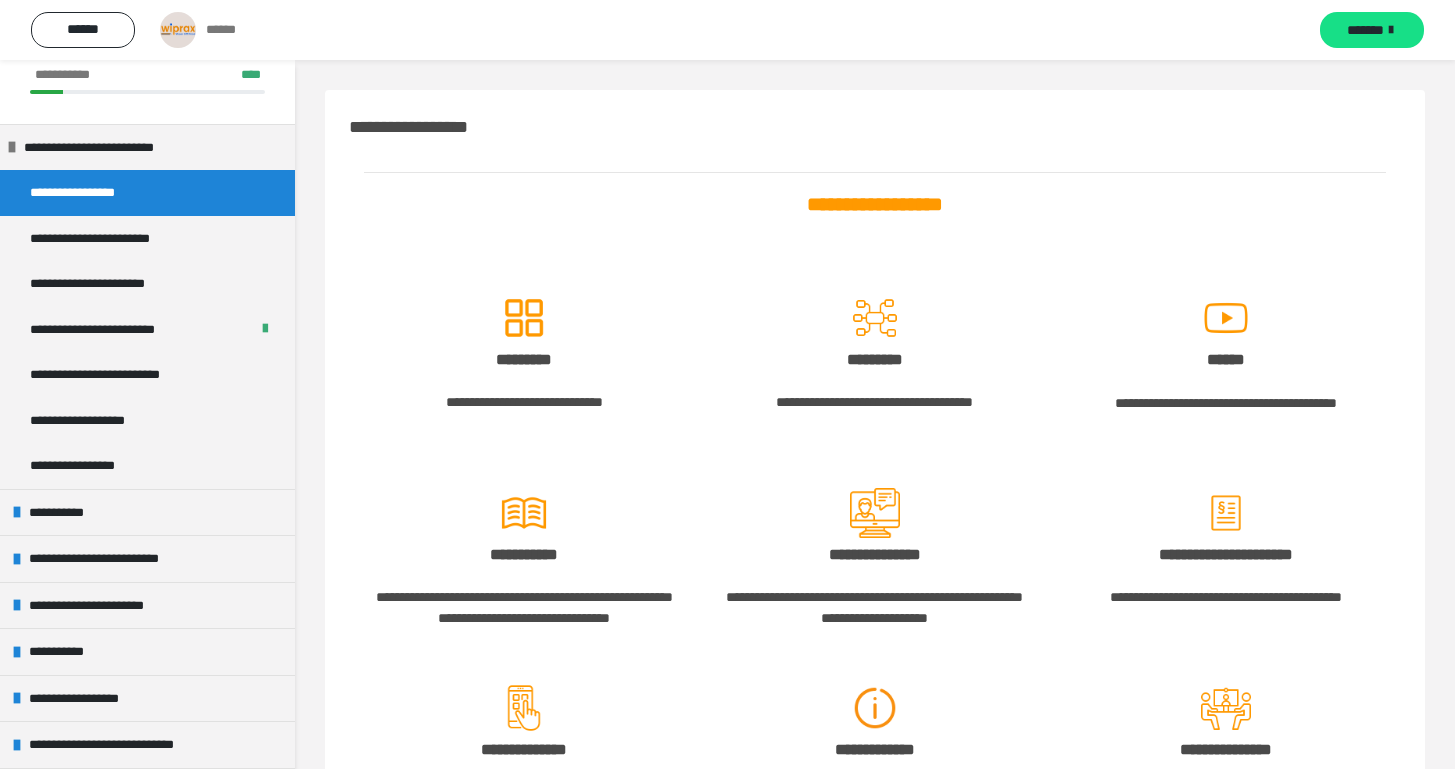 scroll, scrollTop: 249, scrollLeft: 0, axis: vertical 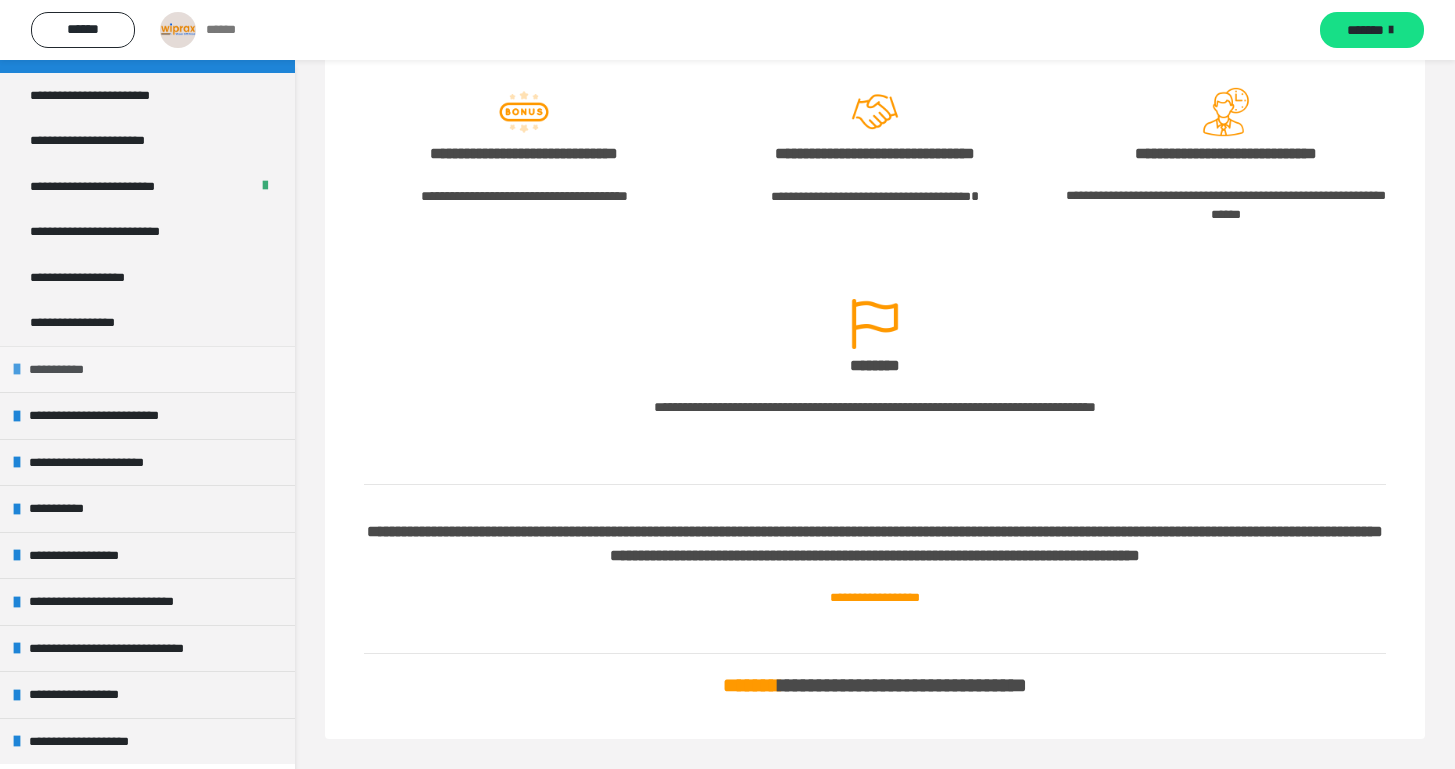 click on "**********" at bounding box center (147, 369) 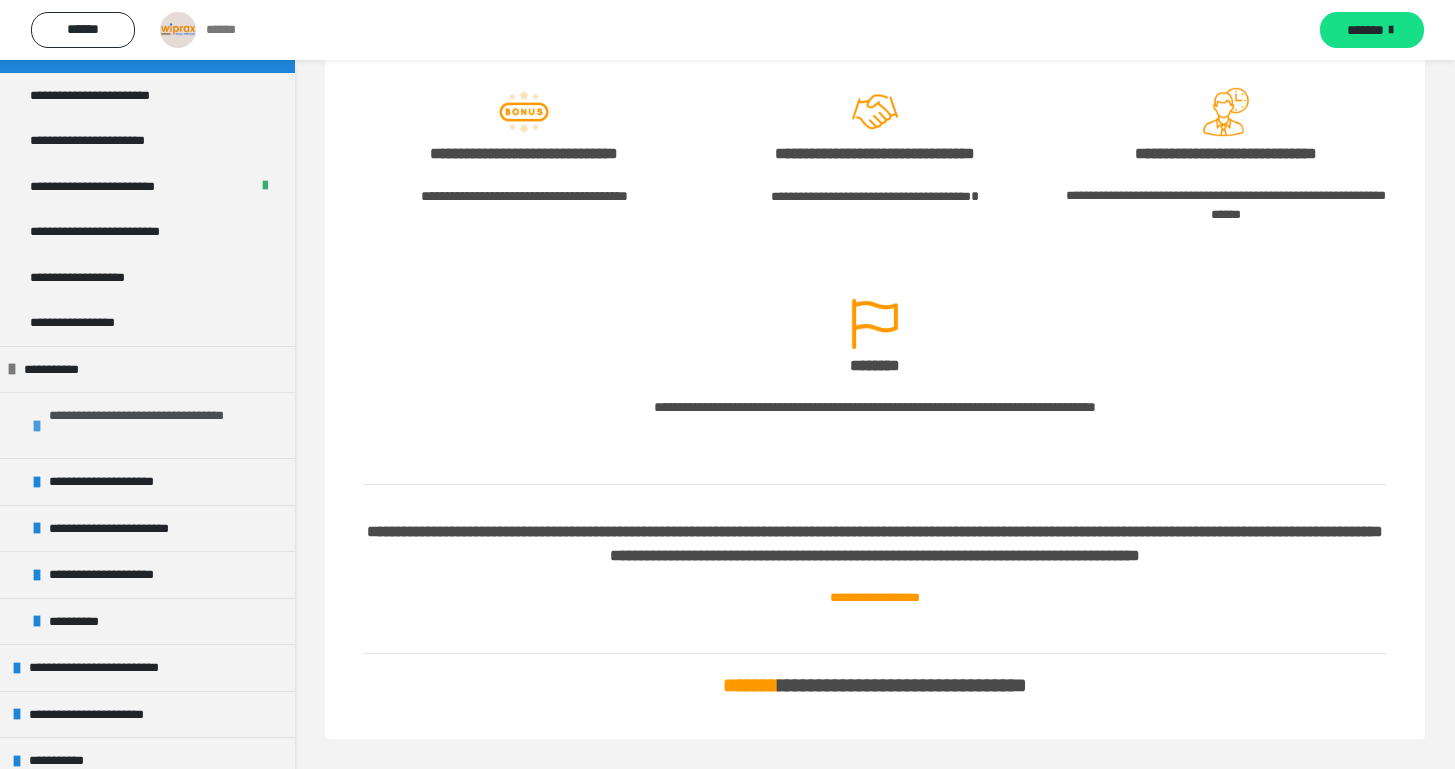 click on "**********" at bounding box center (159, 425) 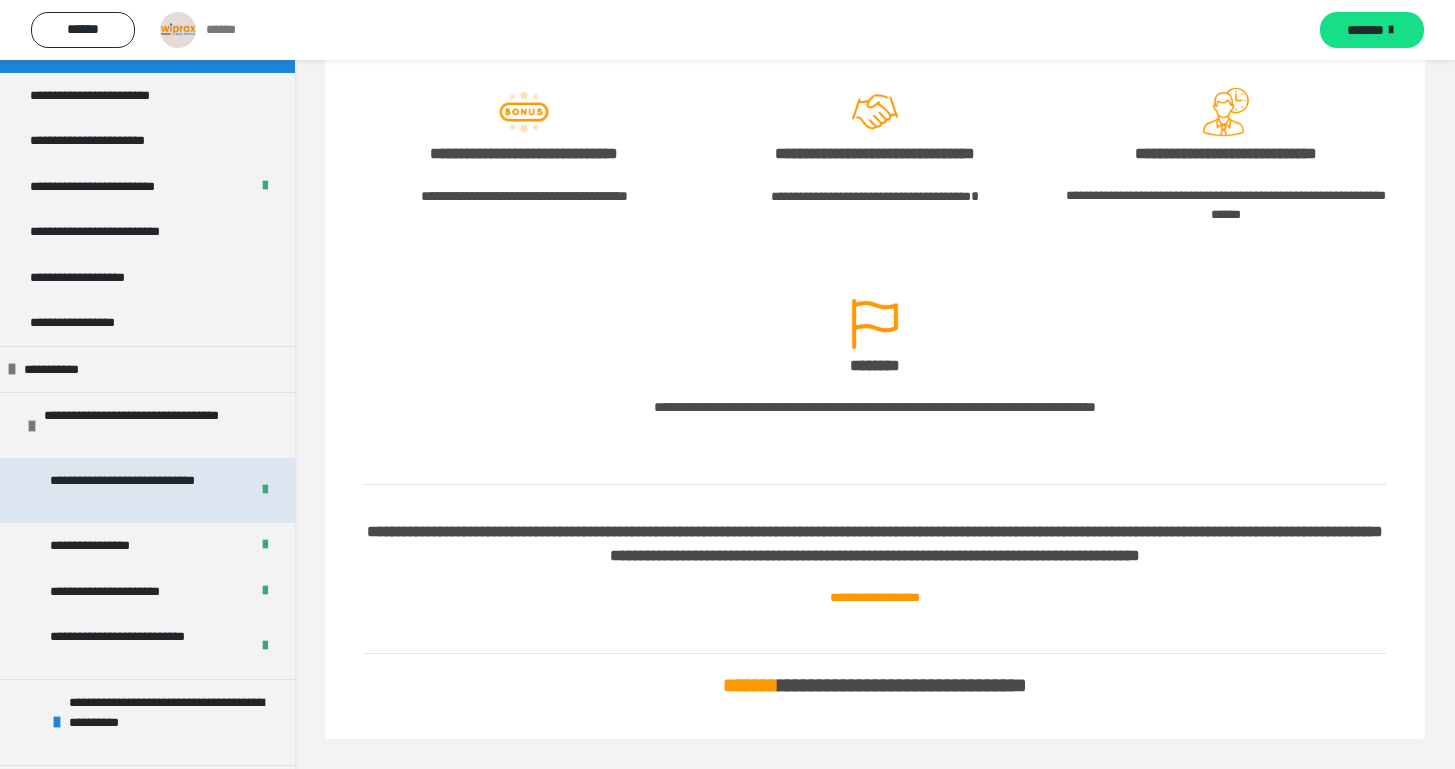 click on "**********" at bounding box center (134, 490) 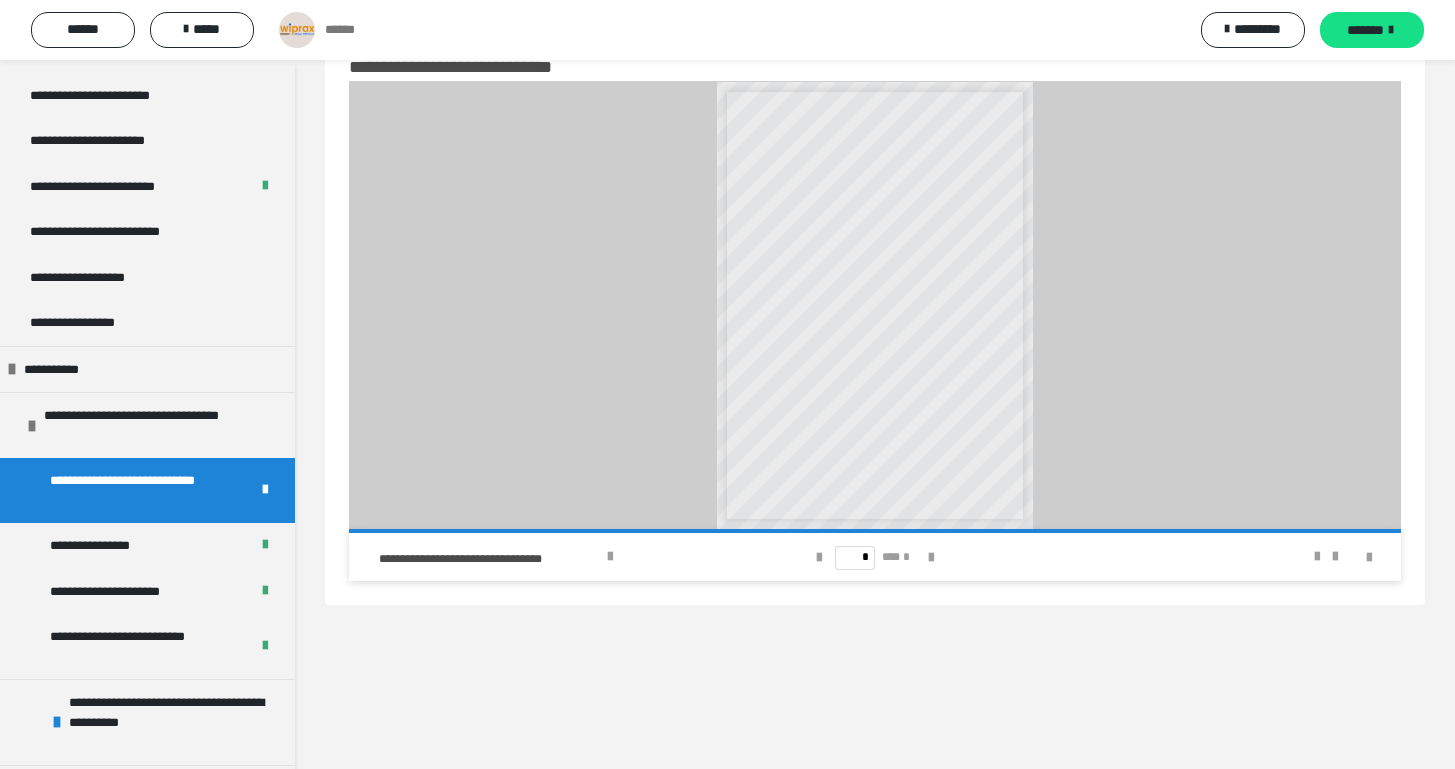 scroll, scrollTop: 0, scrollLeft: 0, axis: both 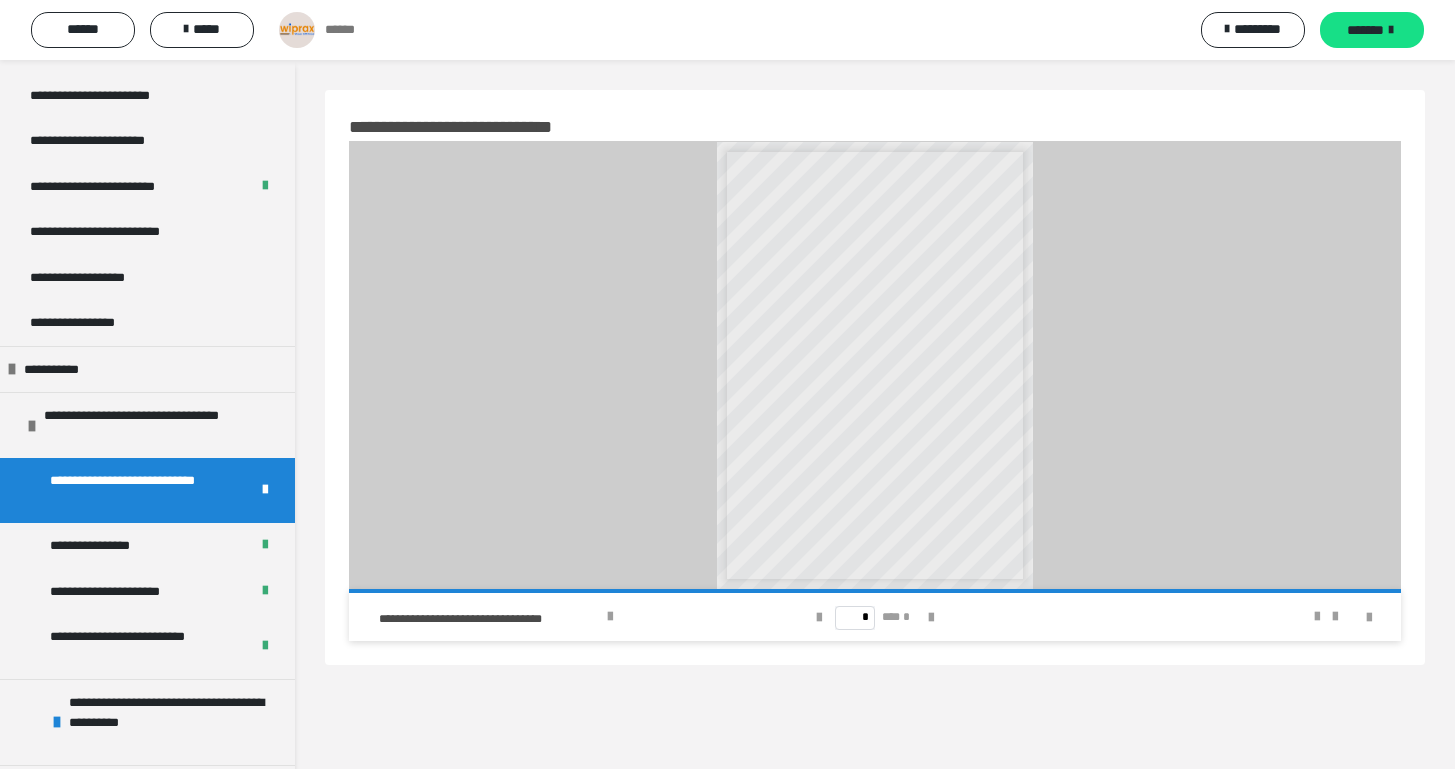 click on "* *** *" at bounding box center (875, 617) 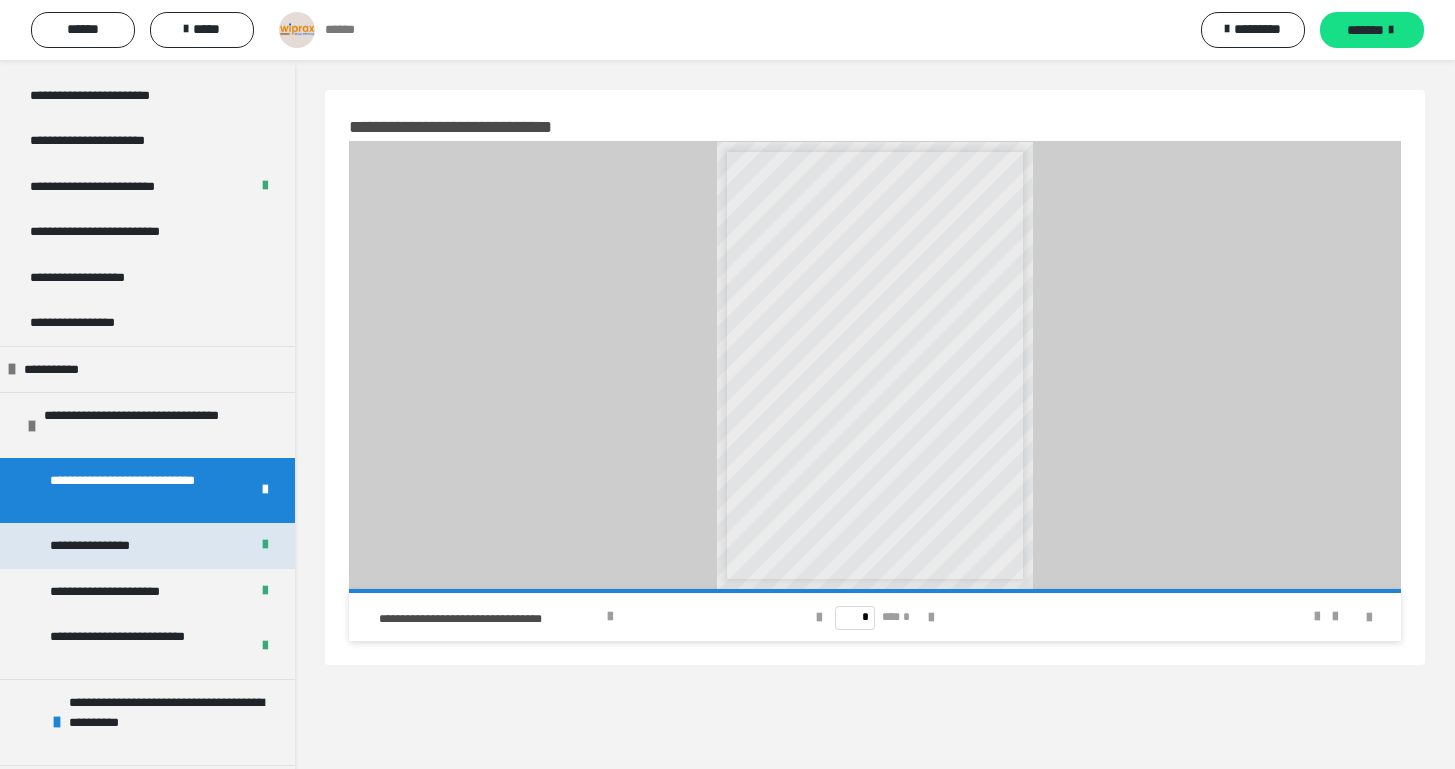 click on "**********" at bounding box center [147, 546] 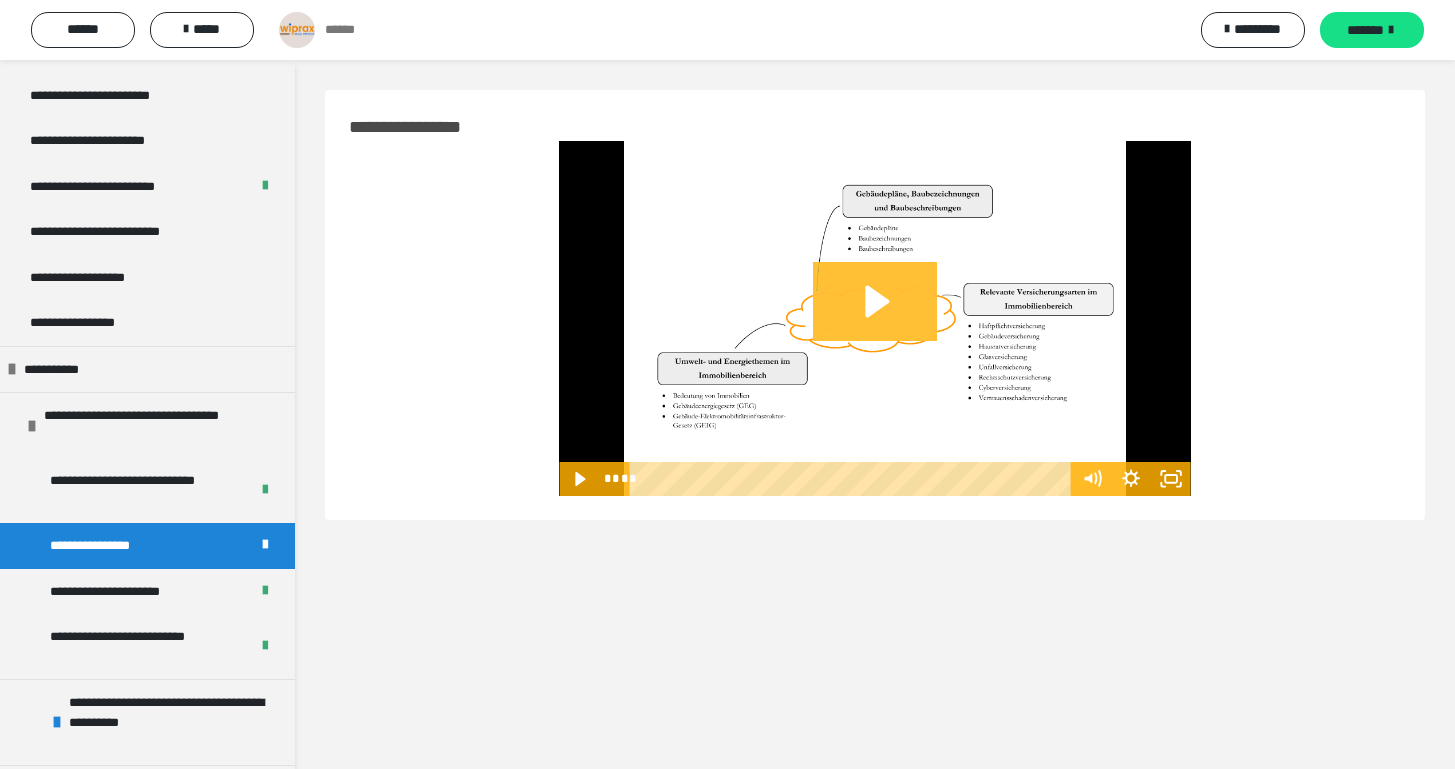 click 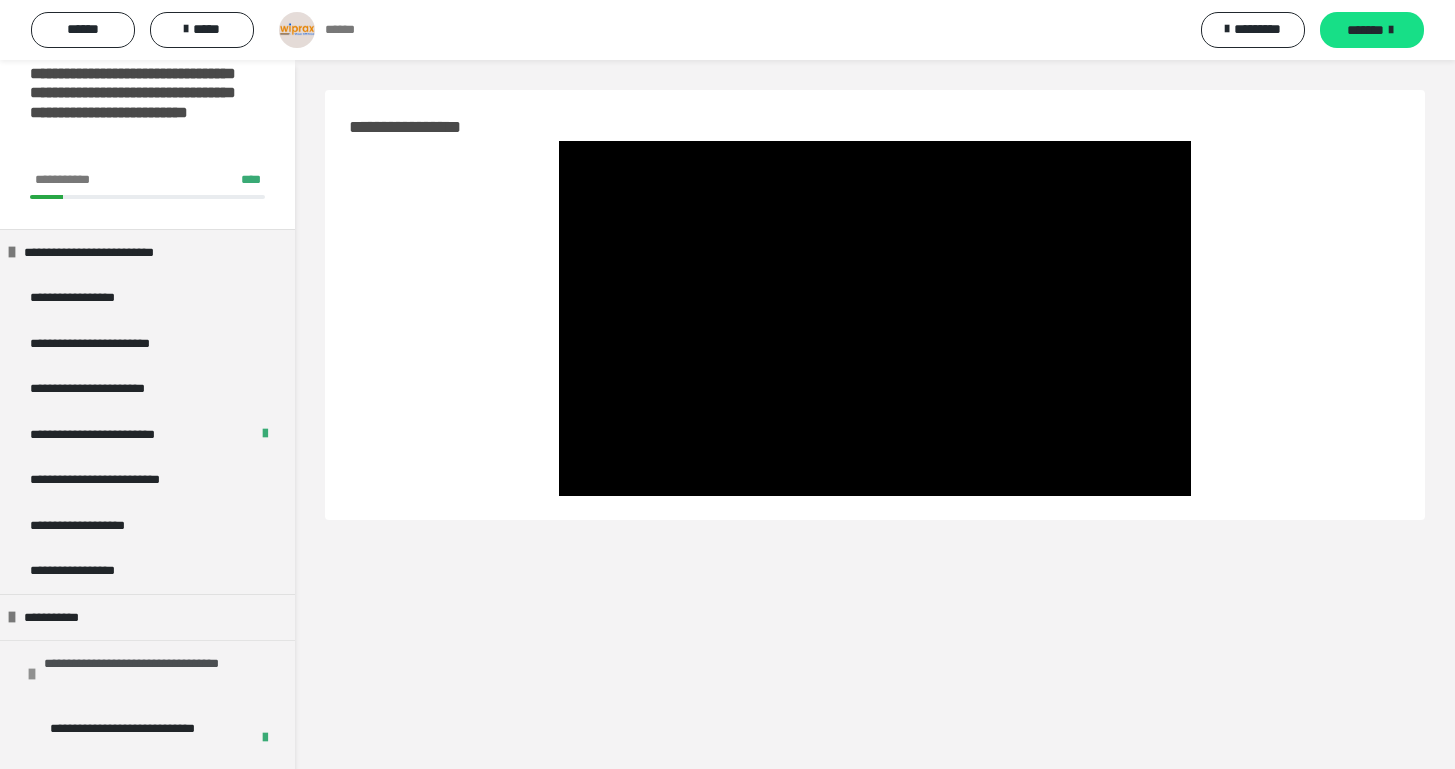 scroll, scrollTop: 0, scrollLeft: 0, axis: both 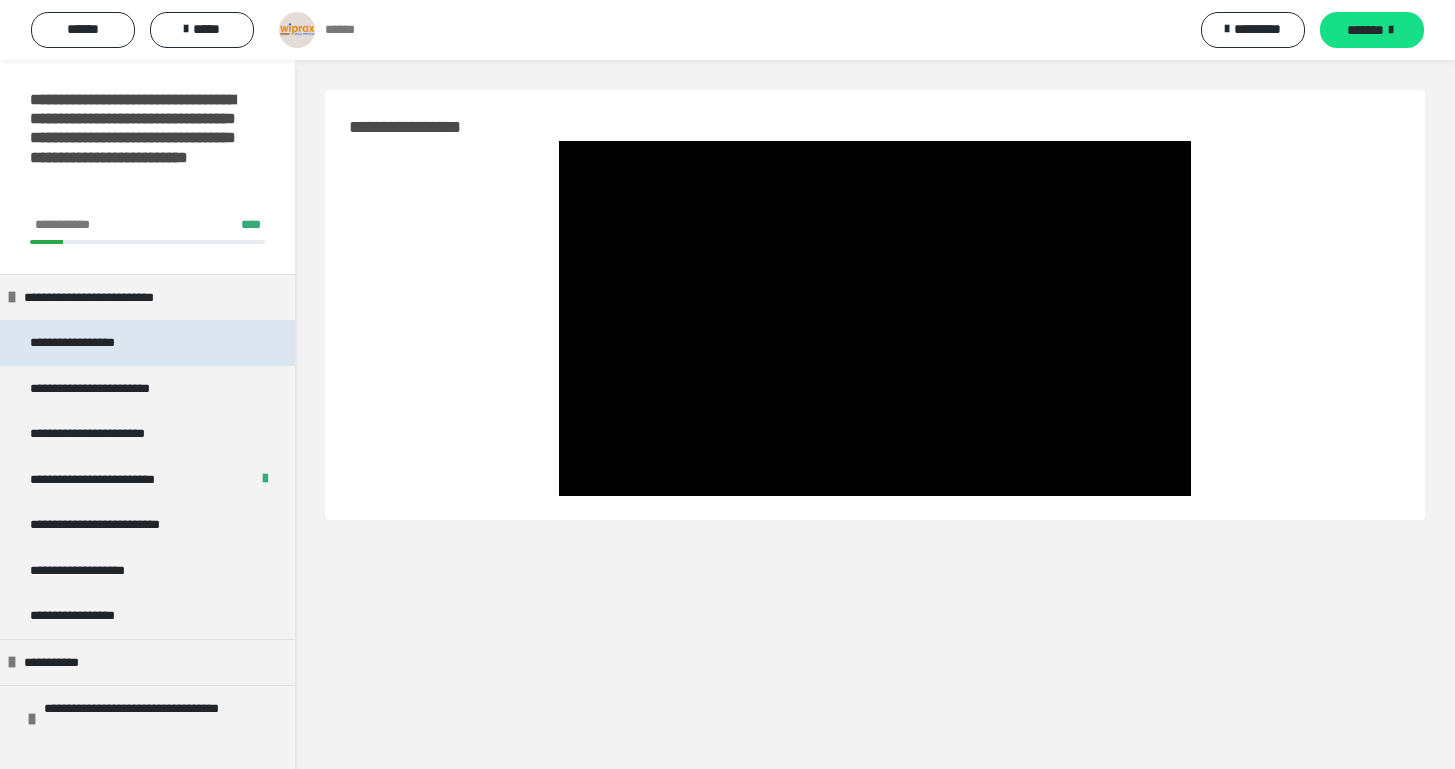 click on "**********" at bounding box center [88, 343] 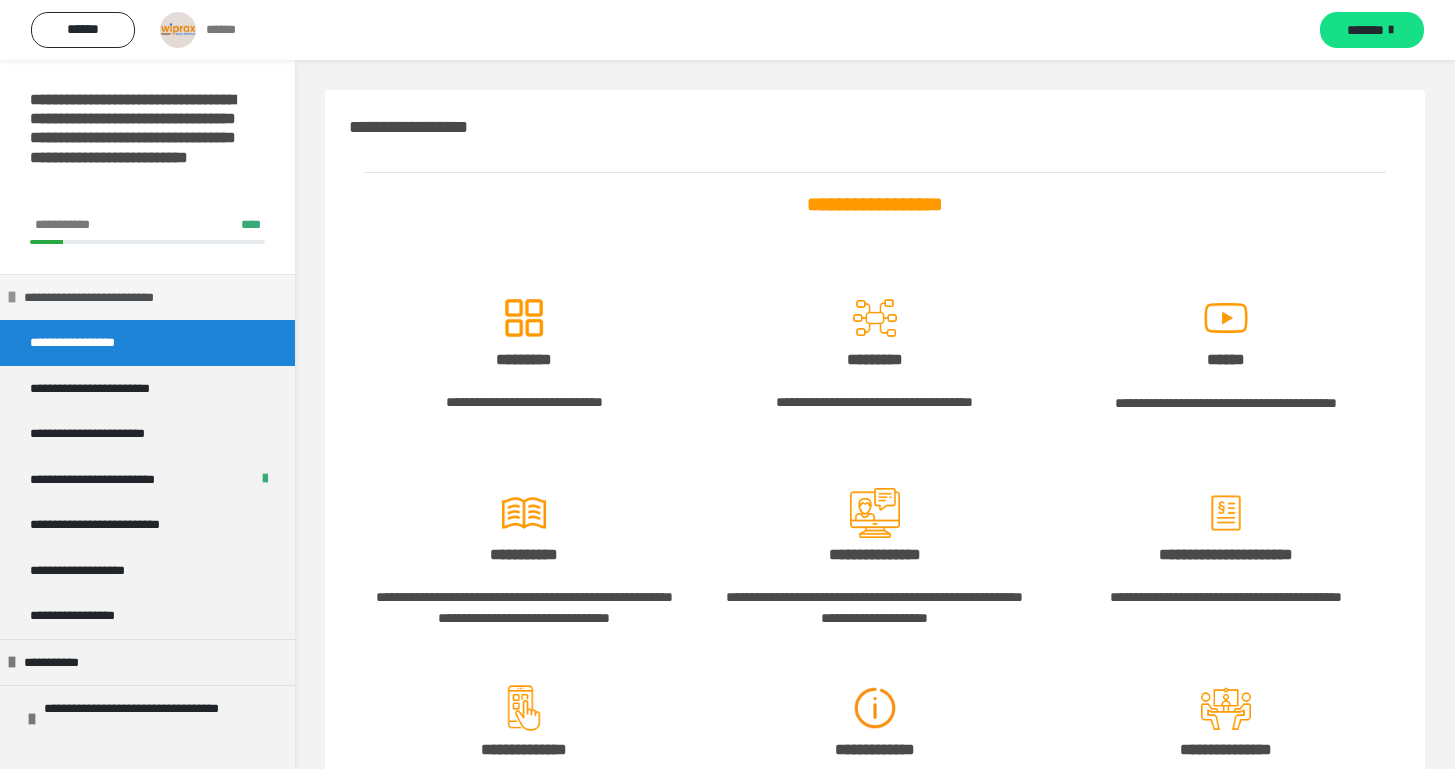 click on "**********" at bounding box center [113, 298] 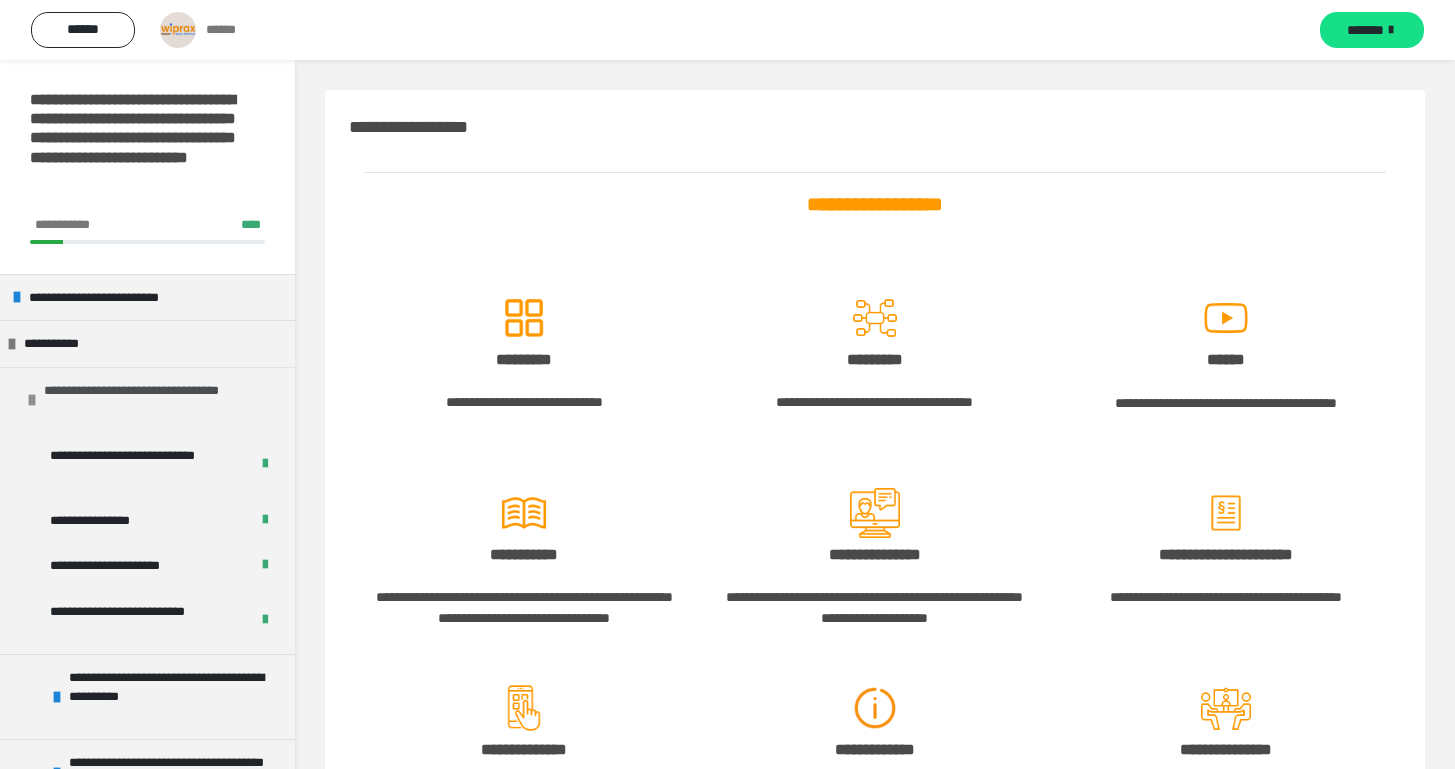 click on "**********" at bounding box center (154, 400) 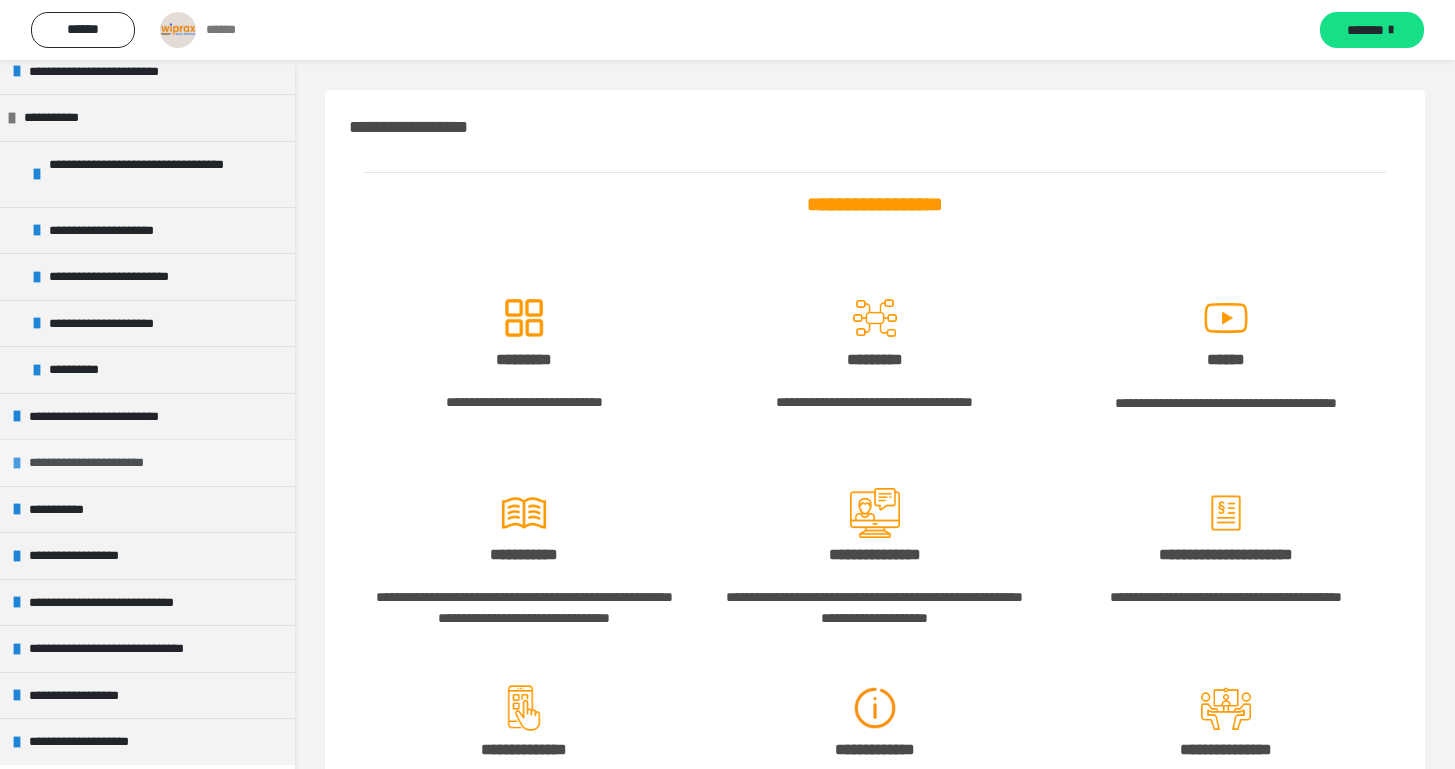 scroll, scrollTop: 0, scrollLeft: 0, axis: both 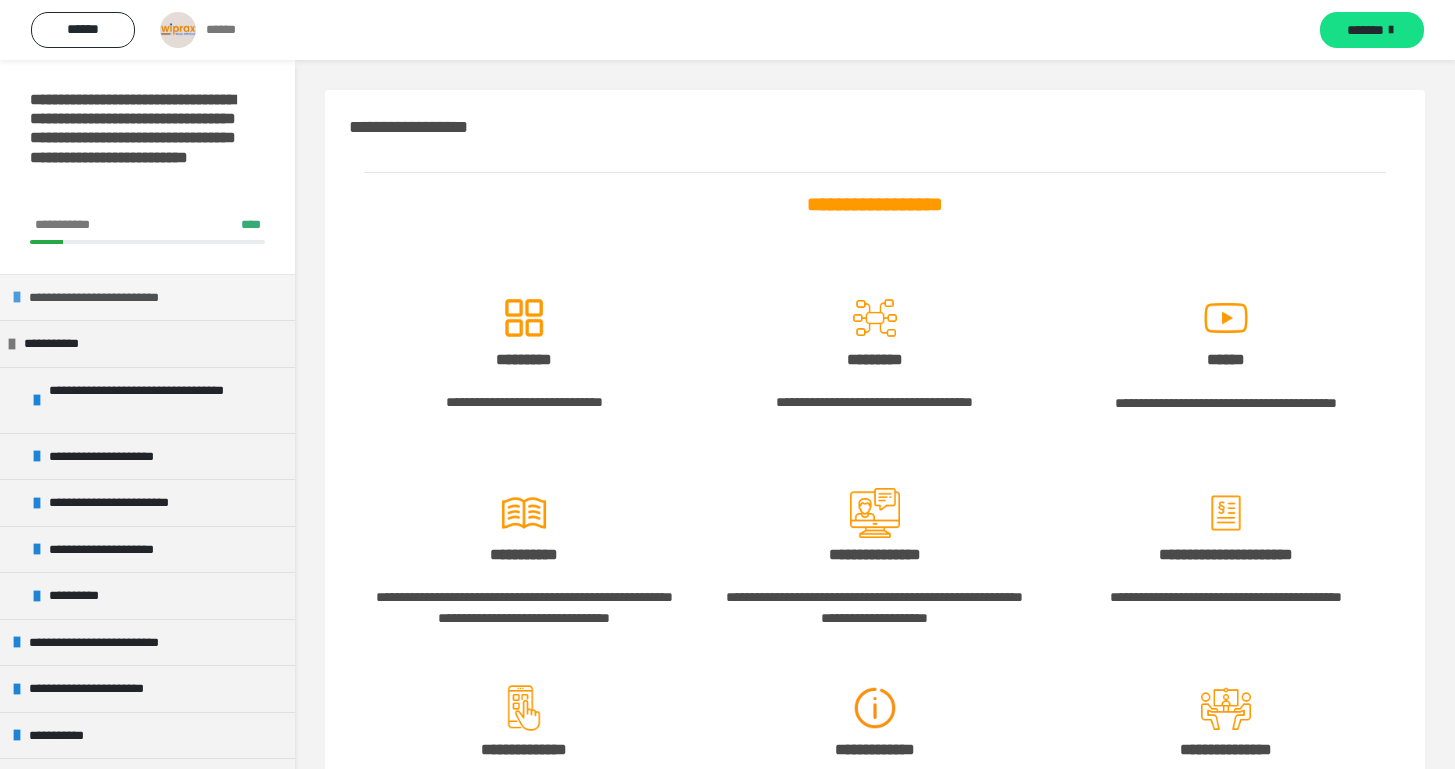 click on "**********" at bounding box center [118, 298] 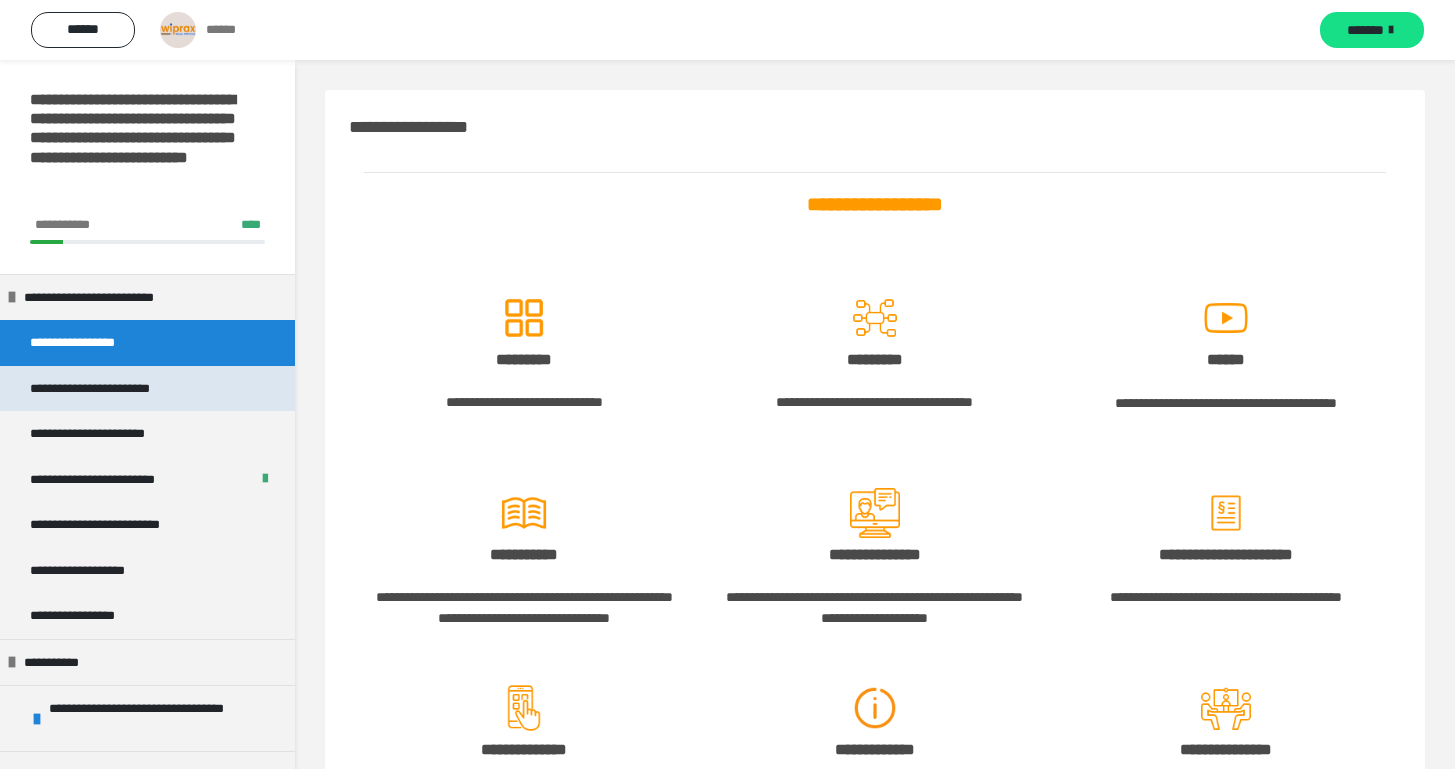 click on "**********" at bounding box center (111, 389) 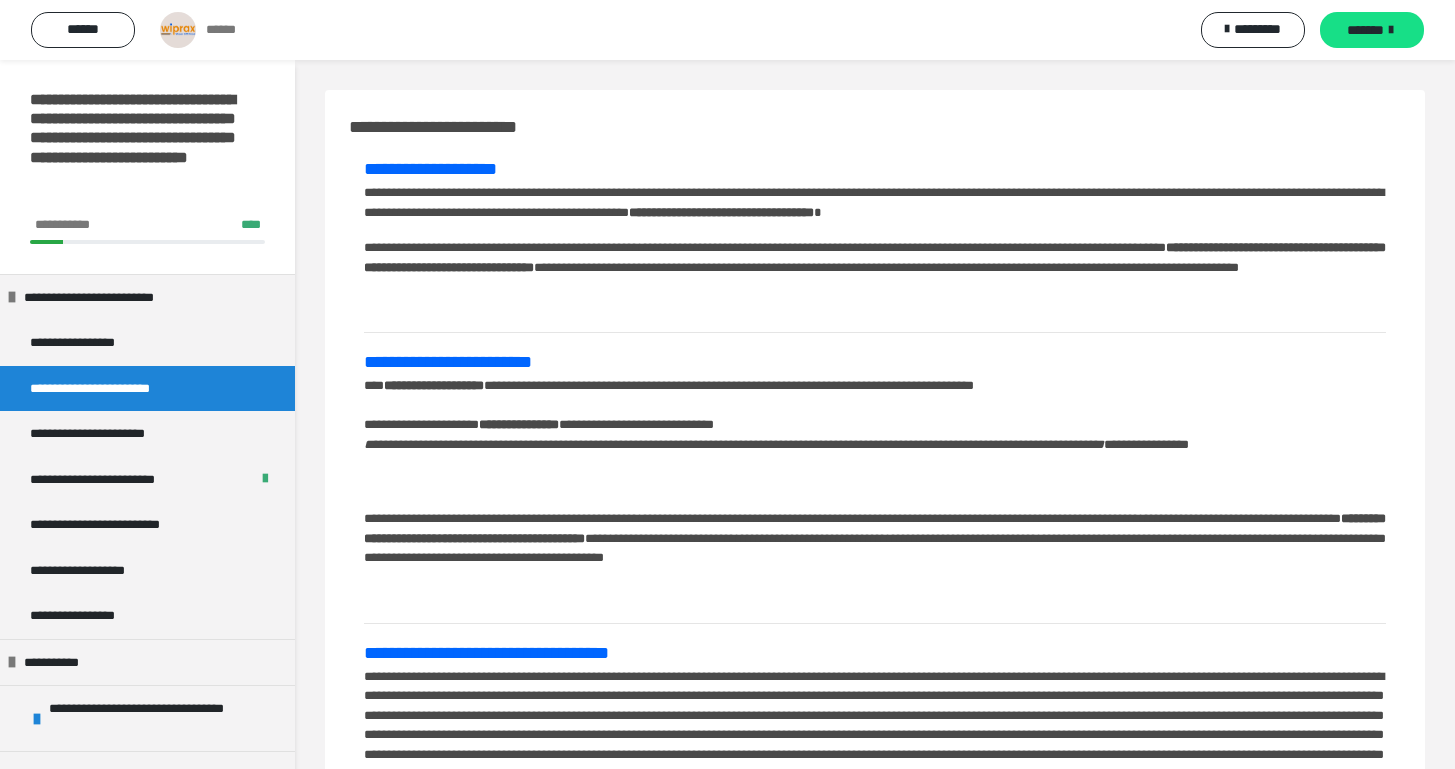 click on "**********" at bounding box center (875, 277) 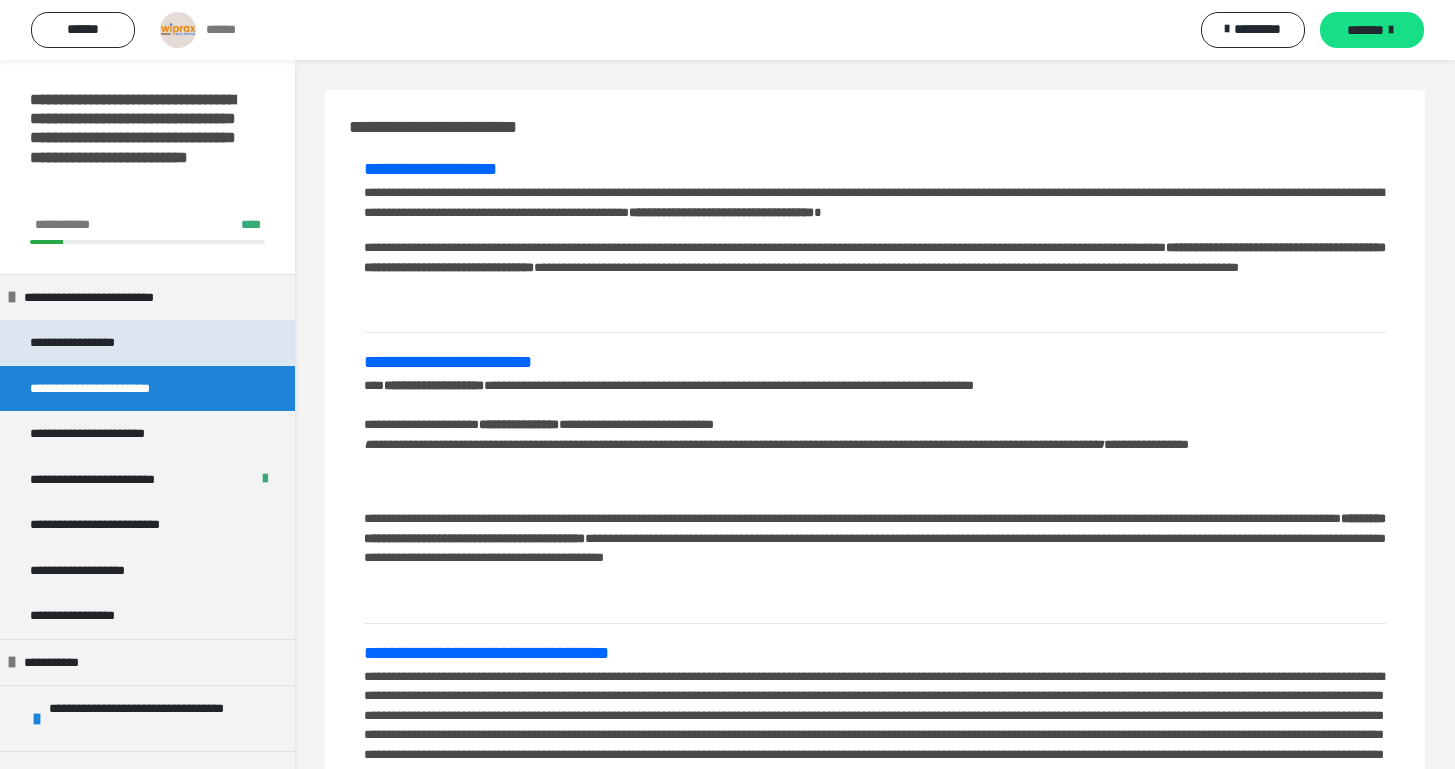 click on "**********" at bounding box center (147, 343) 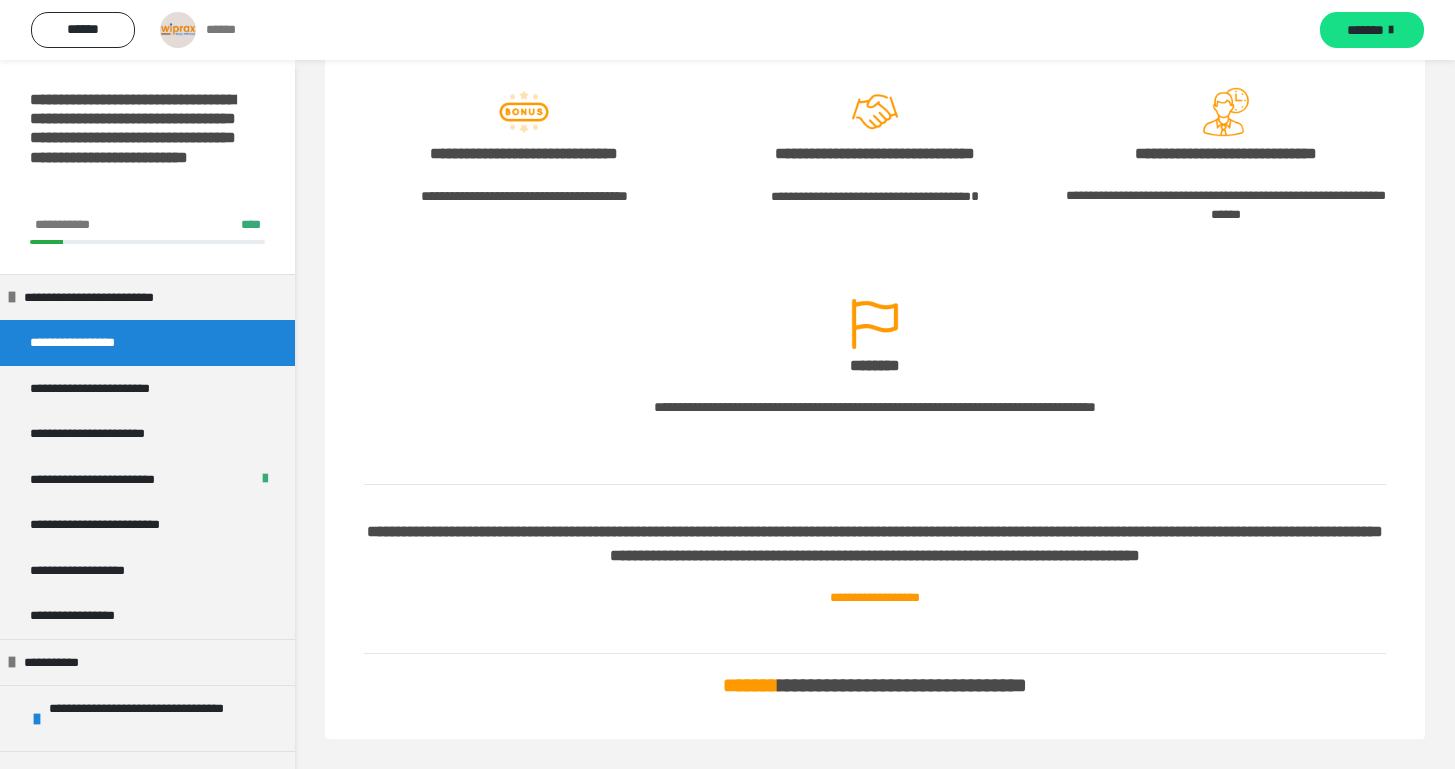 scroll, scrollTop: 858, scrollLeft: 0, axis: vertical 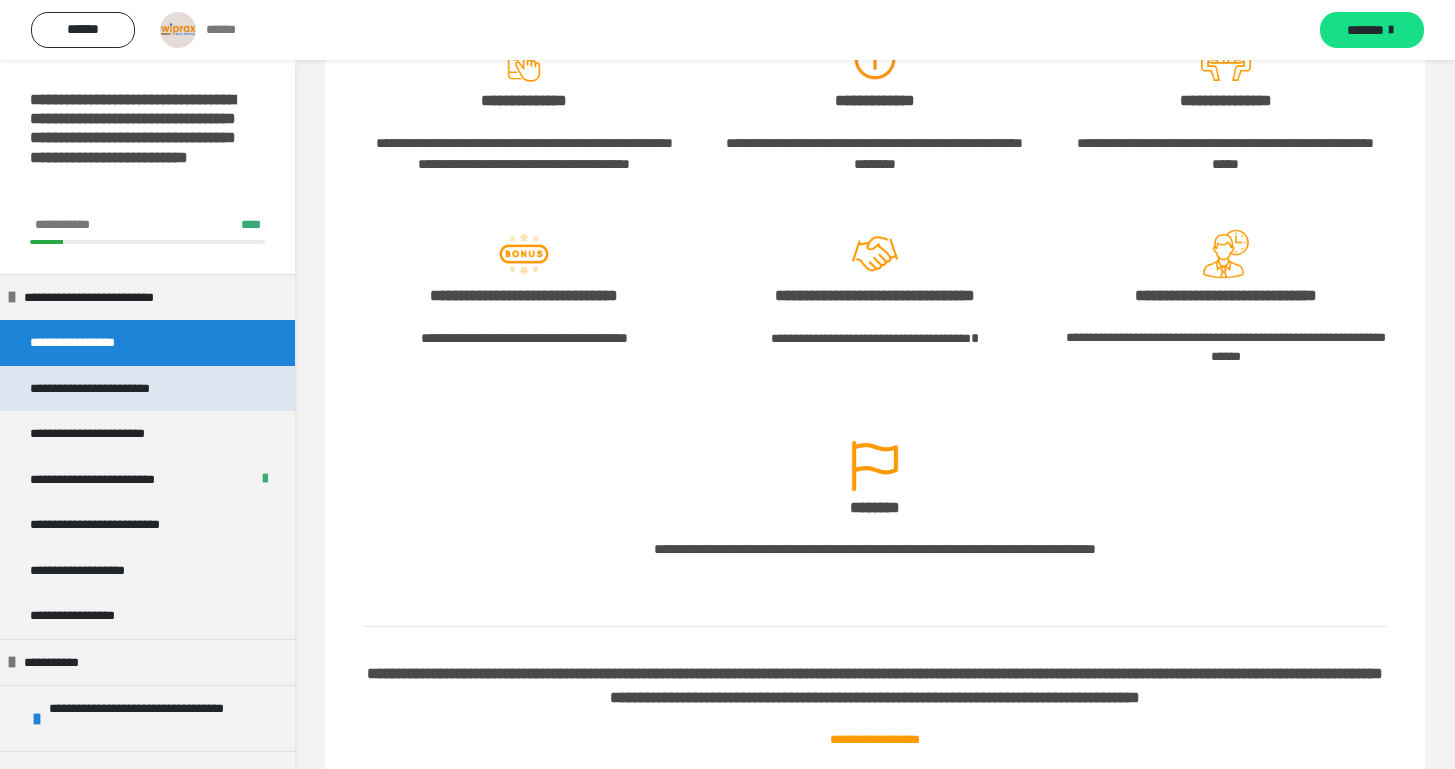 click on "**********" at bounding box center (111, 389) 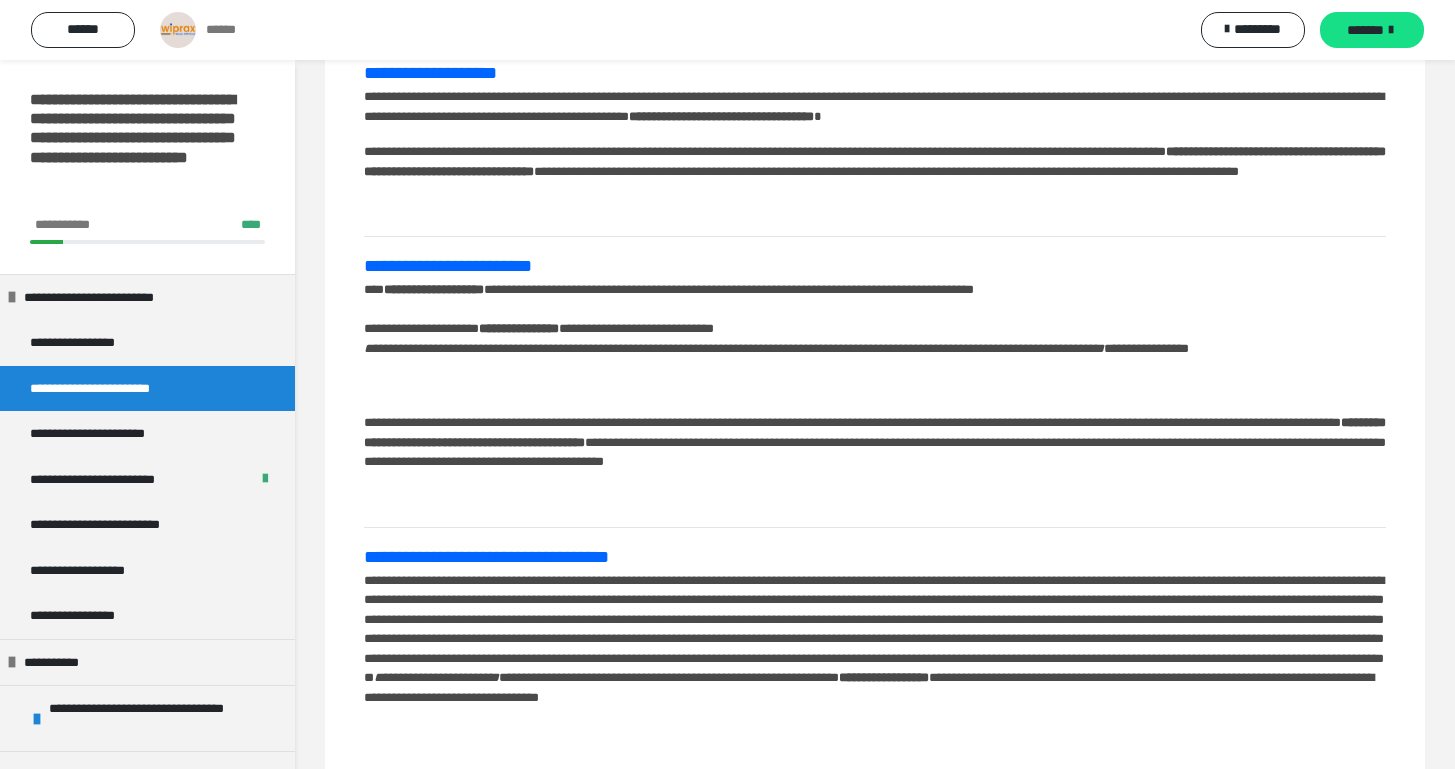 scroll, scrollTop: 0, scrollLeft: 0, axis: both 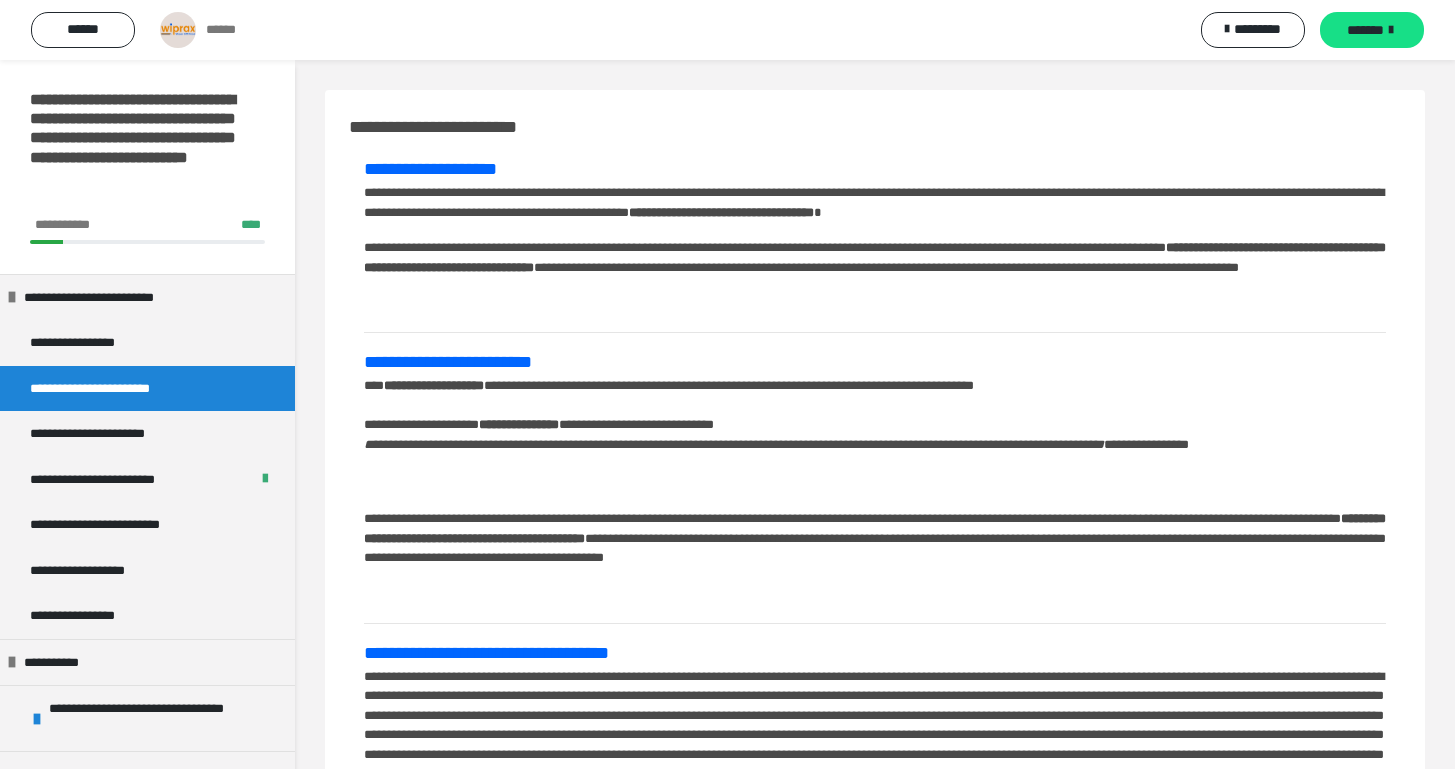 click on "**********" at bounding box center [519, 424] 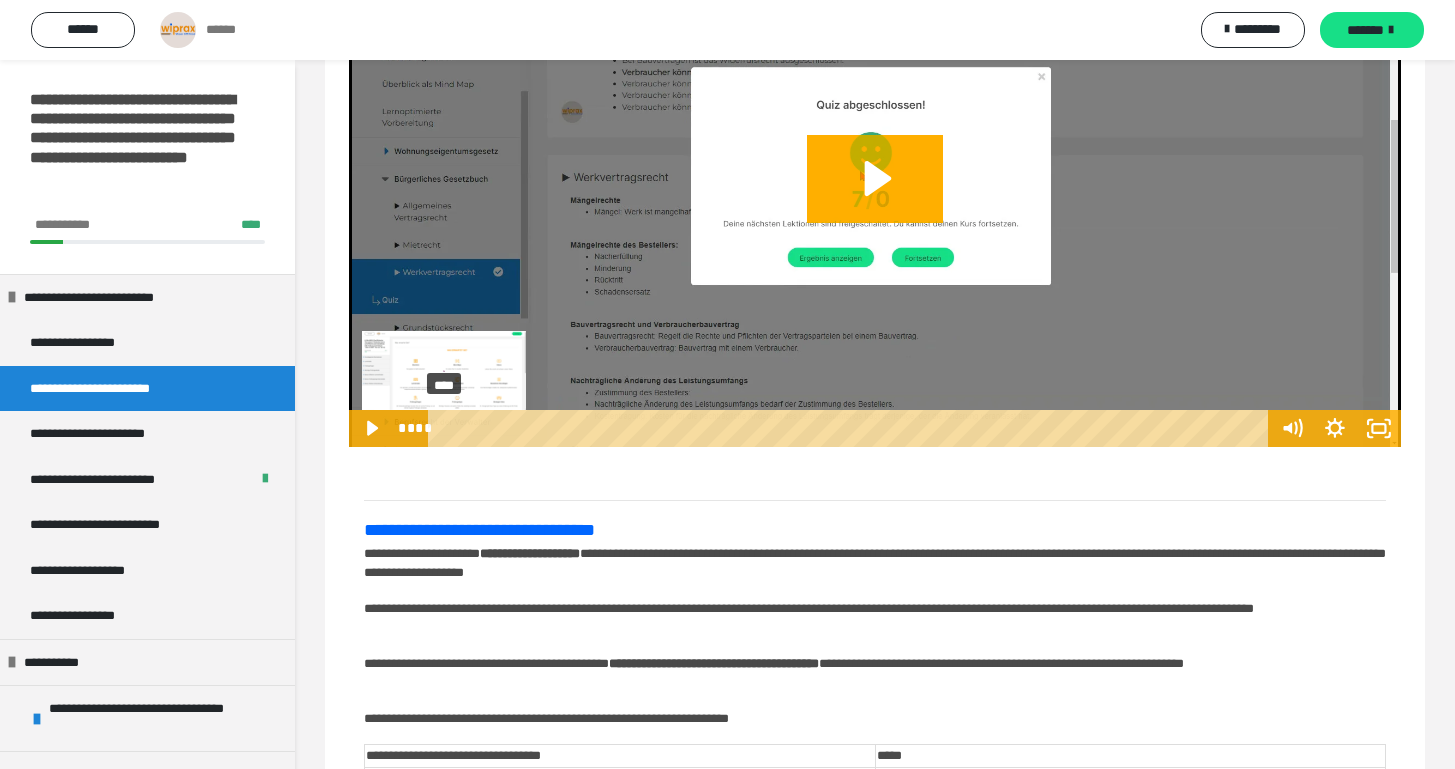 scroll, scrollTop: 932, scrollLeft: 0, axis: vertical 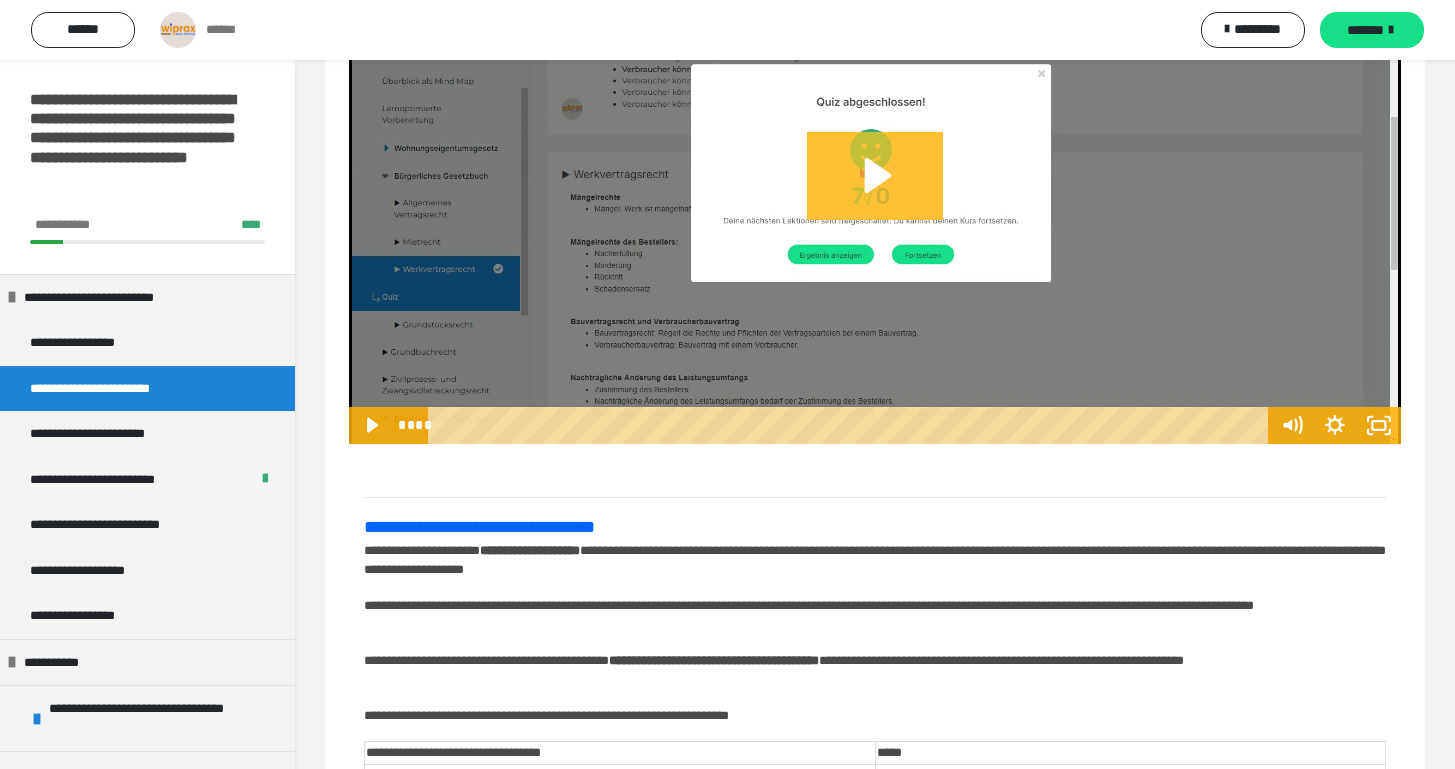 click 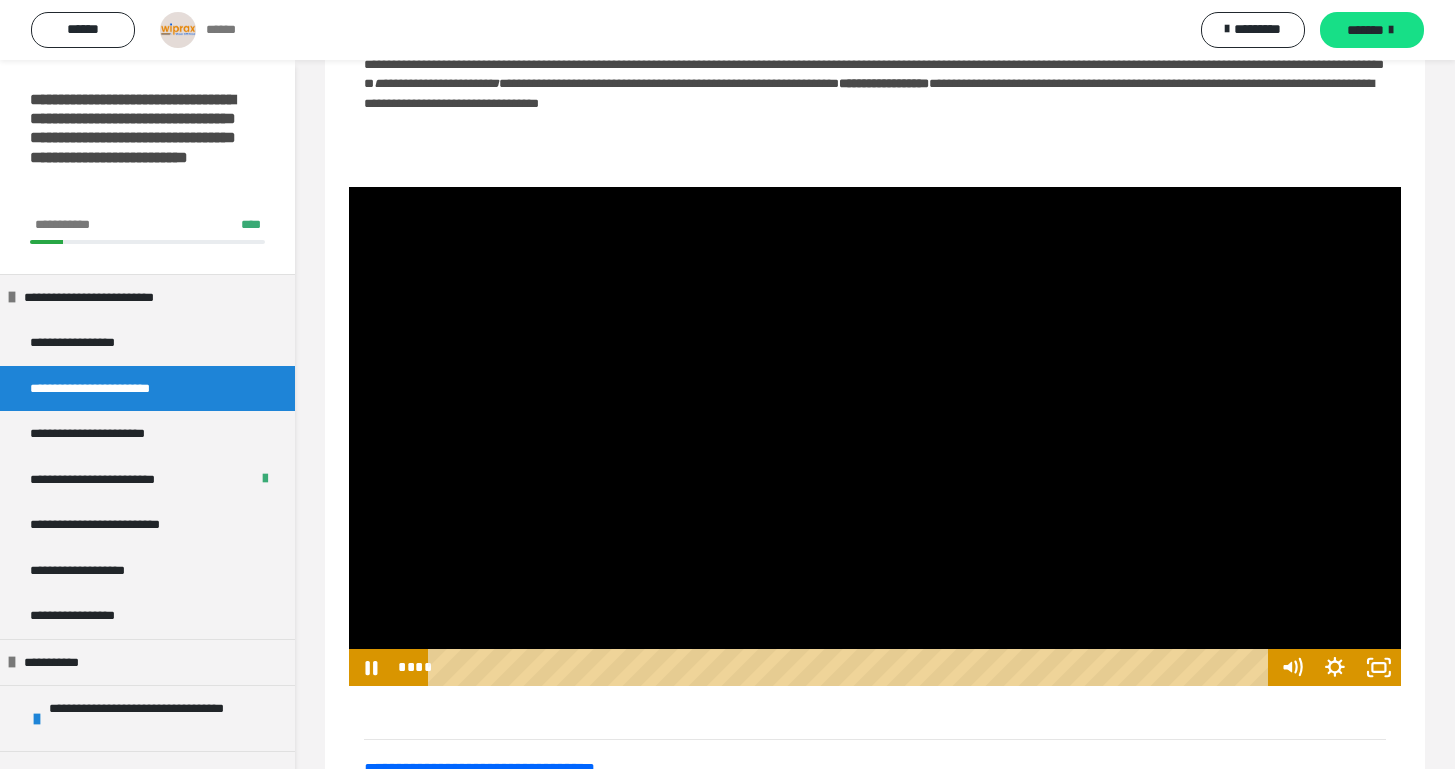 scroll, scrollTop: 857, scrollLeft: 0, axis: vertical 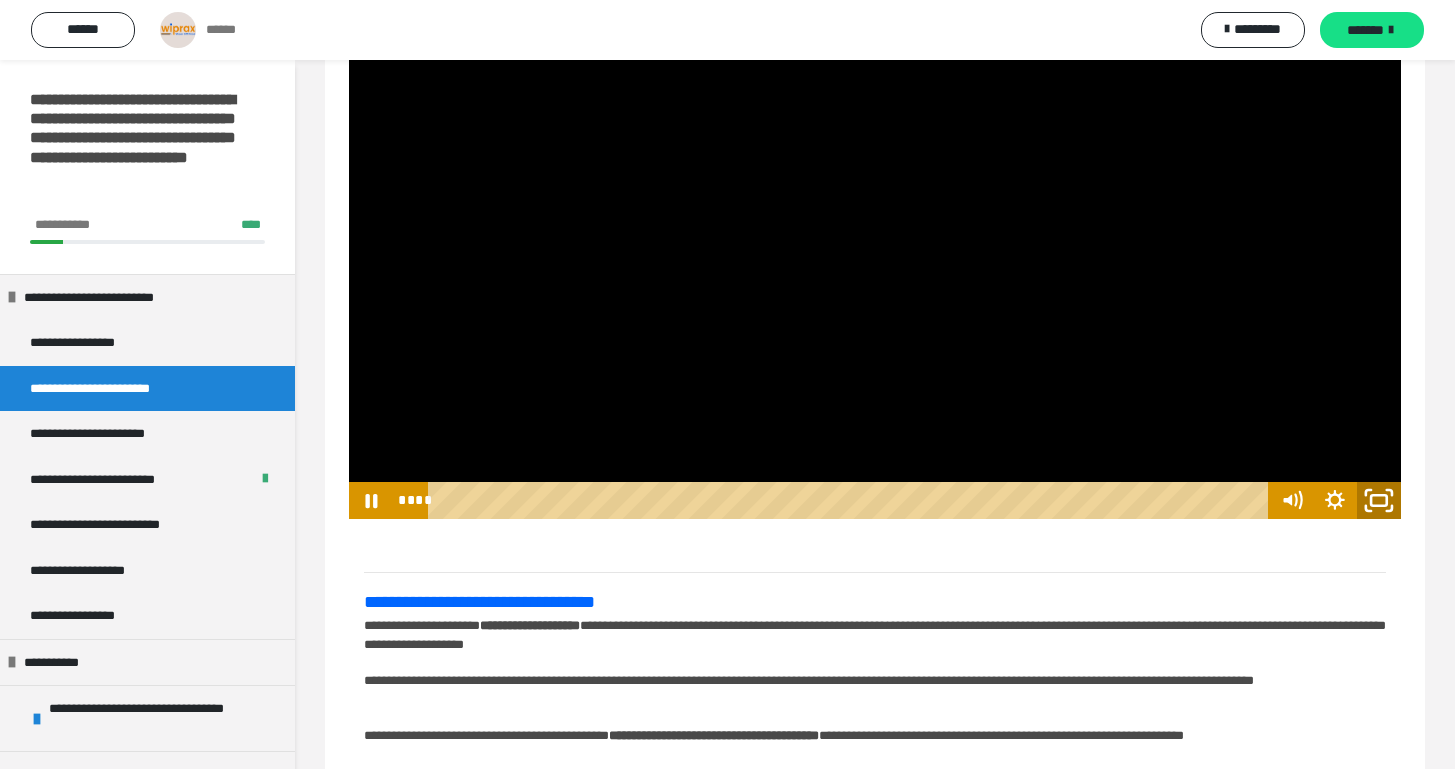click 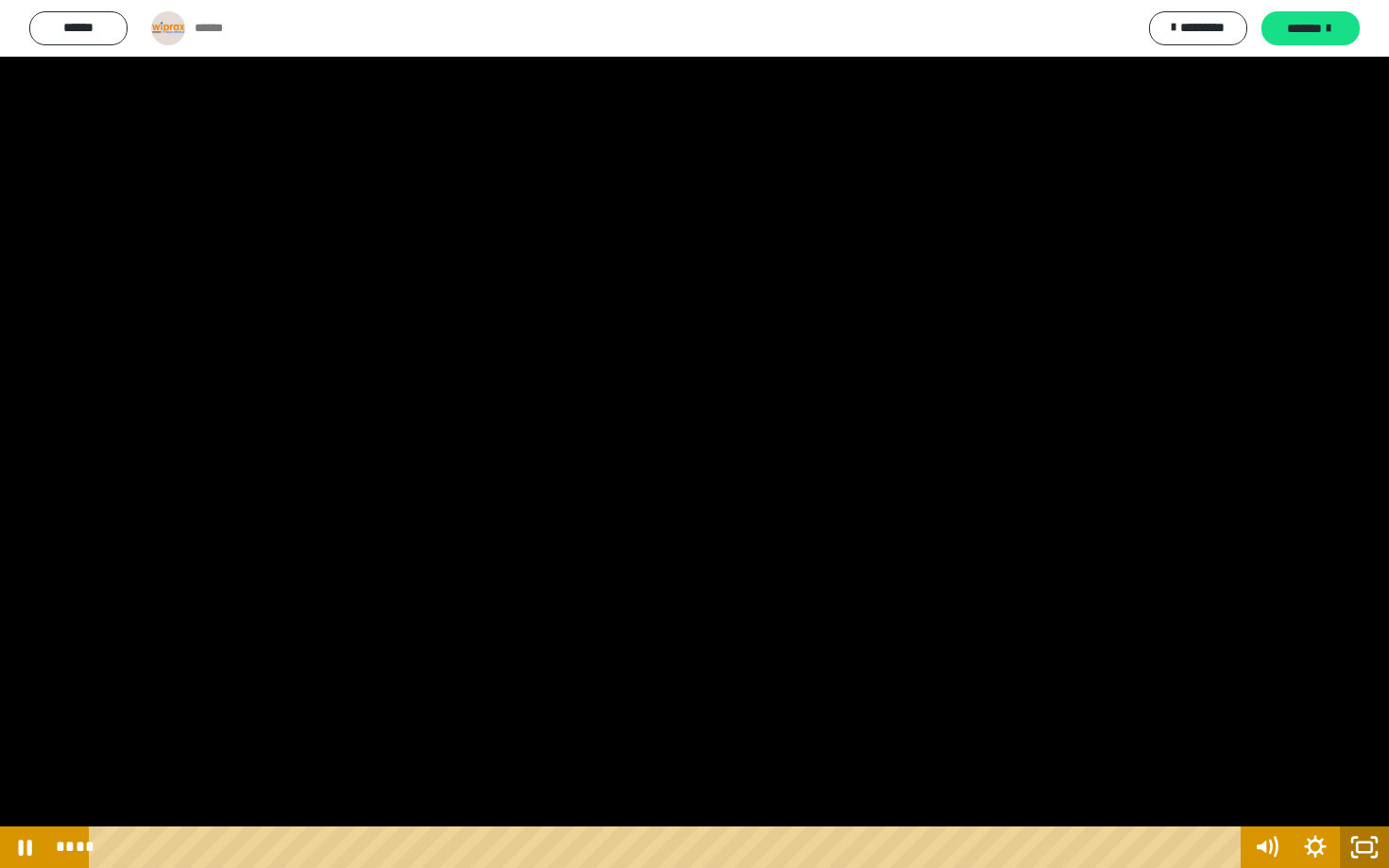 click 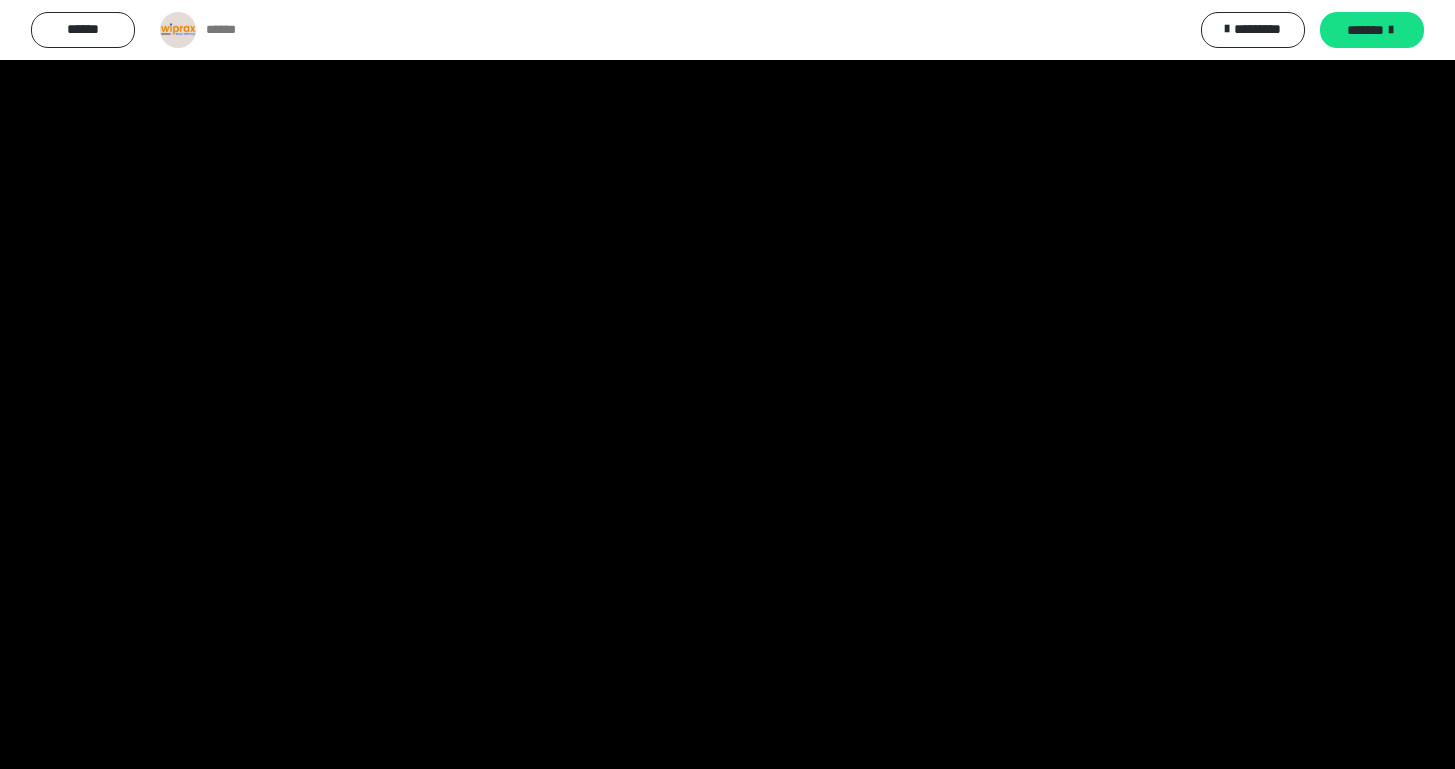 scroll, scrollTop: 1219, scrollLeft: 0, axis: vertical 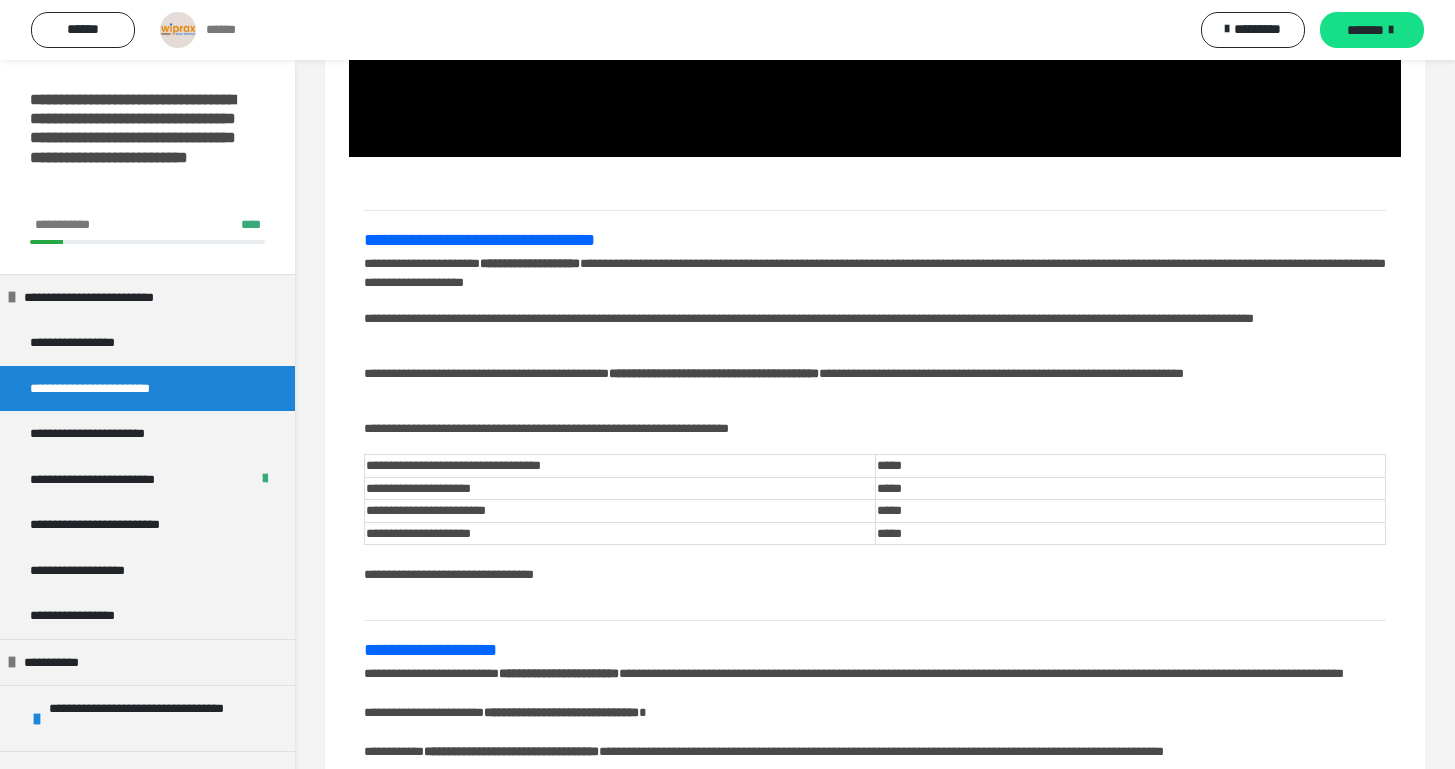 click on "**********" at bounding box center [875, 328] 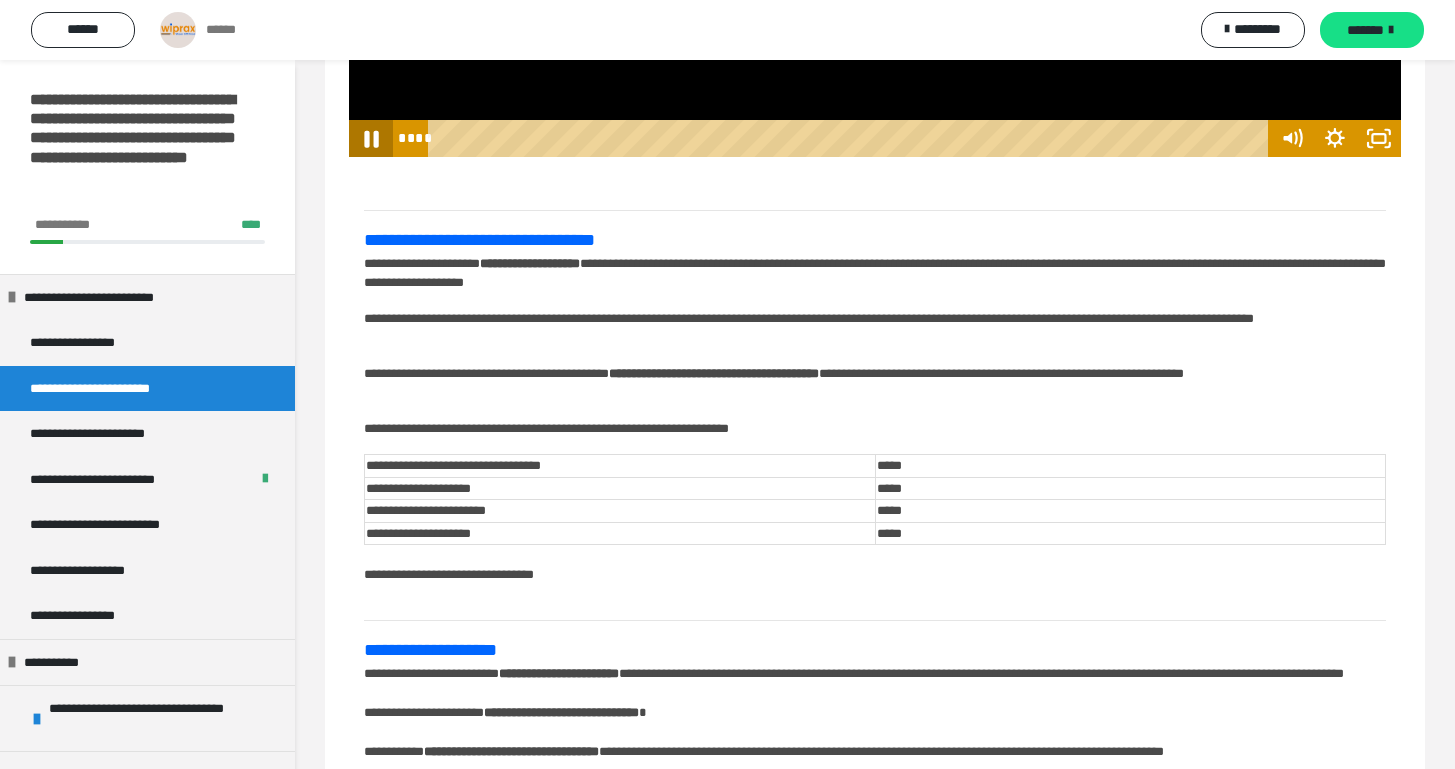 click 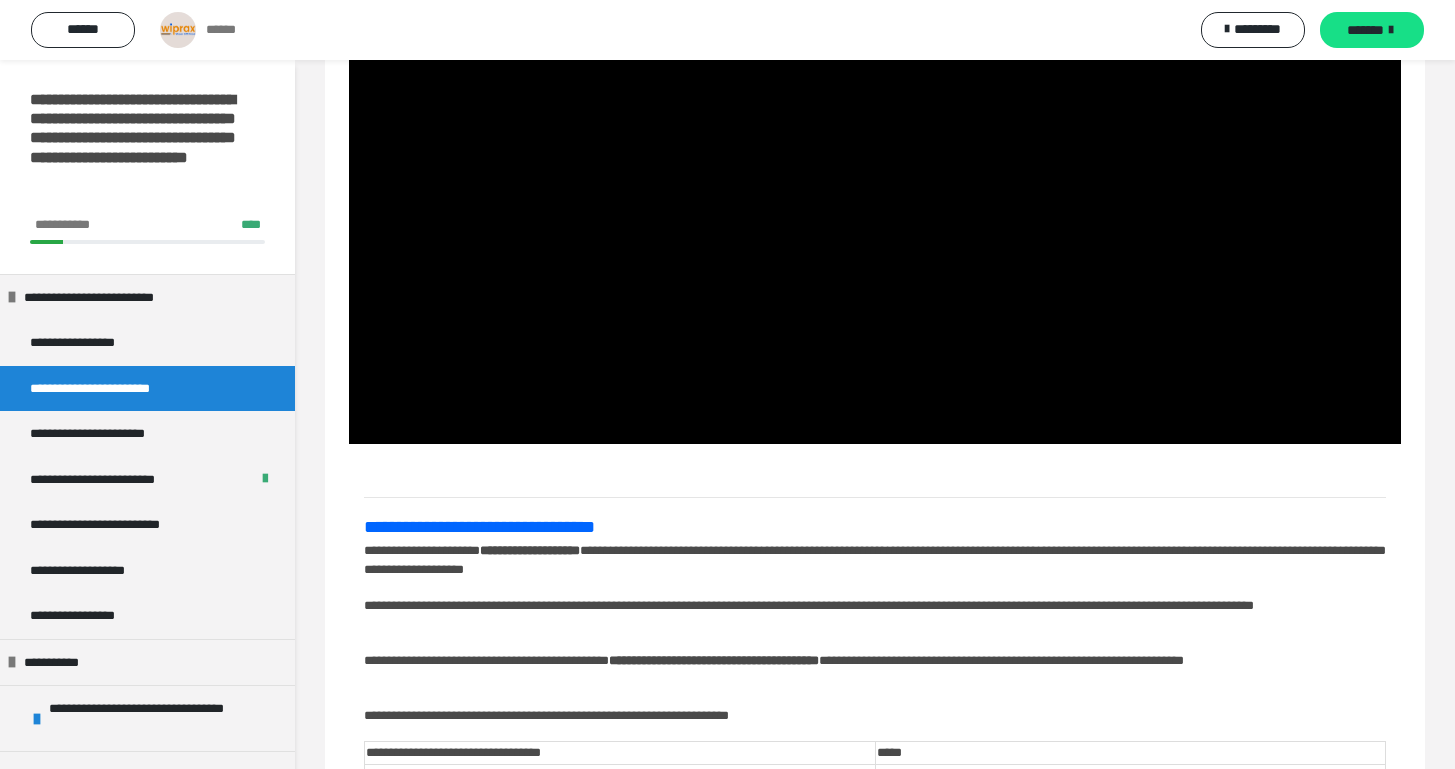 scroll, scrollTop: 923, scrollLeft: 0, axis: vertical 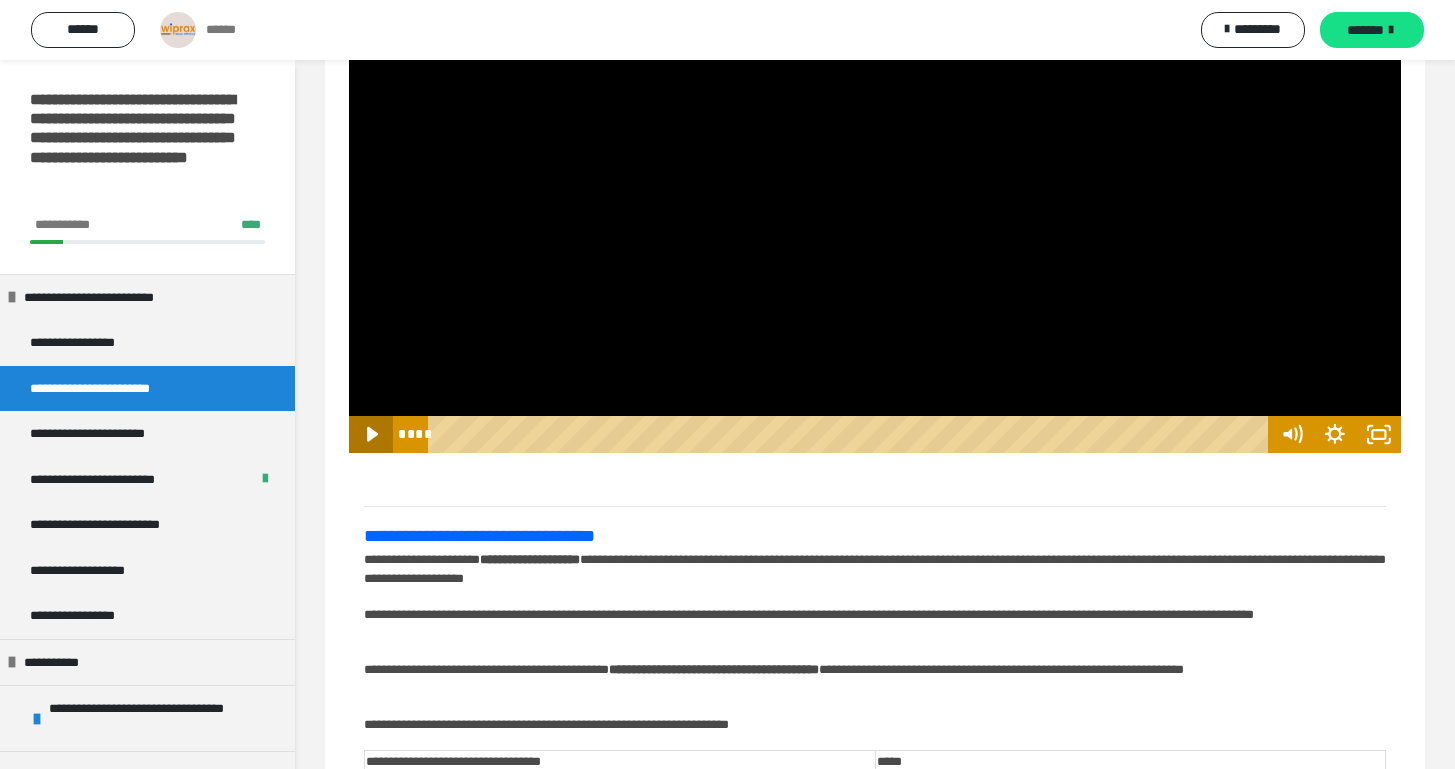 click 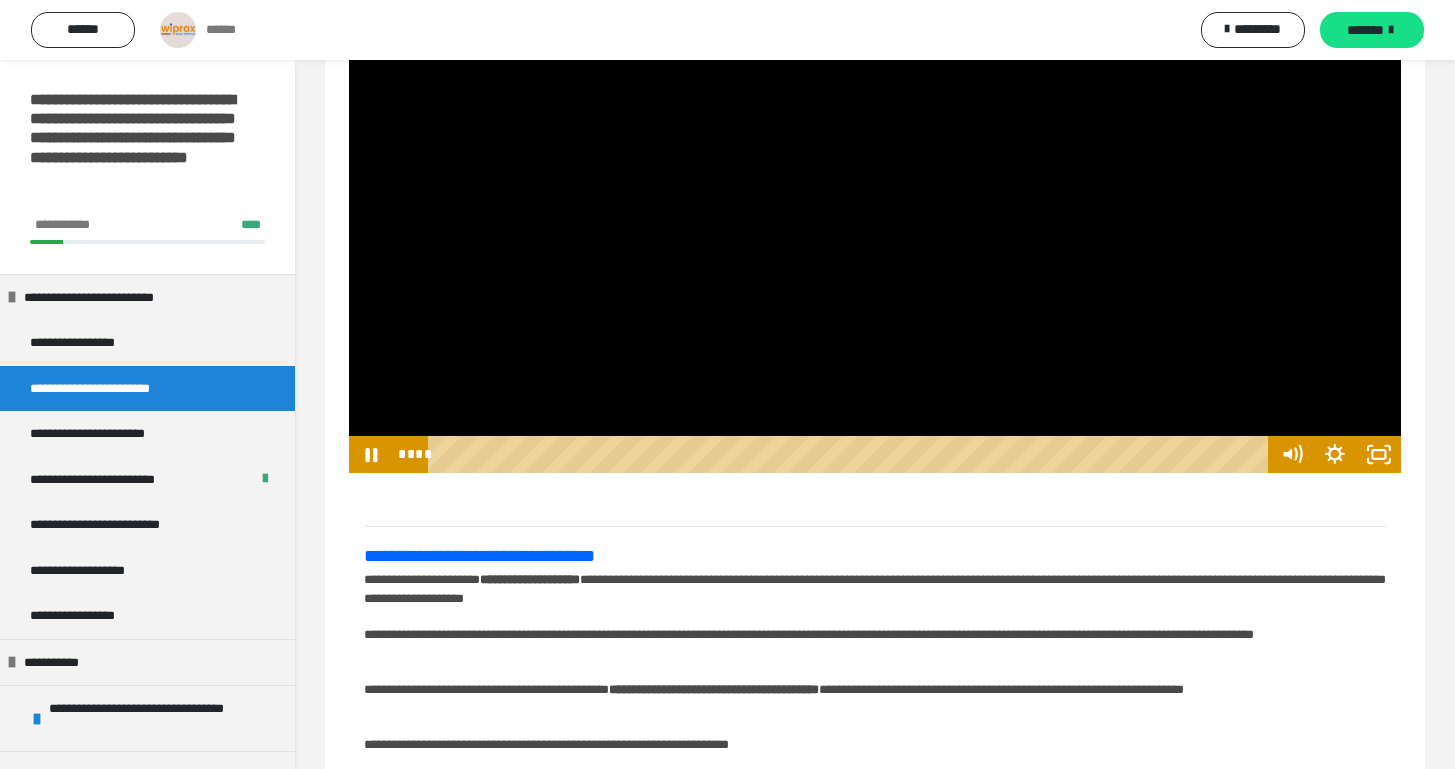 scroll, scrollTop: 892, scrollLeft: 0, axis: vertical 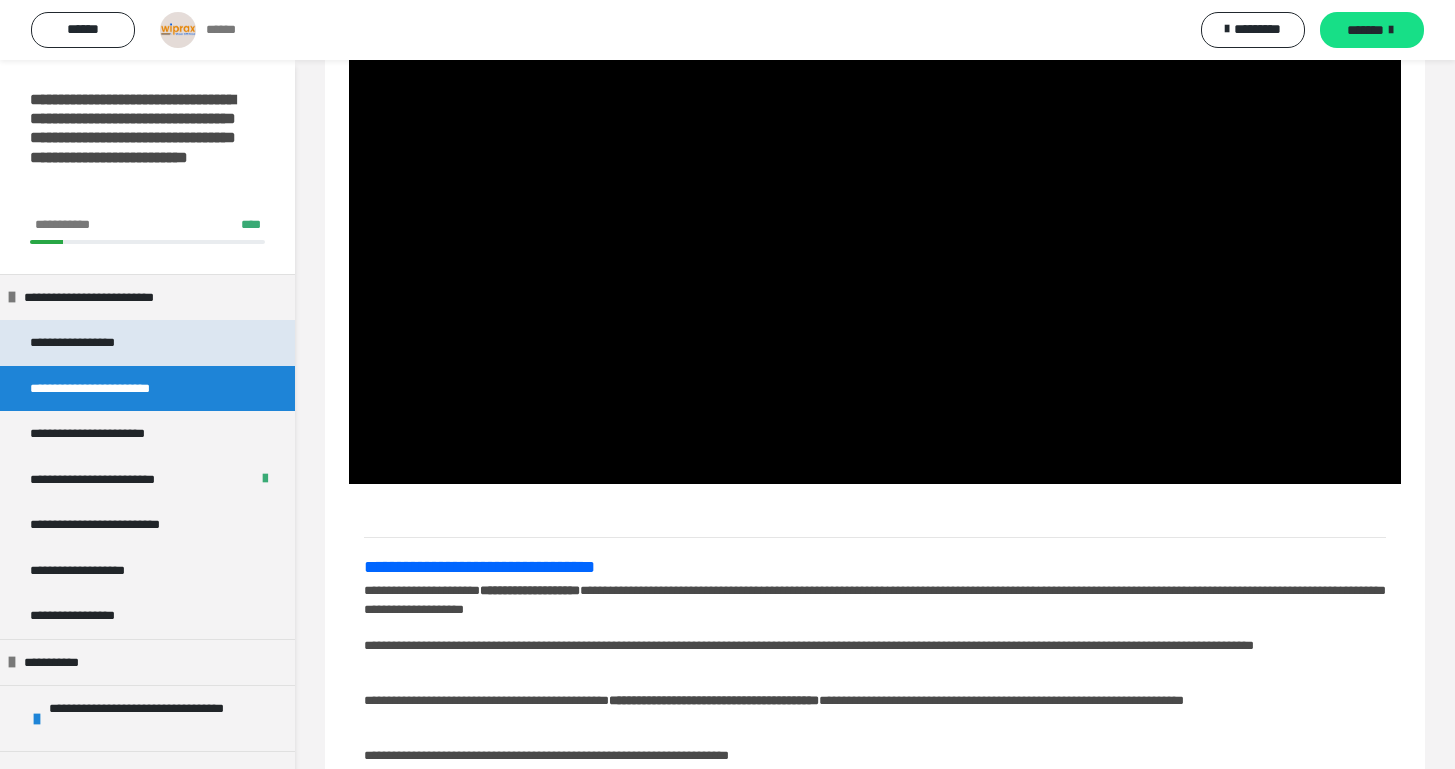 click on "**********" at bounding box center [88, 343] 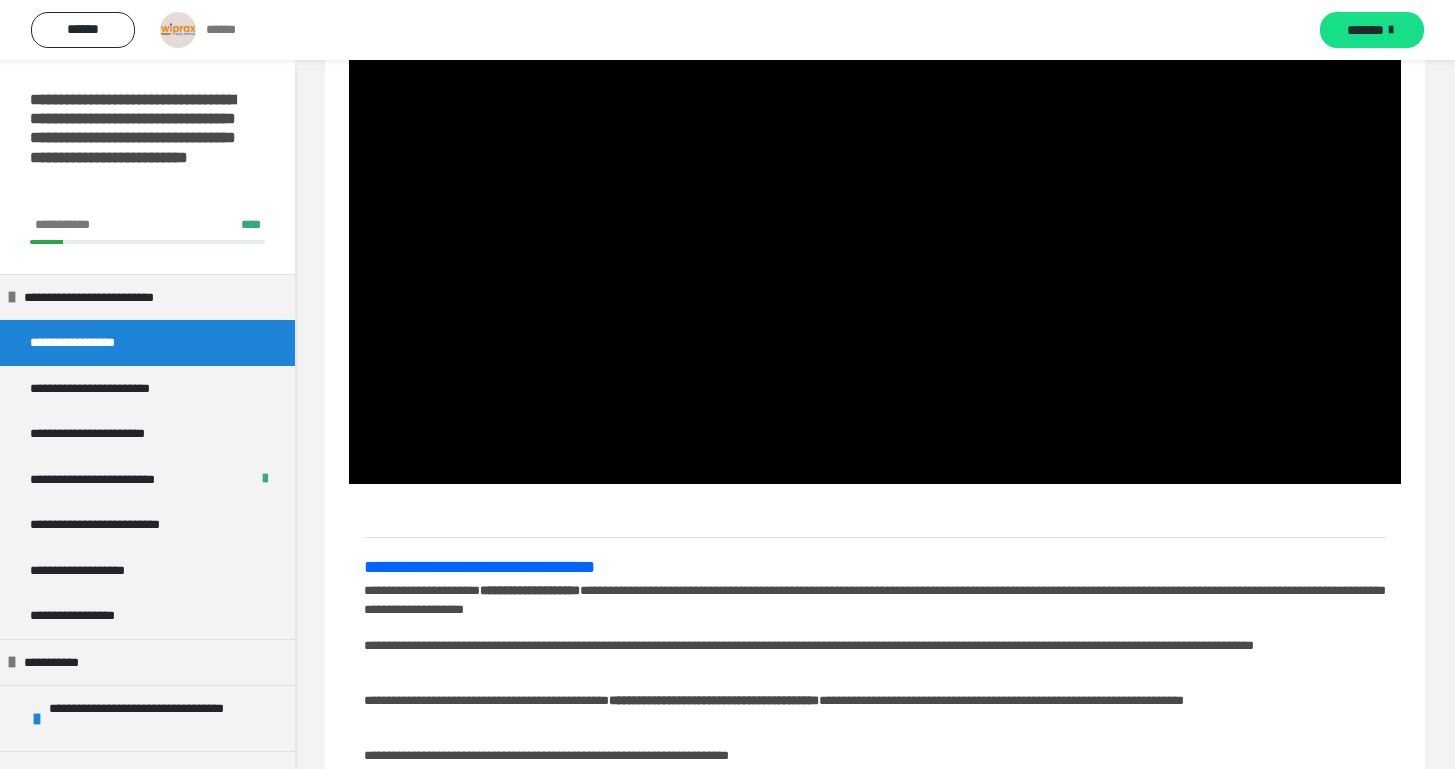 scroll, scrollTop: 858, scrollLeft: 0, axis: vertical 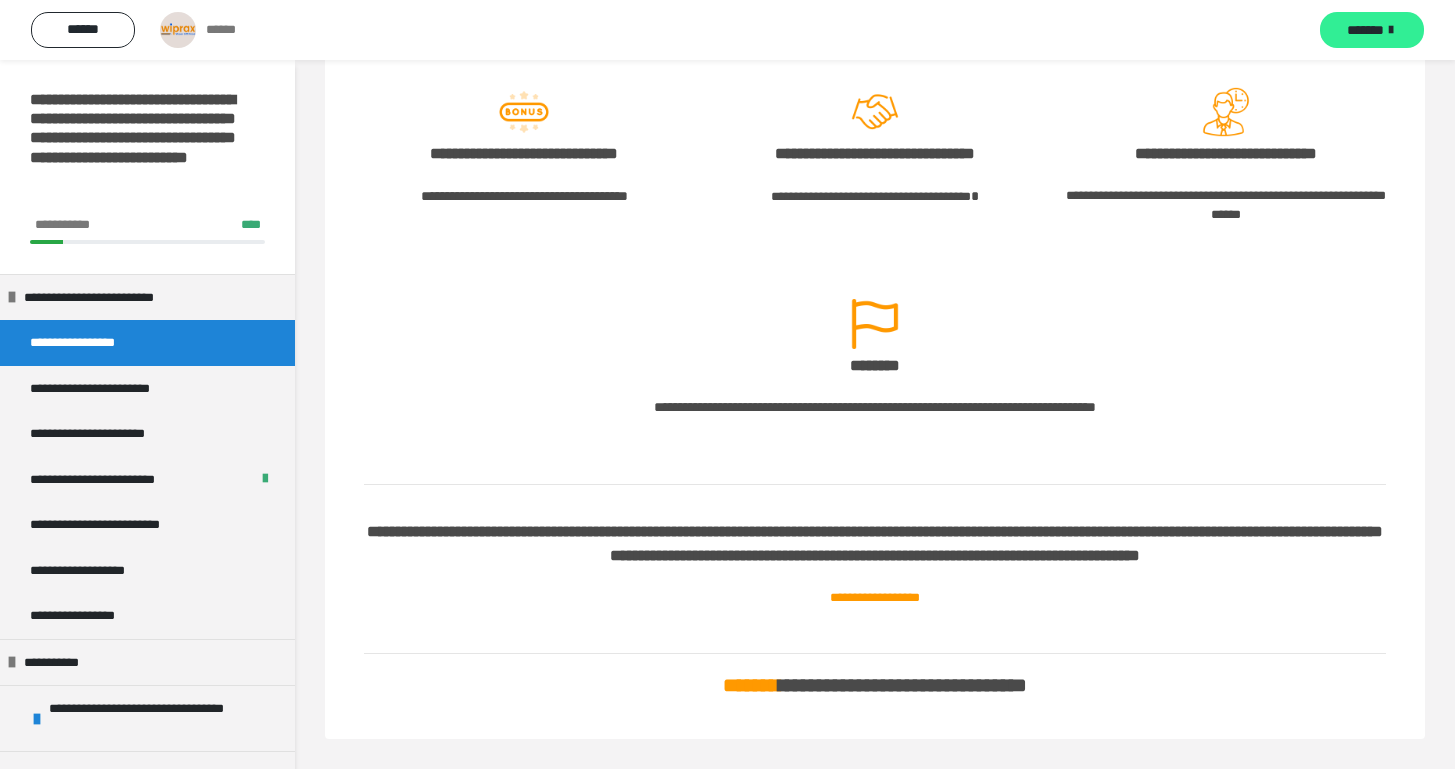 click on "*******" at bounding box center [1372, 30] 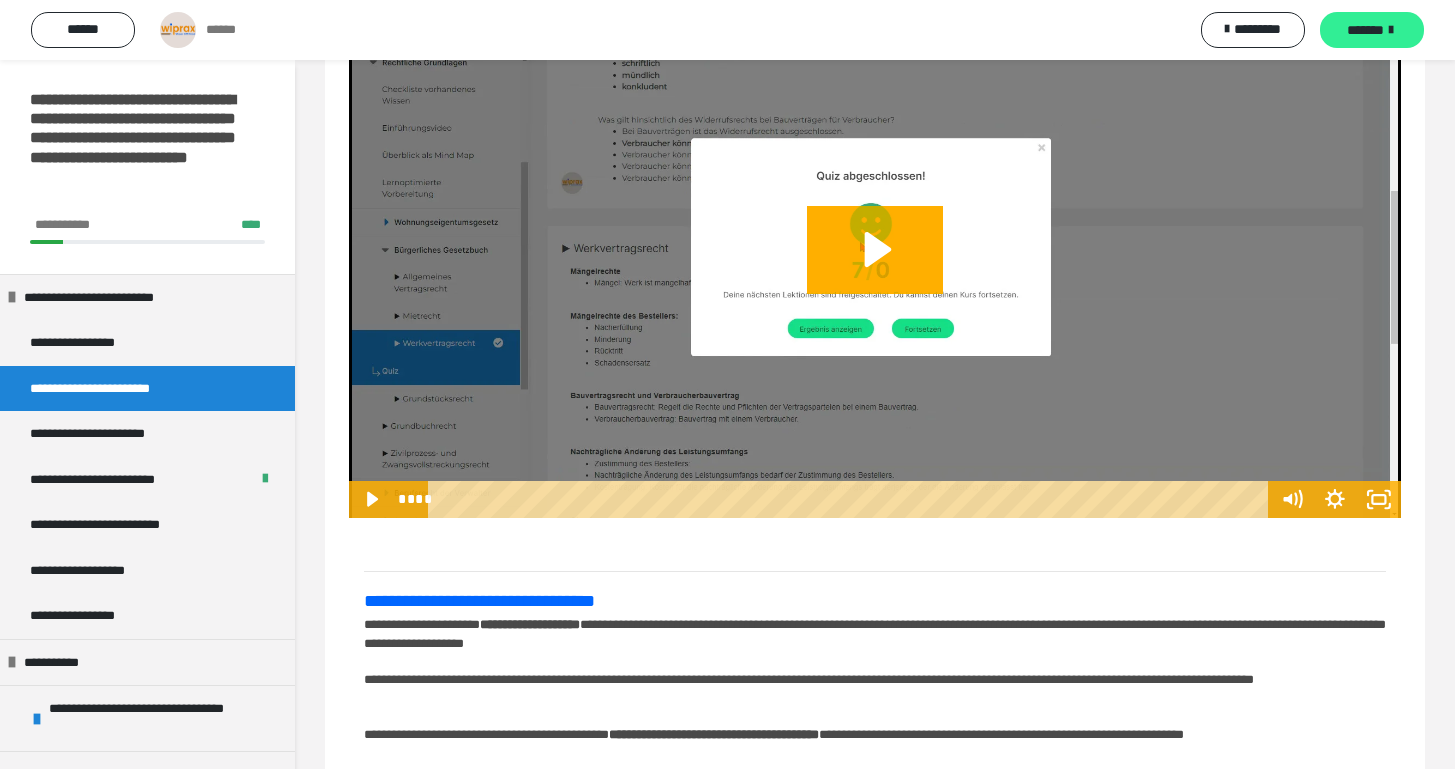 click on "*******" at bounding box center [1372, 30] 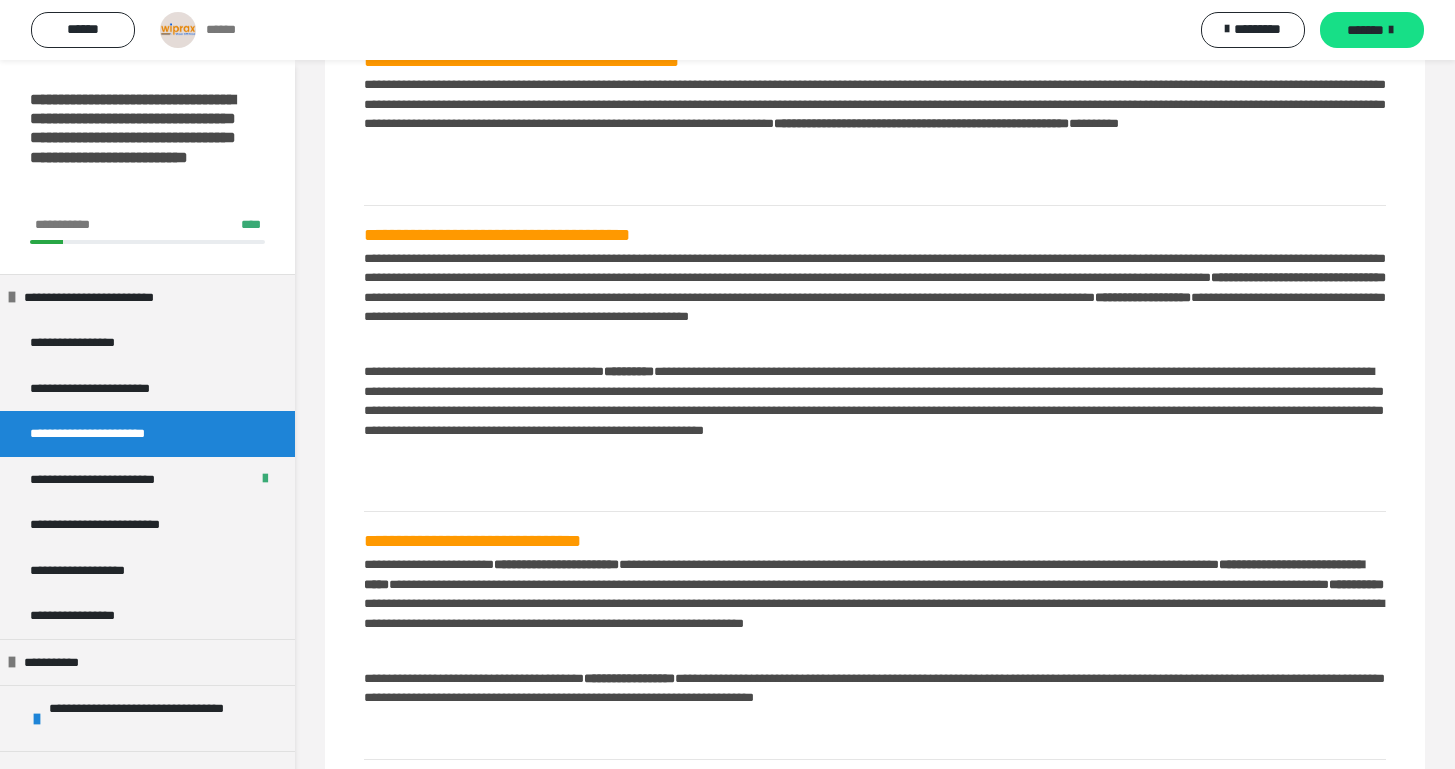 scroll, scrollTop: 113, scrollLeft: 0, axis: vertical 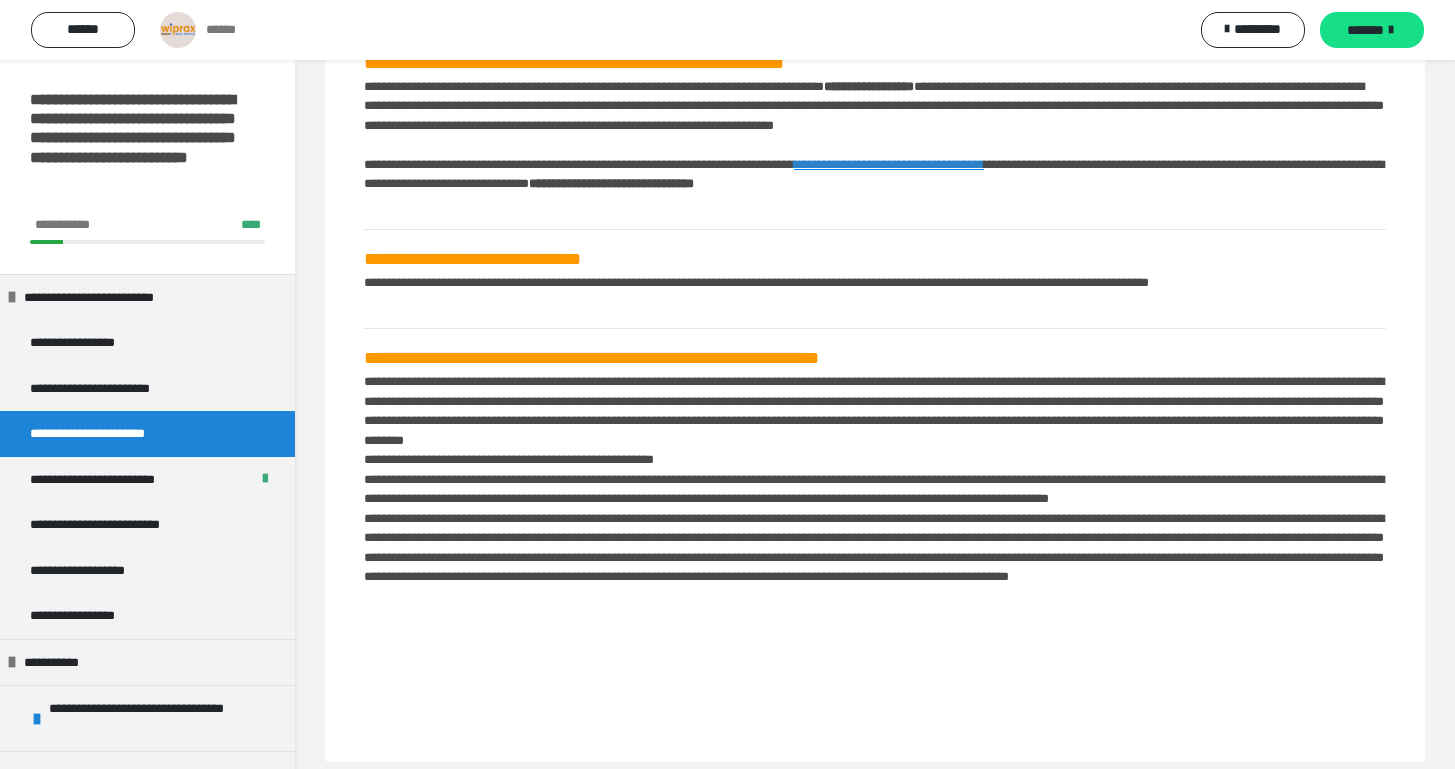 click on "**********" at bounding box center [875, -903] 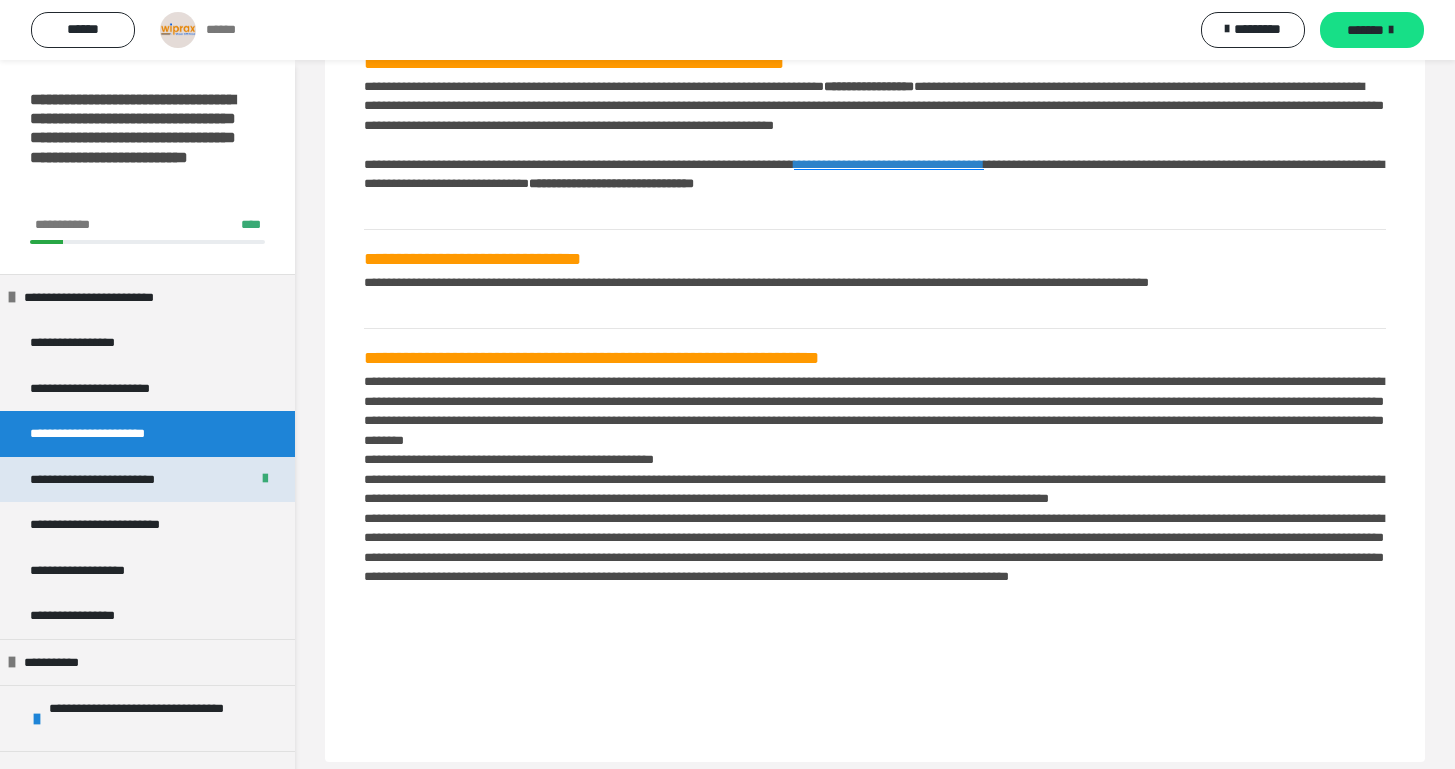 click at bounding box center [265, 480] 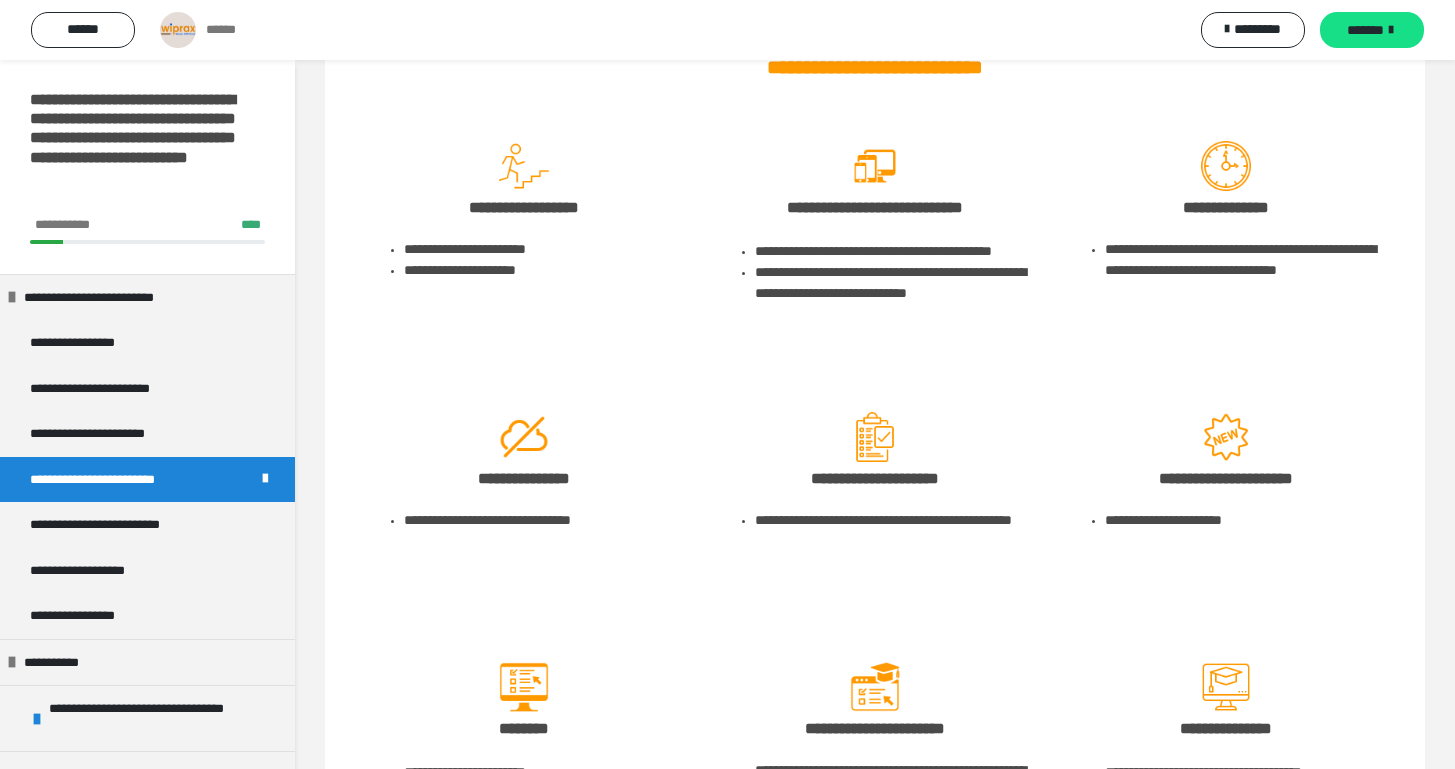 scroll, scrollTop: 0, scrollLeft: 0, axis: both 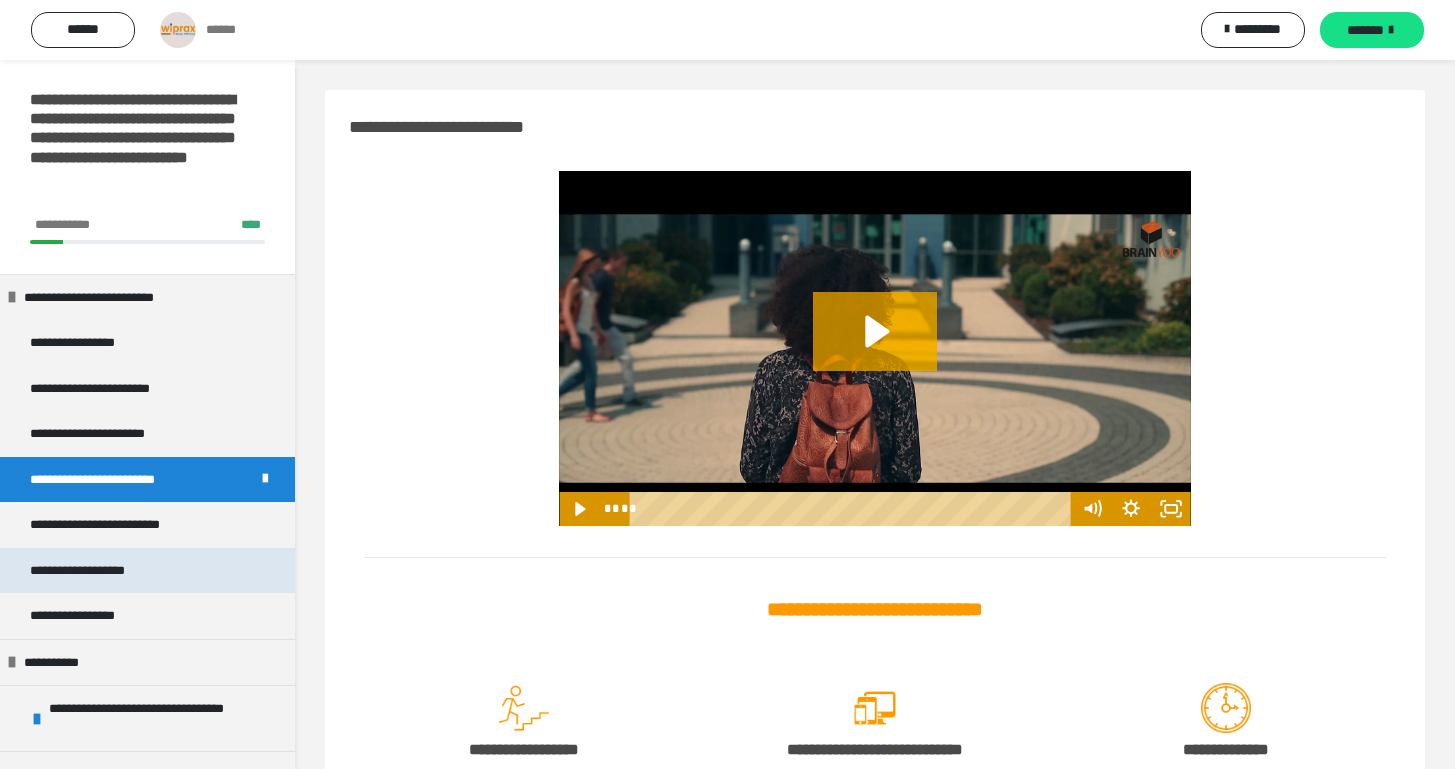 click on "**********" at bounding box center [147, 571] 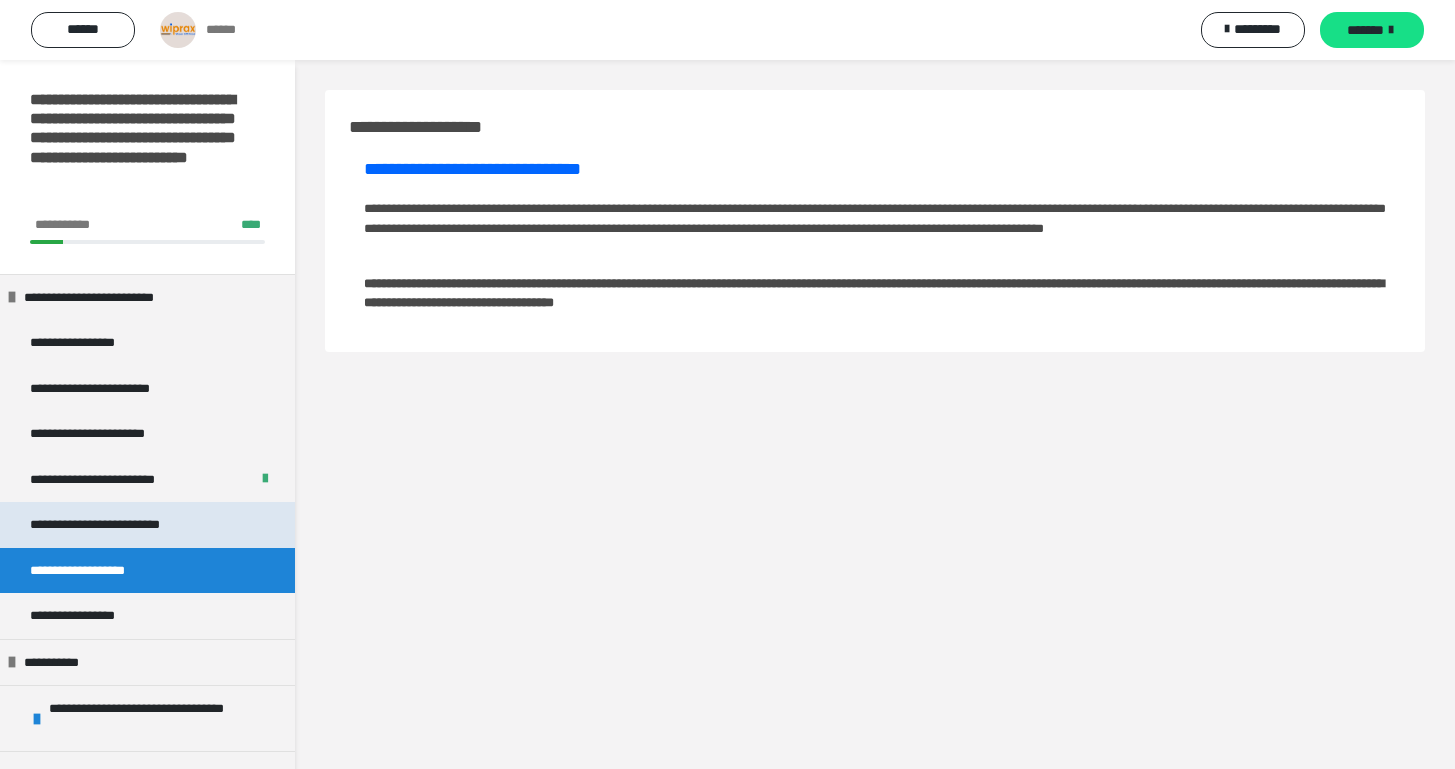 click on "**********" at bounding box center [122, 525] 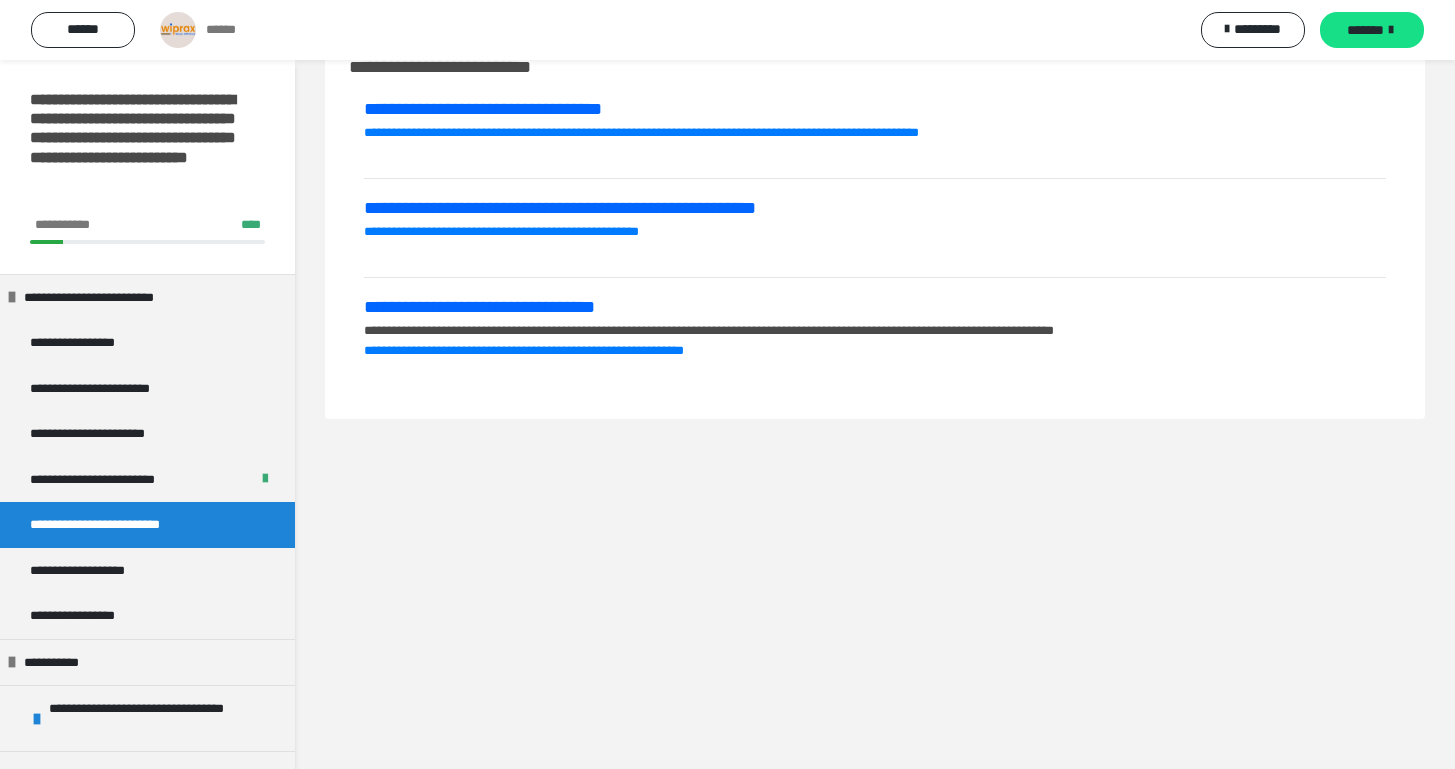 scroll, scrollTop: 0, scrollLeft: 0, axis: both 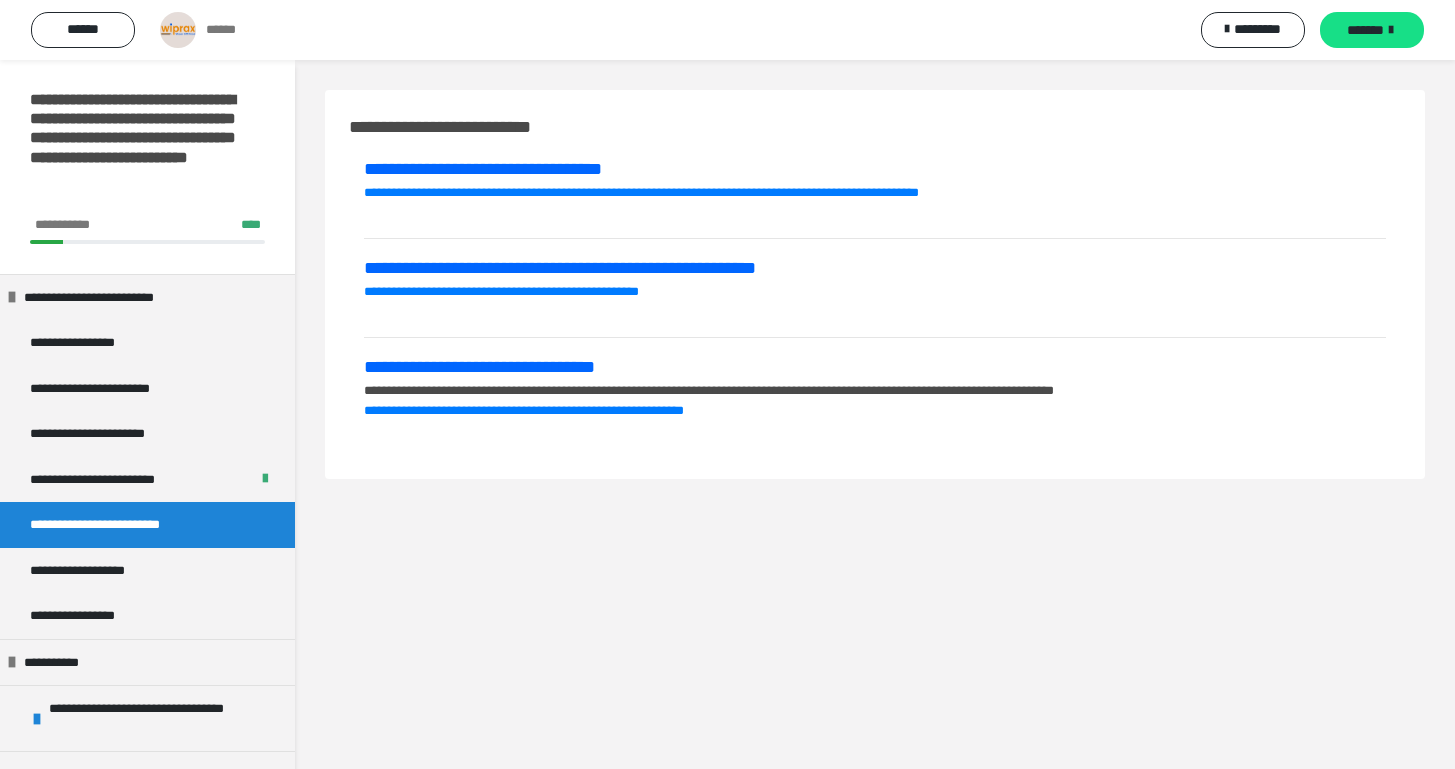 click on "**********" at bounding box center [875, 444] 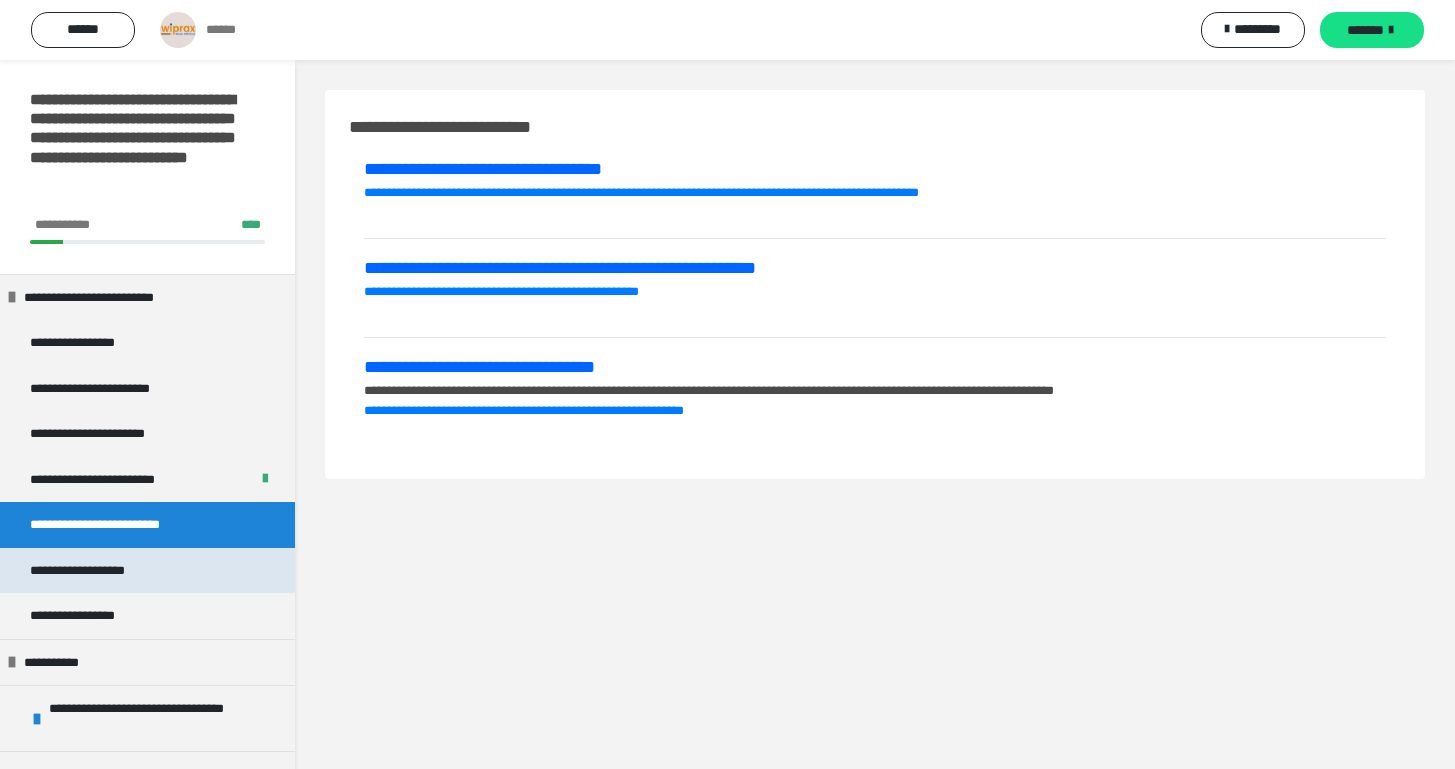 click on "**********" at bounding box center (147, 571) 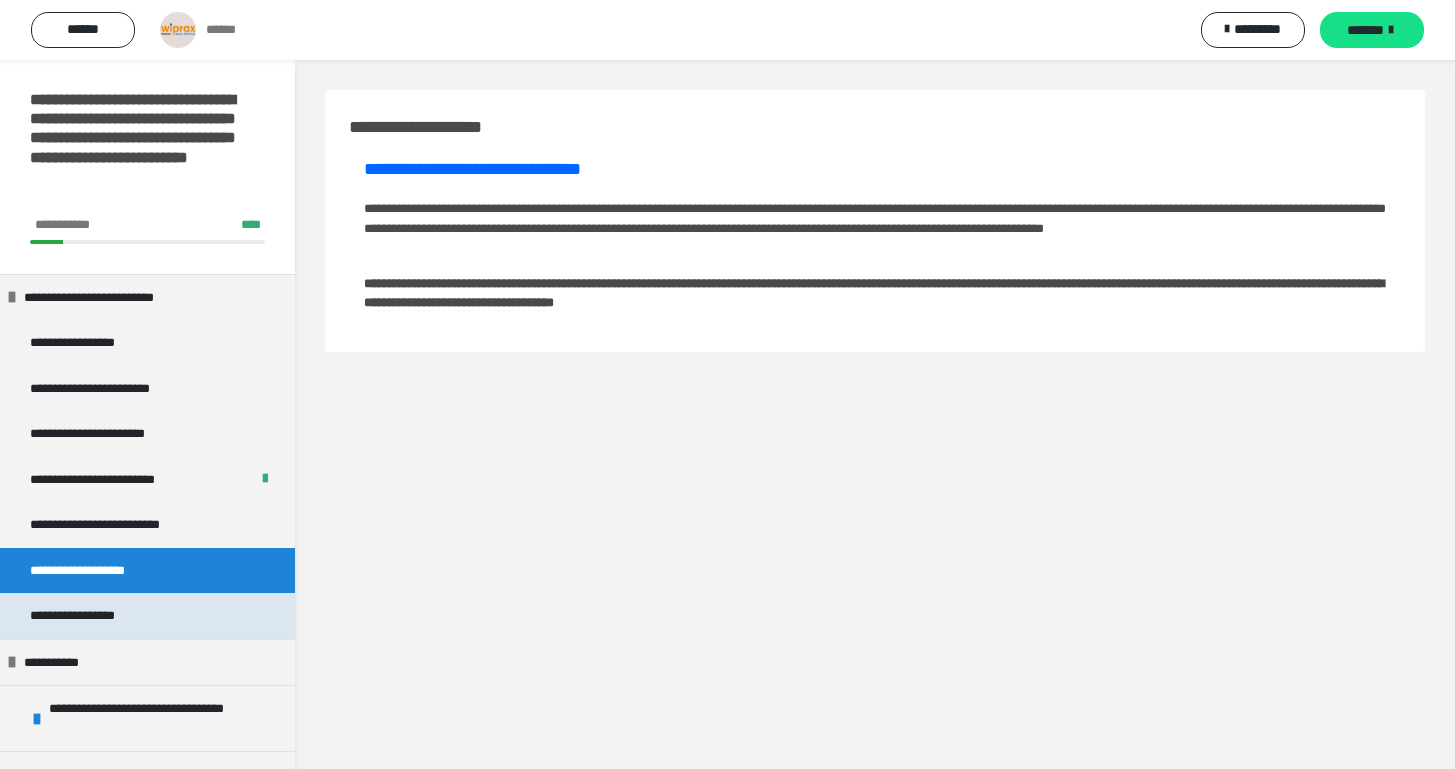 click on "**********" at bounding box center [147, 616] 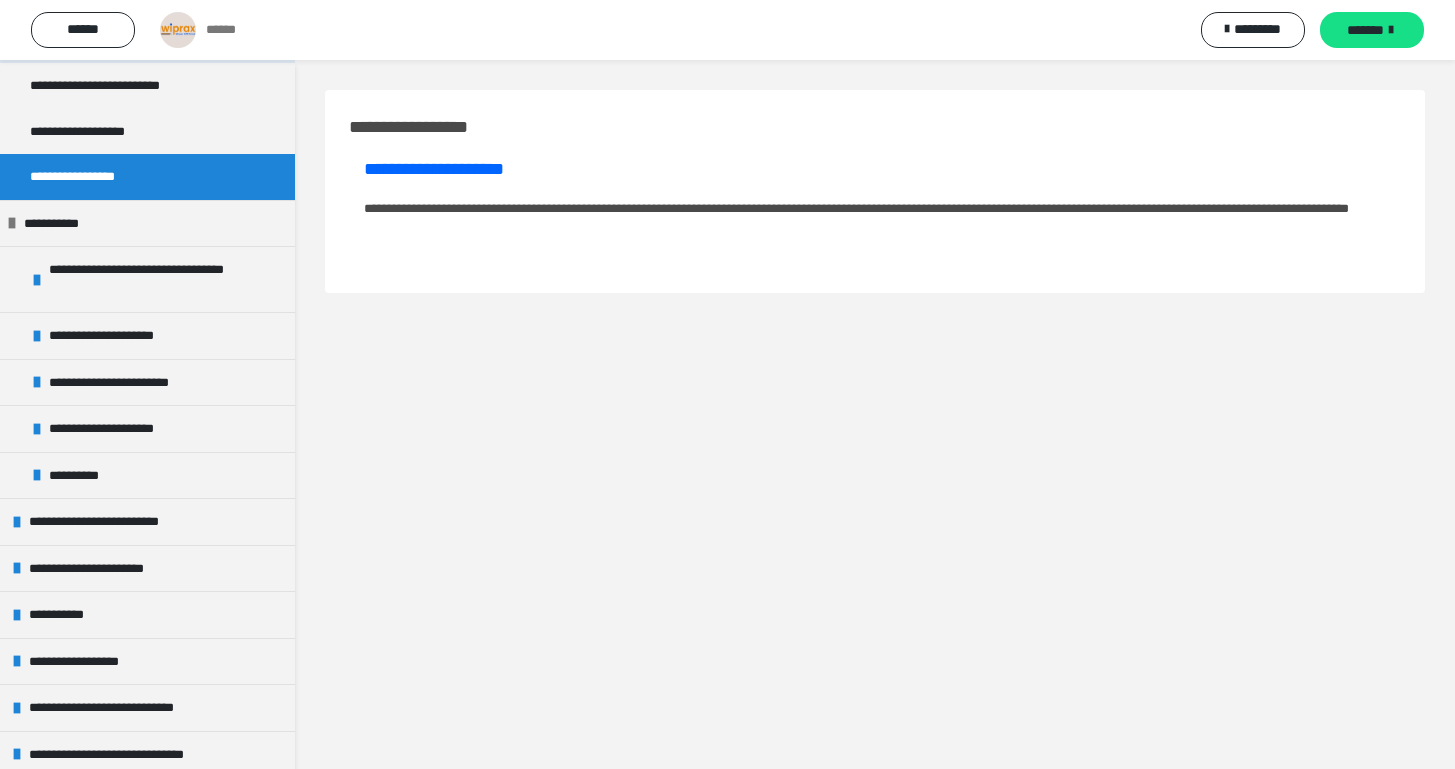 scroll, scrollTop: 545, scrollLeft: 0, axis: vertical 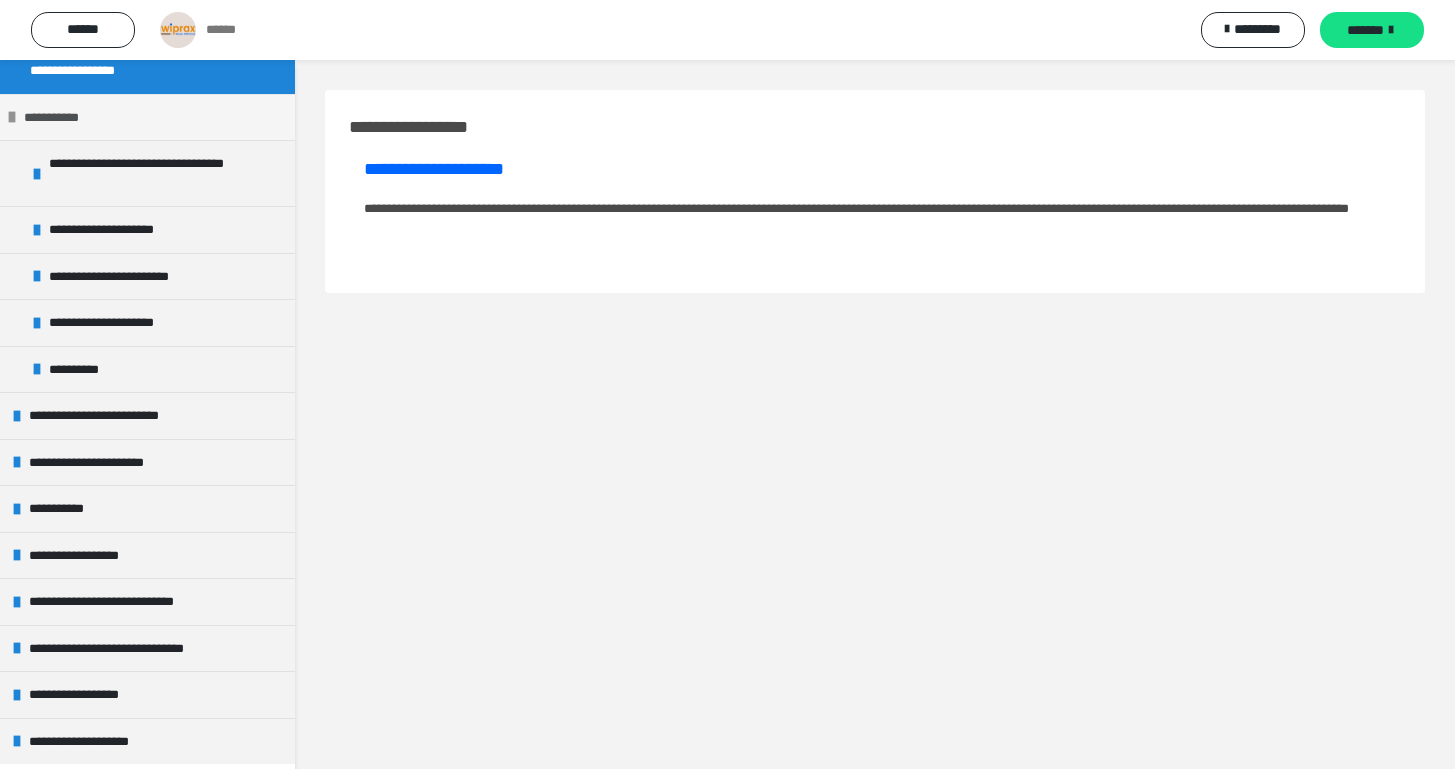 click at bounding box center (12, 117) 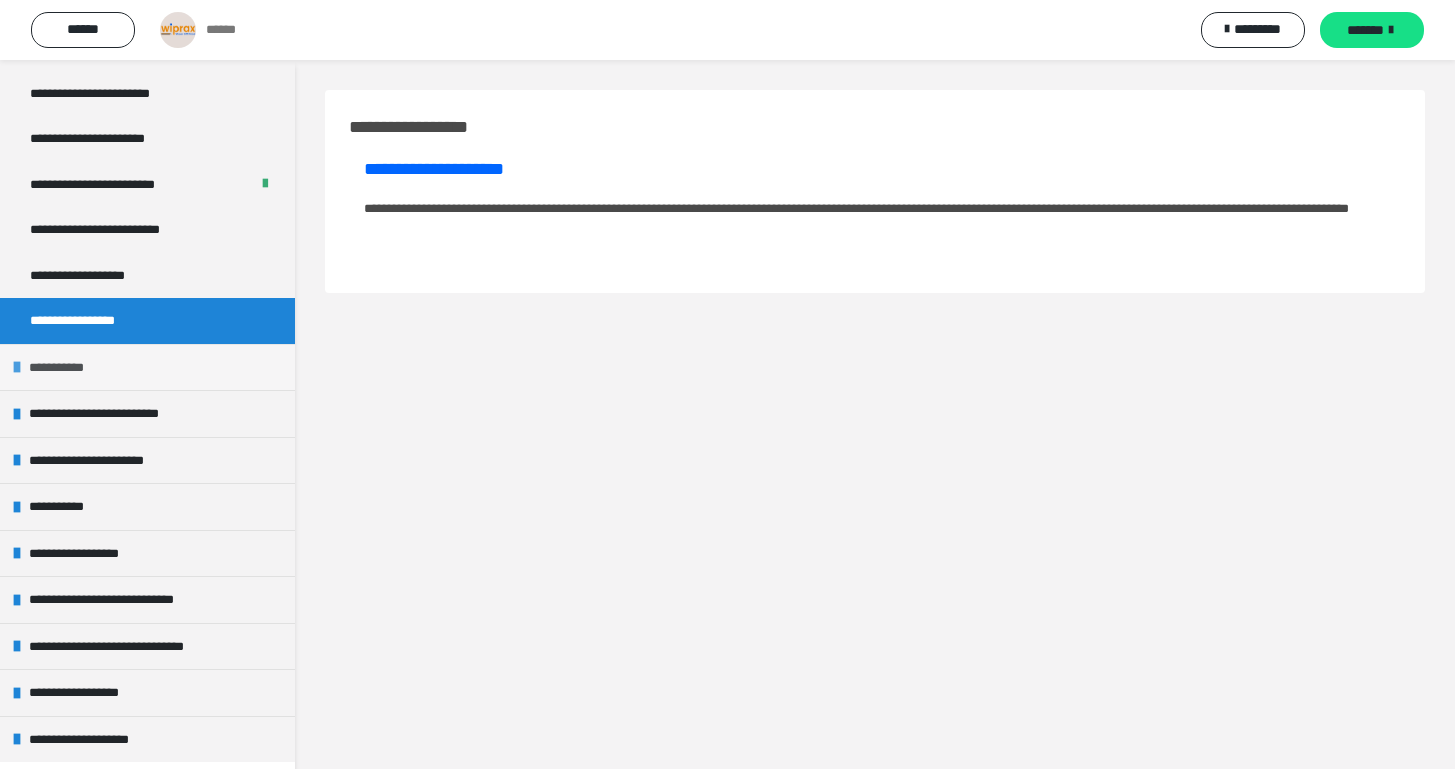 scroll, scrollTop: 293, scrollLeft: 0, axis: vertical 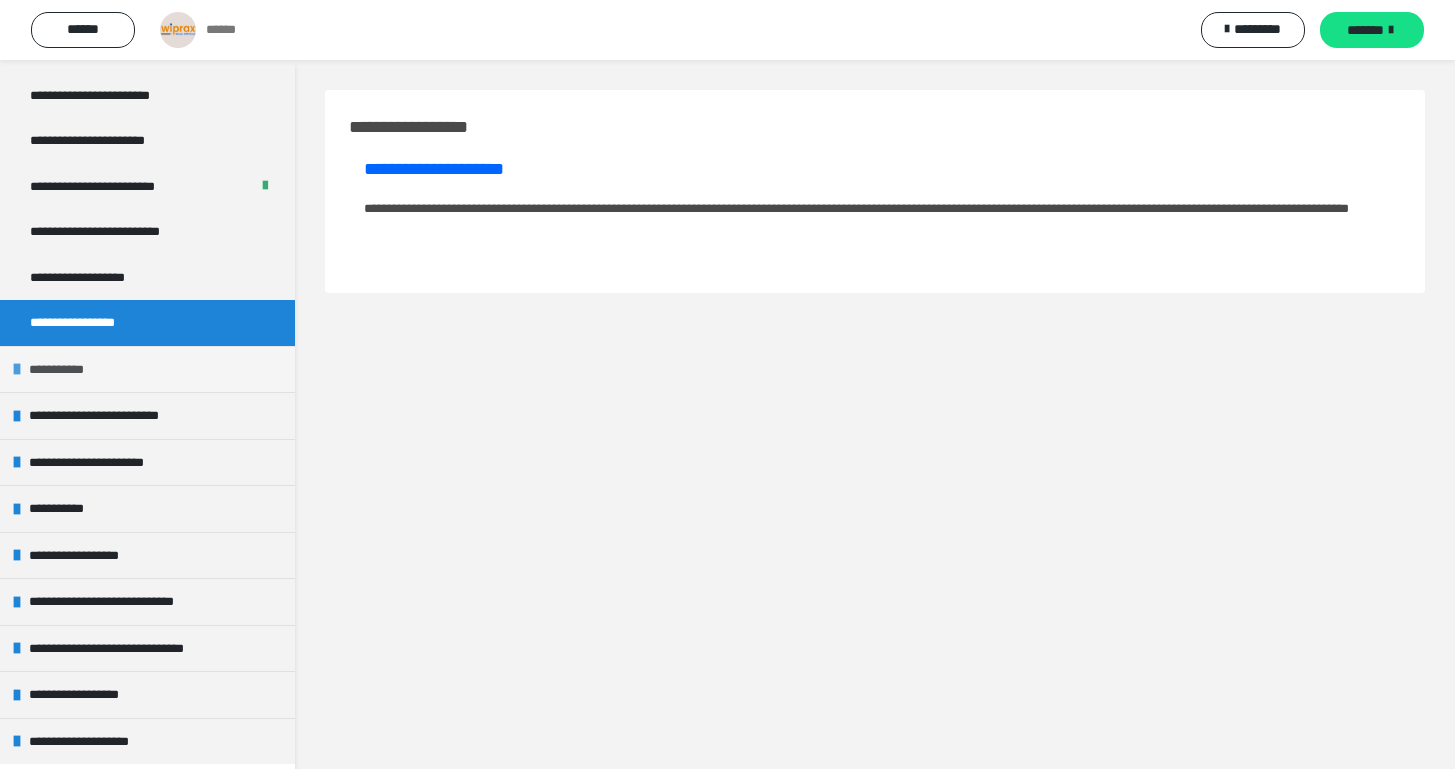 click on "**********" at bounding box center [64, 370] 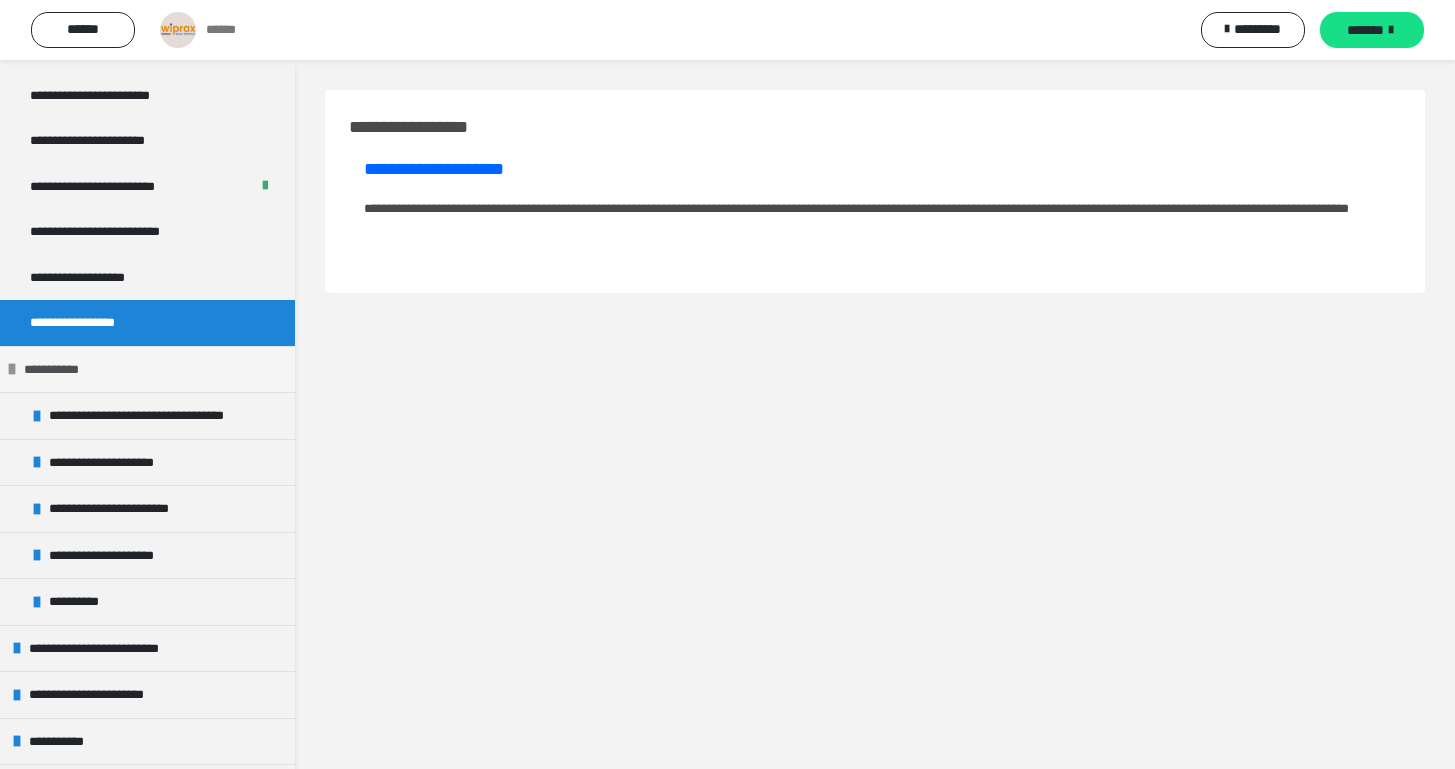 scroll, scrollTop: 545, scrollLeft: 0, axis: vertical 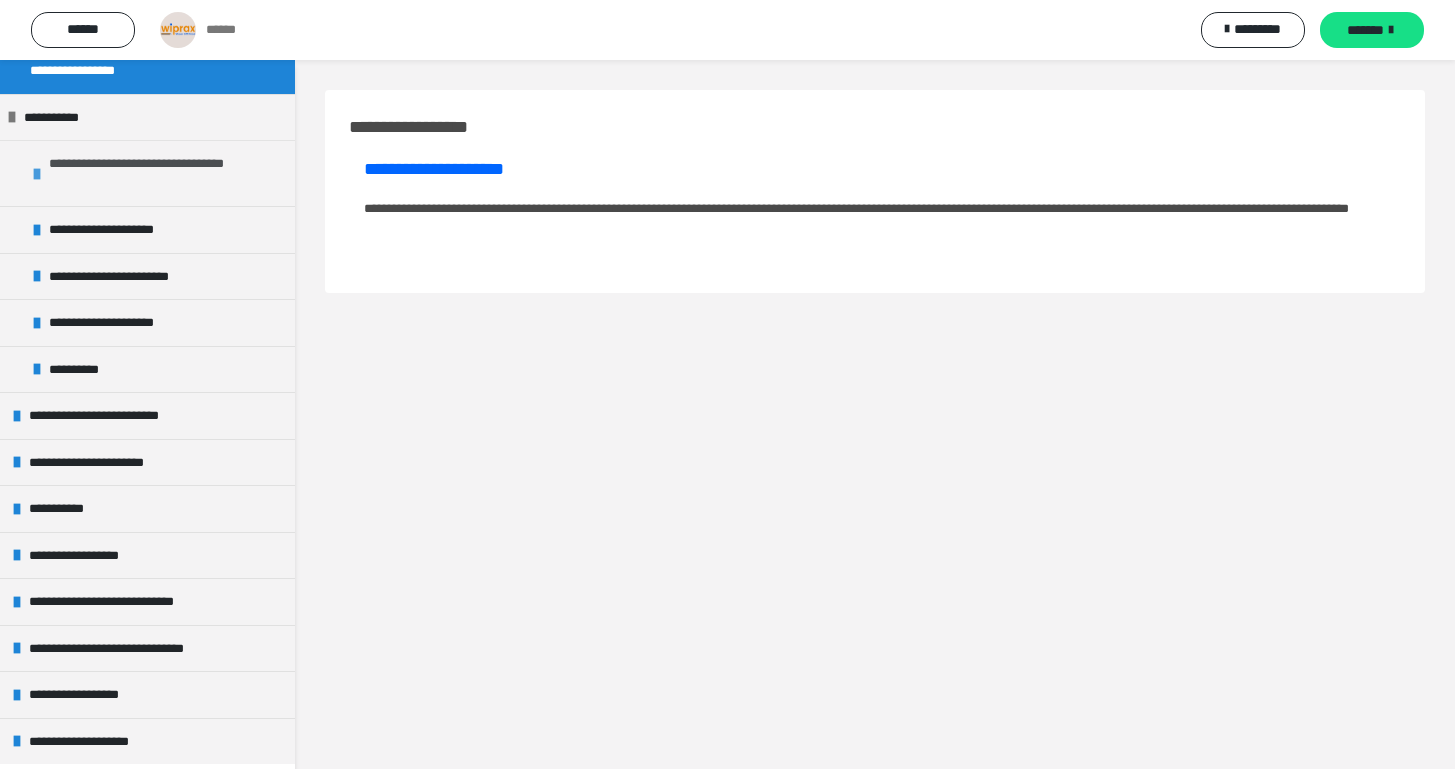 click on "**********" at bounding box center [159, 173] 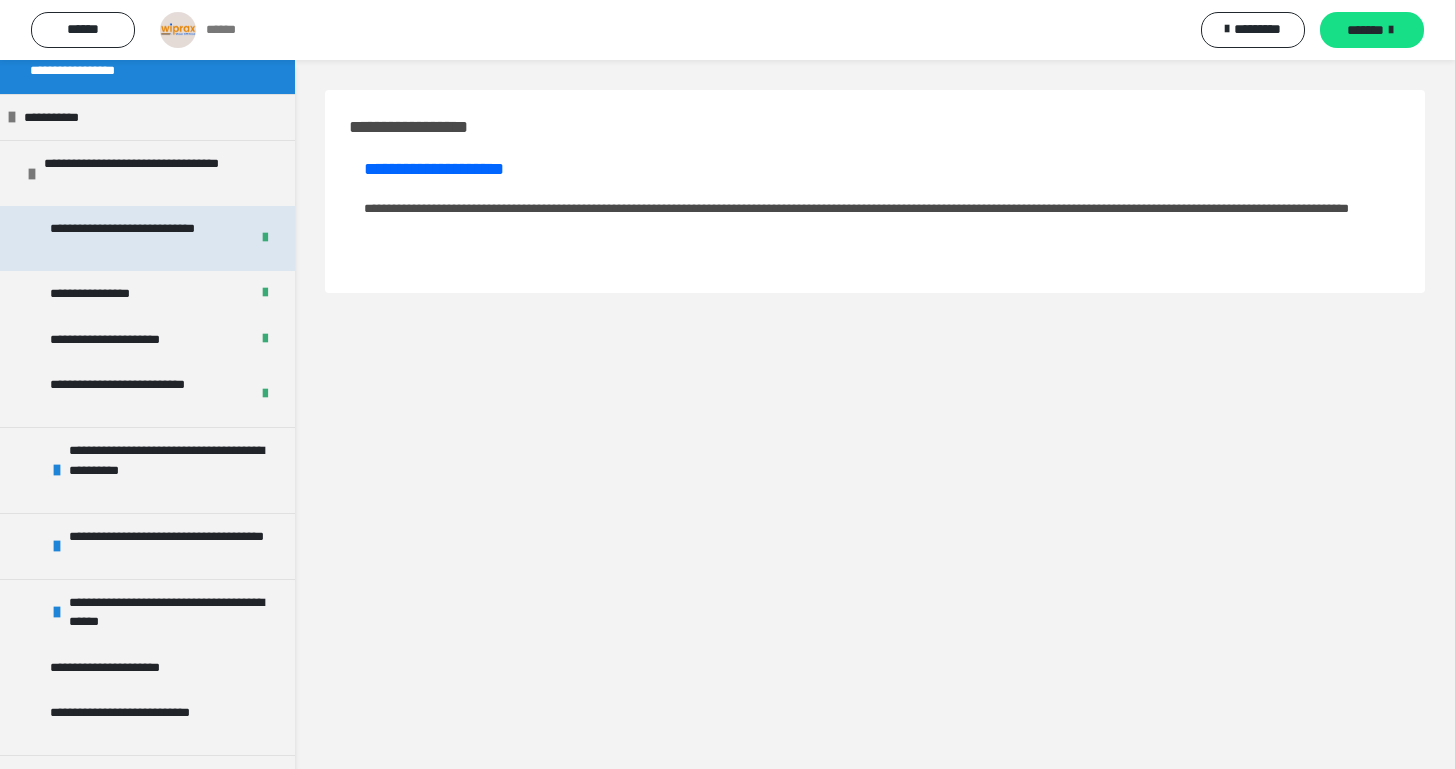 click on "**********" at bounding box center [134, 238] 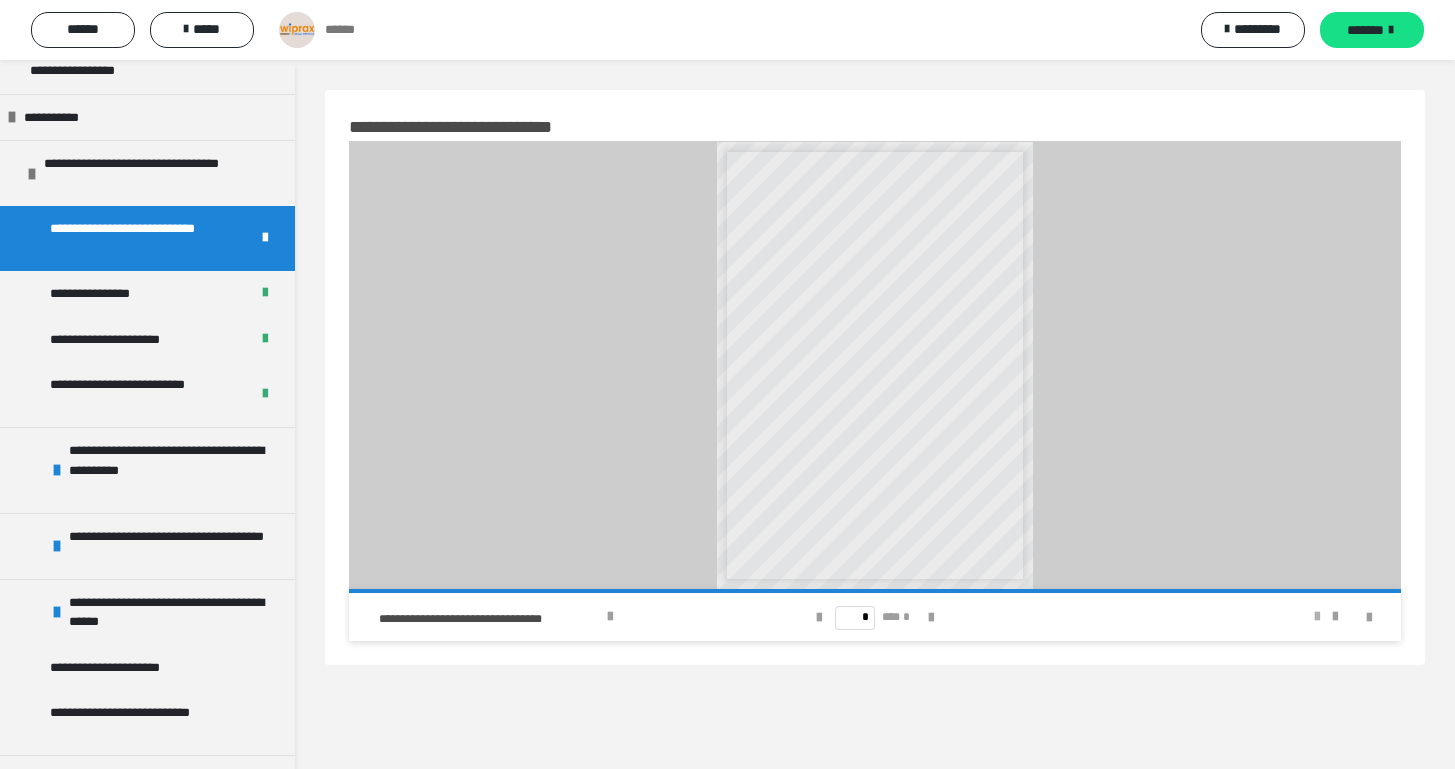 click at bounding box center (1317, 617) 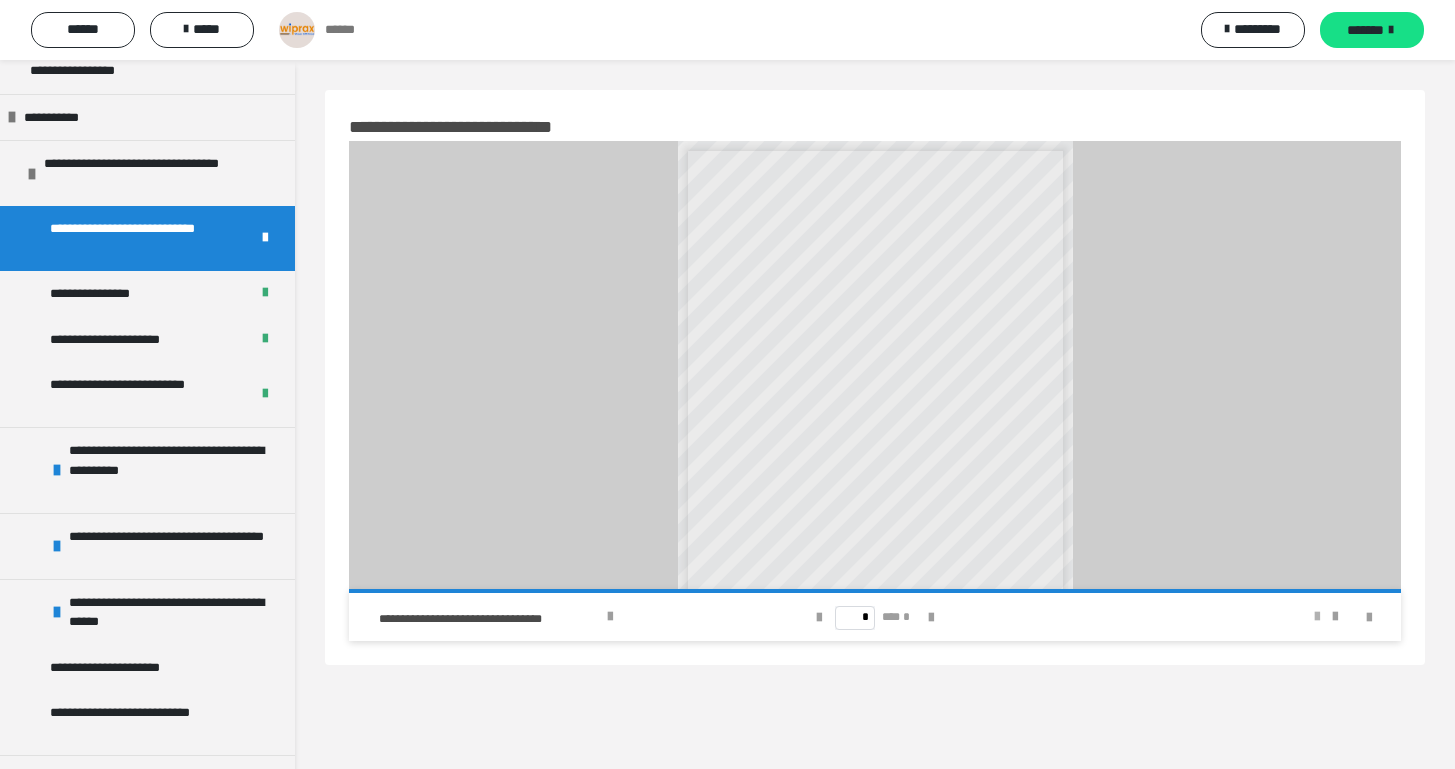 click at bounding box center [1317, 617] 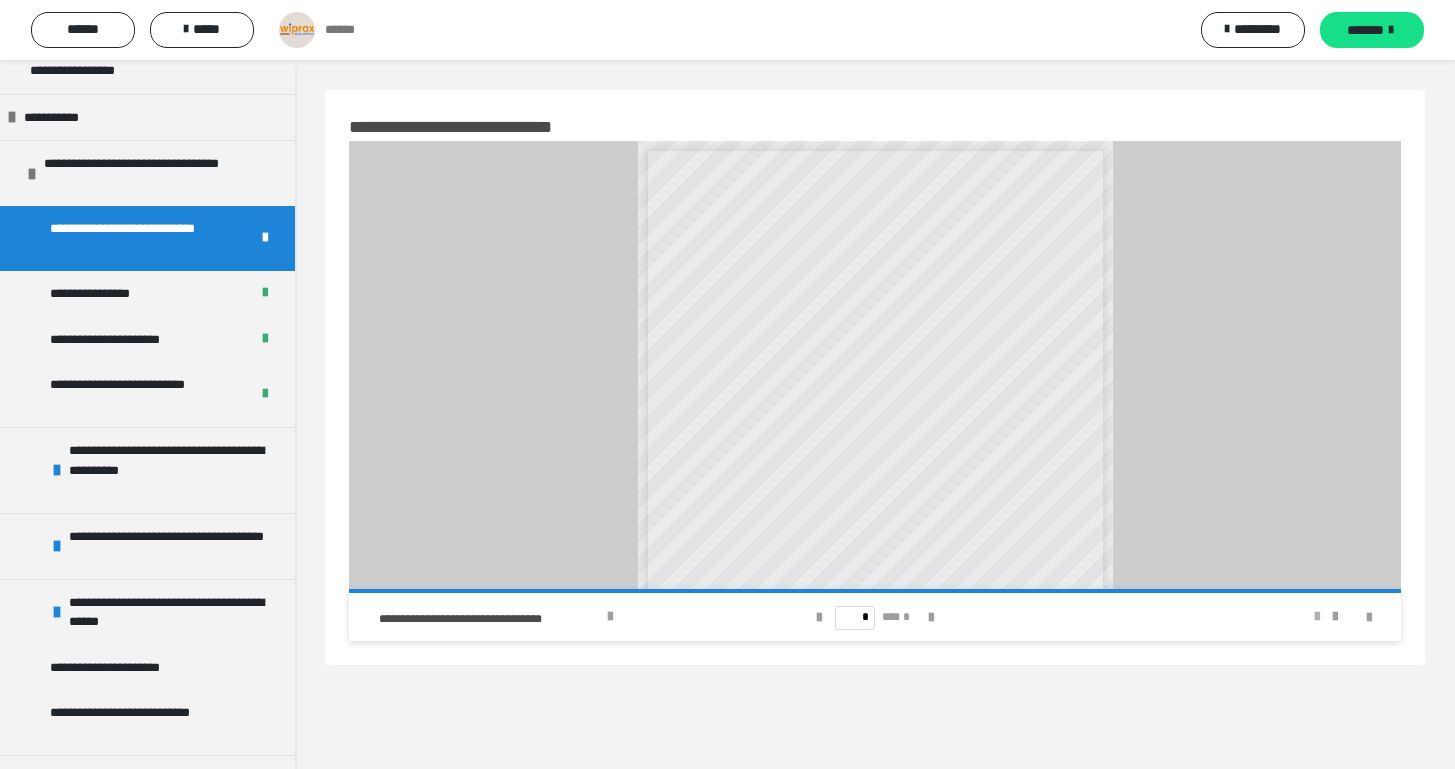 click at bounding box center (1317, 617) 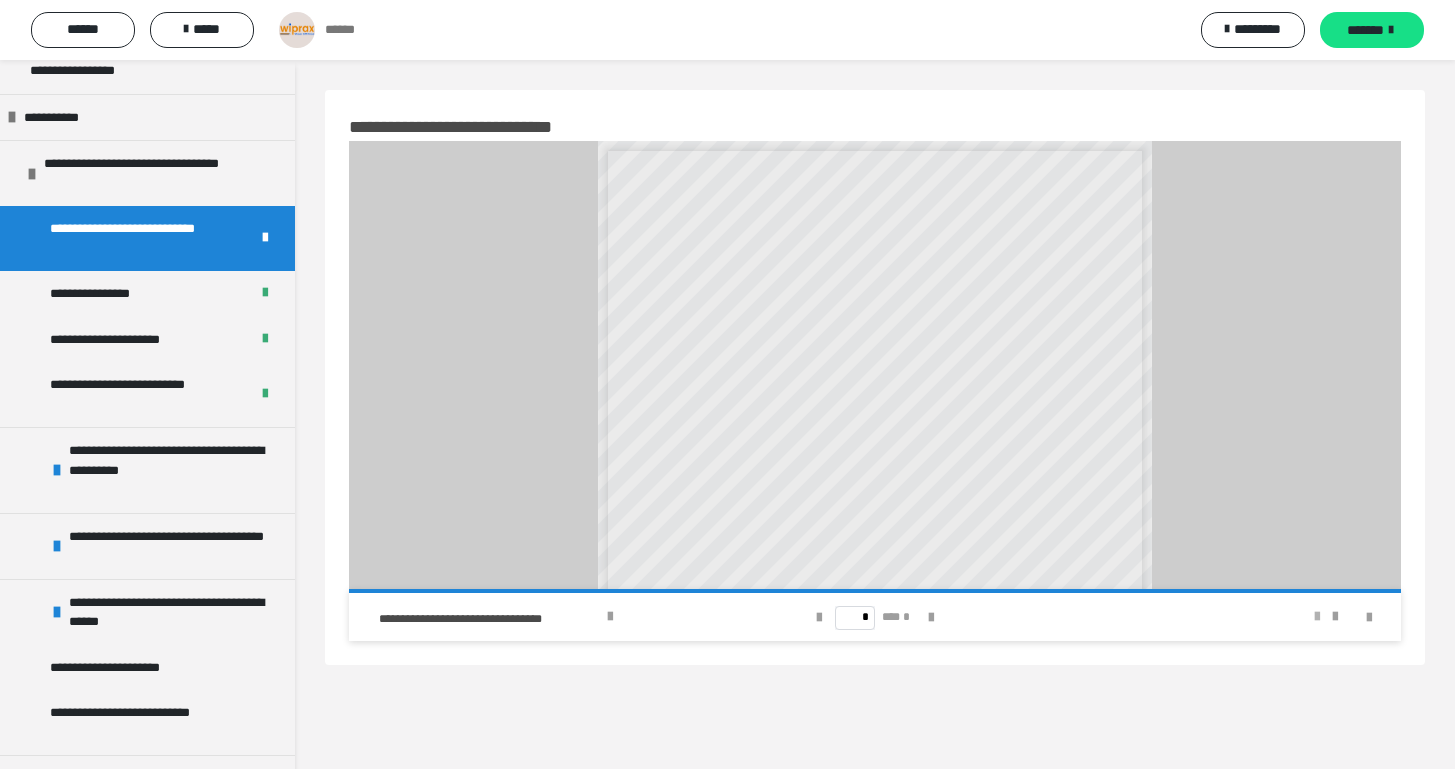 click at bounding box center [1317, 617] 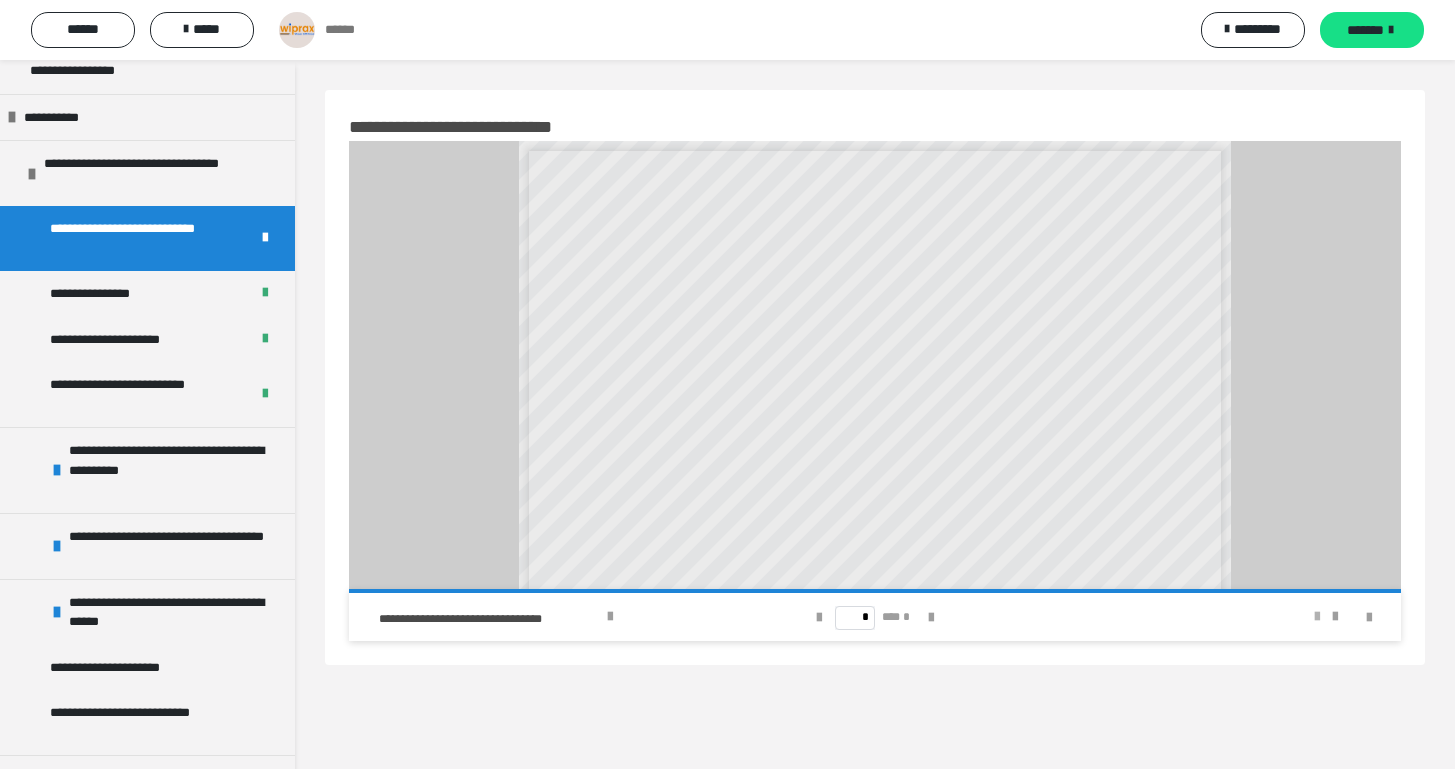 click at bounding box center [1317, 617] 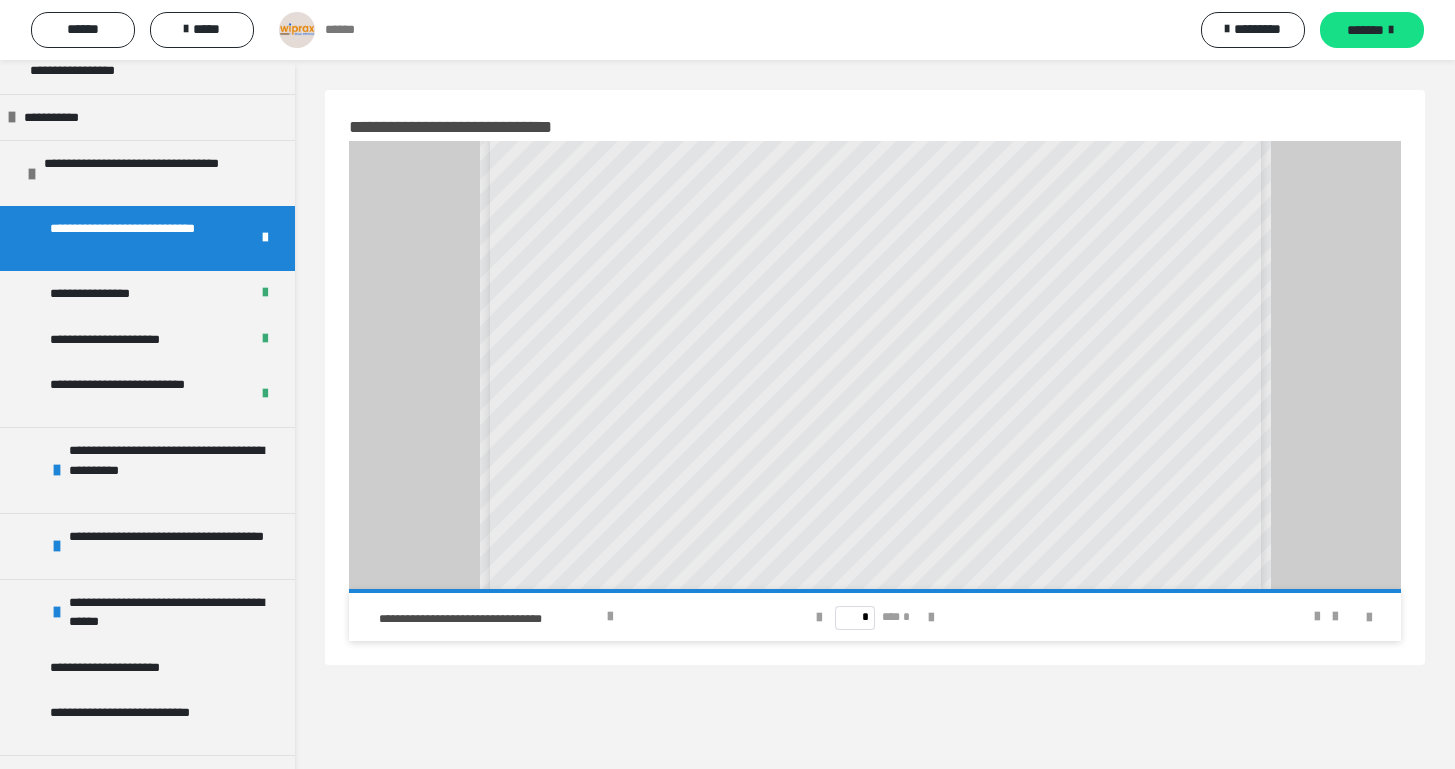 scroll, scrollTop: 34, scrollLeft: 0, axis: vertical 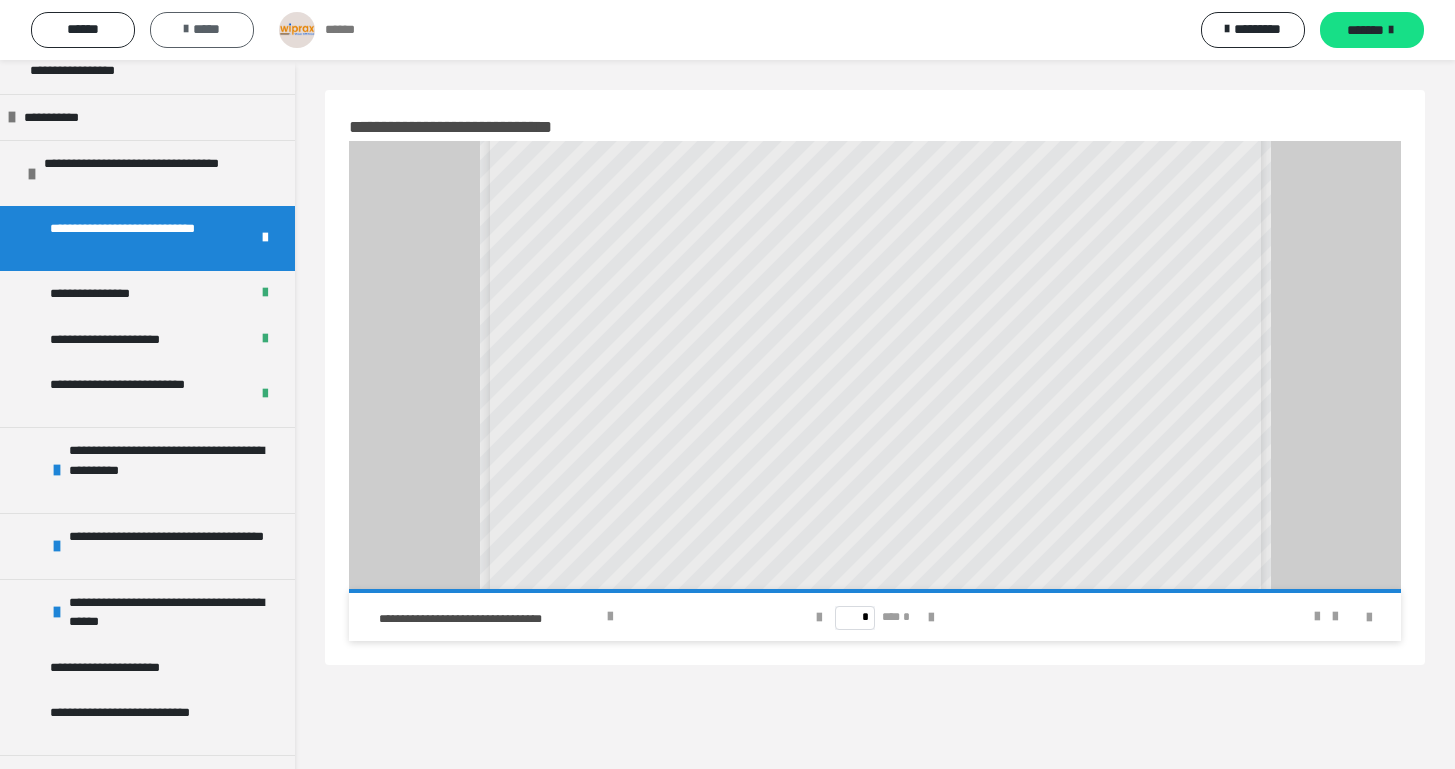click on "*****" at bounding box center [202, 30] 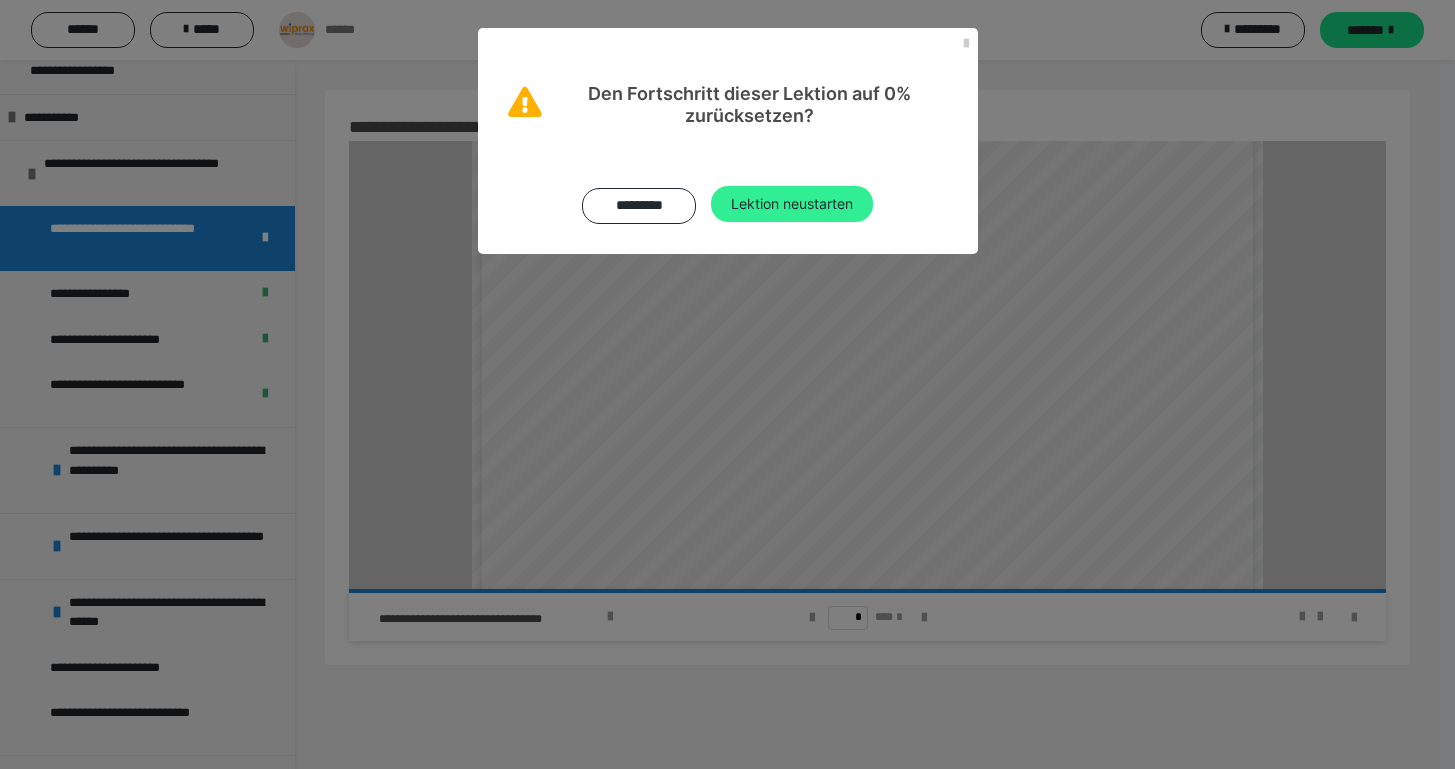 click on "Lektion neustarten" at bounding box center [792, 204] 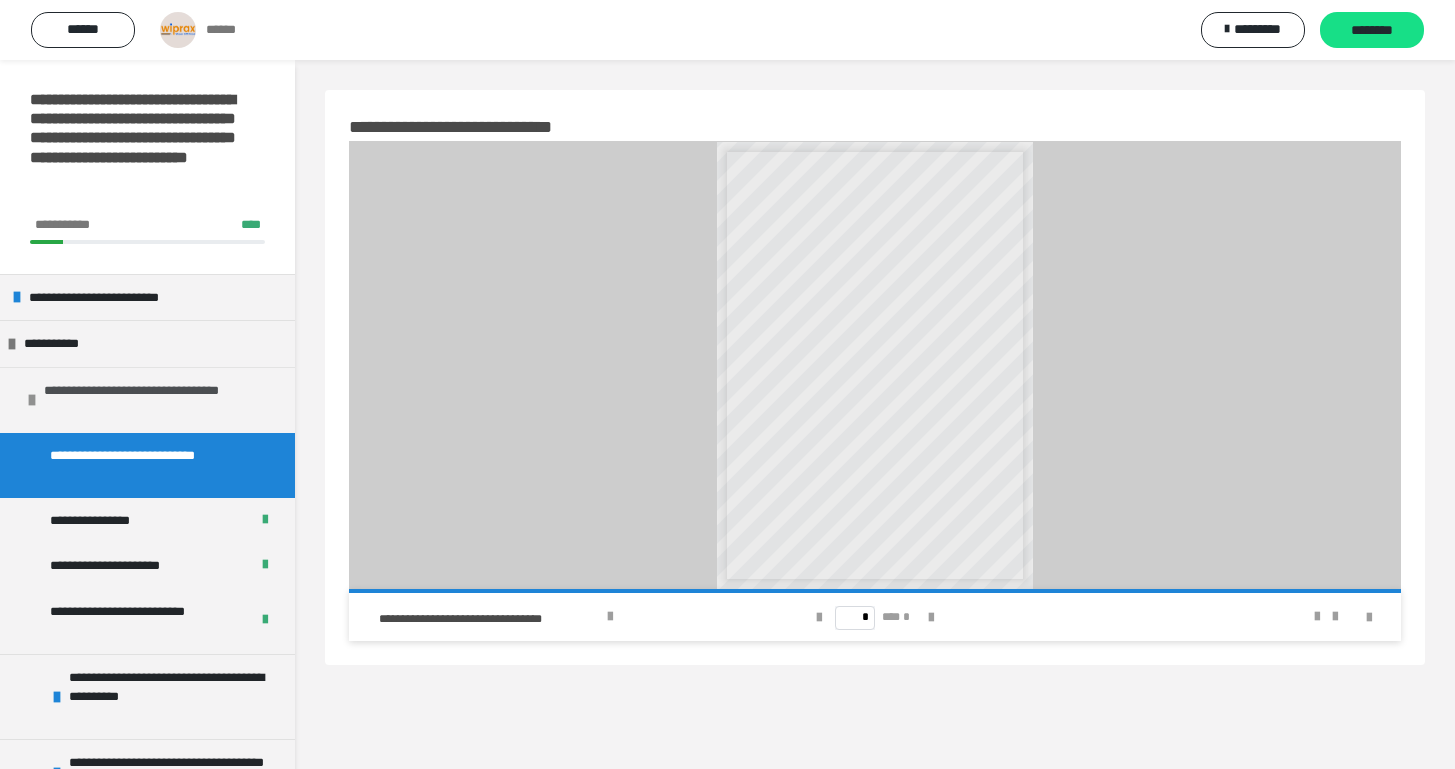 click on "**********" at bounding box center (154, 400) 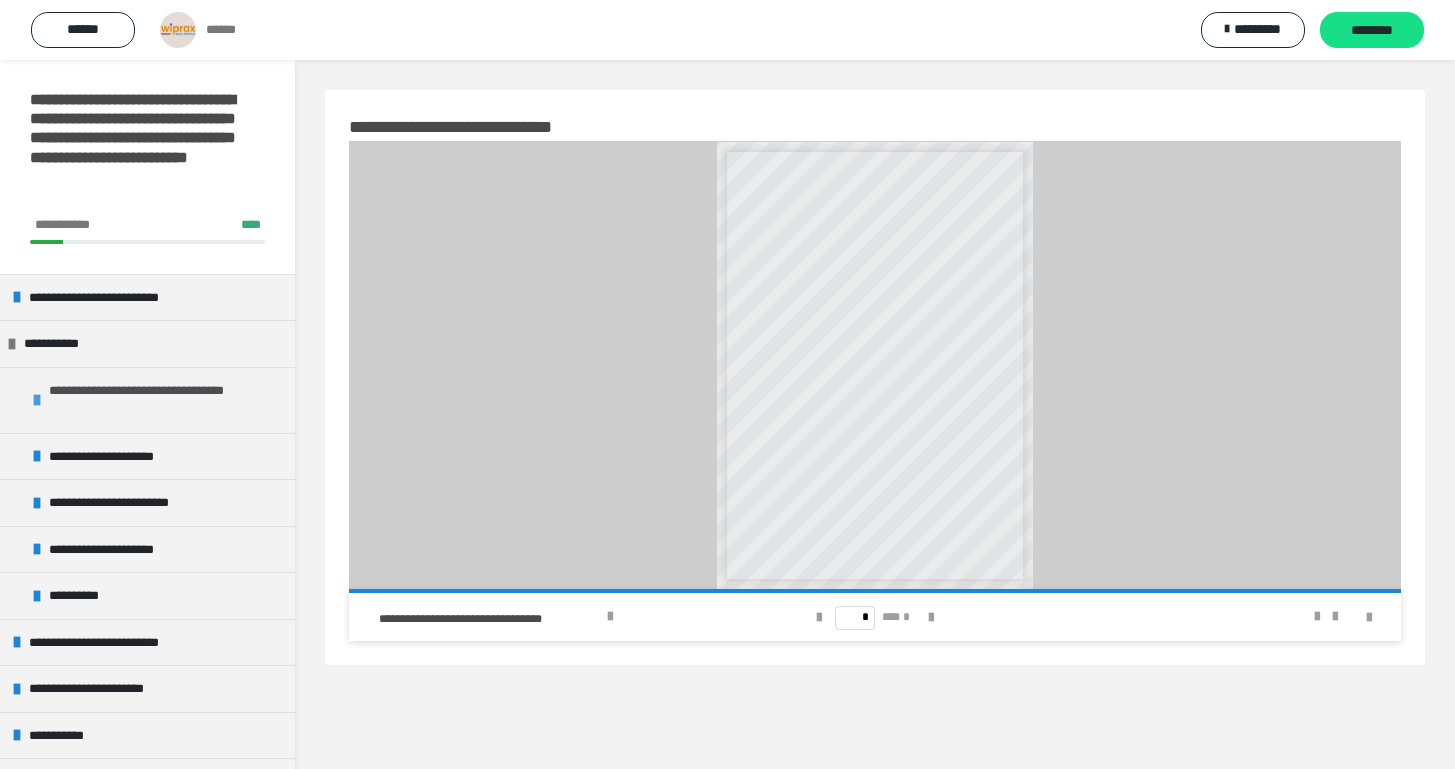 click on "**********" at bounding box center [159, 400] 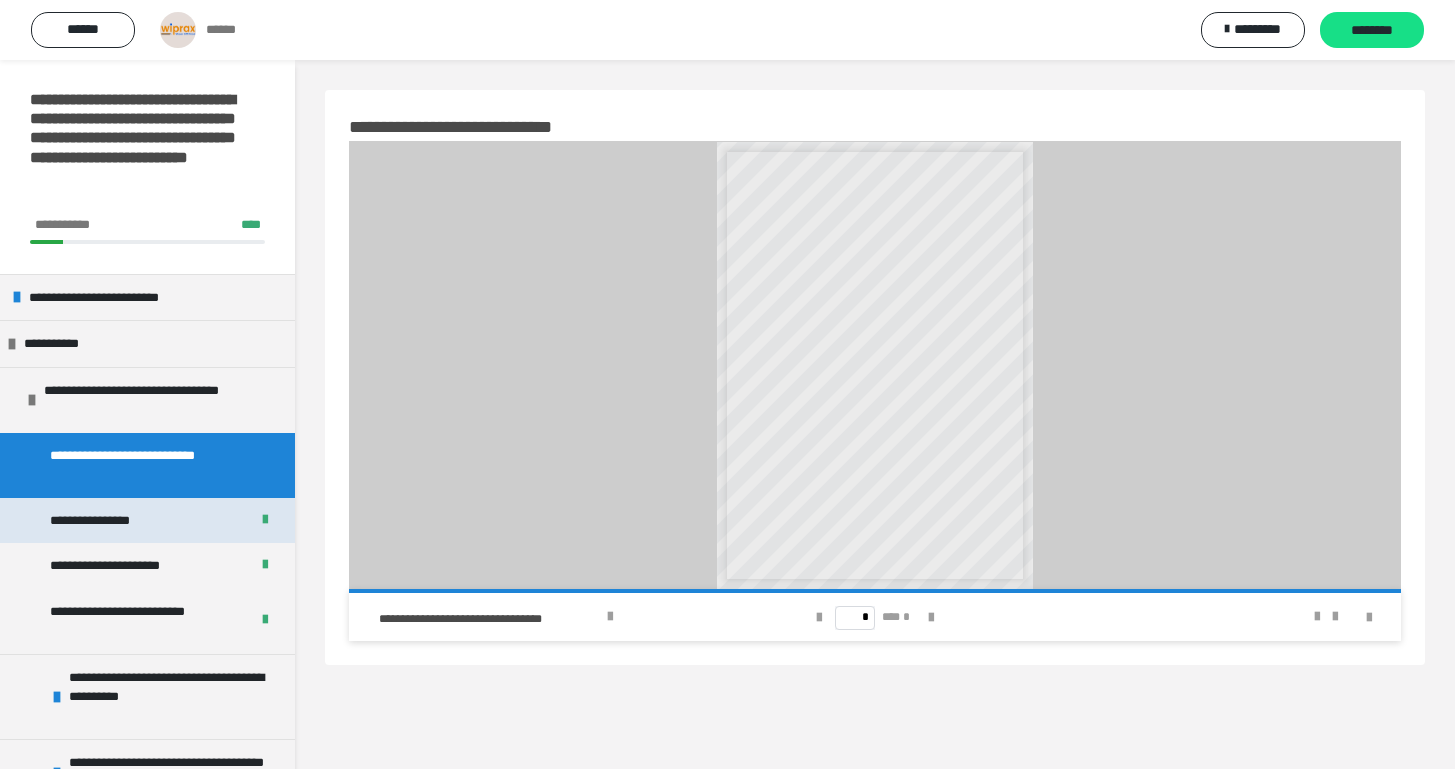 click on "**********" at bounding box center [108, 521] 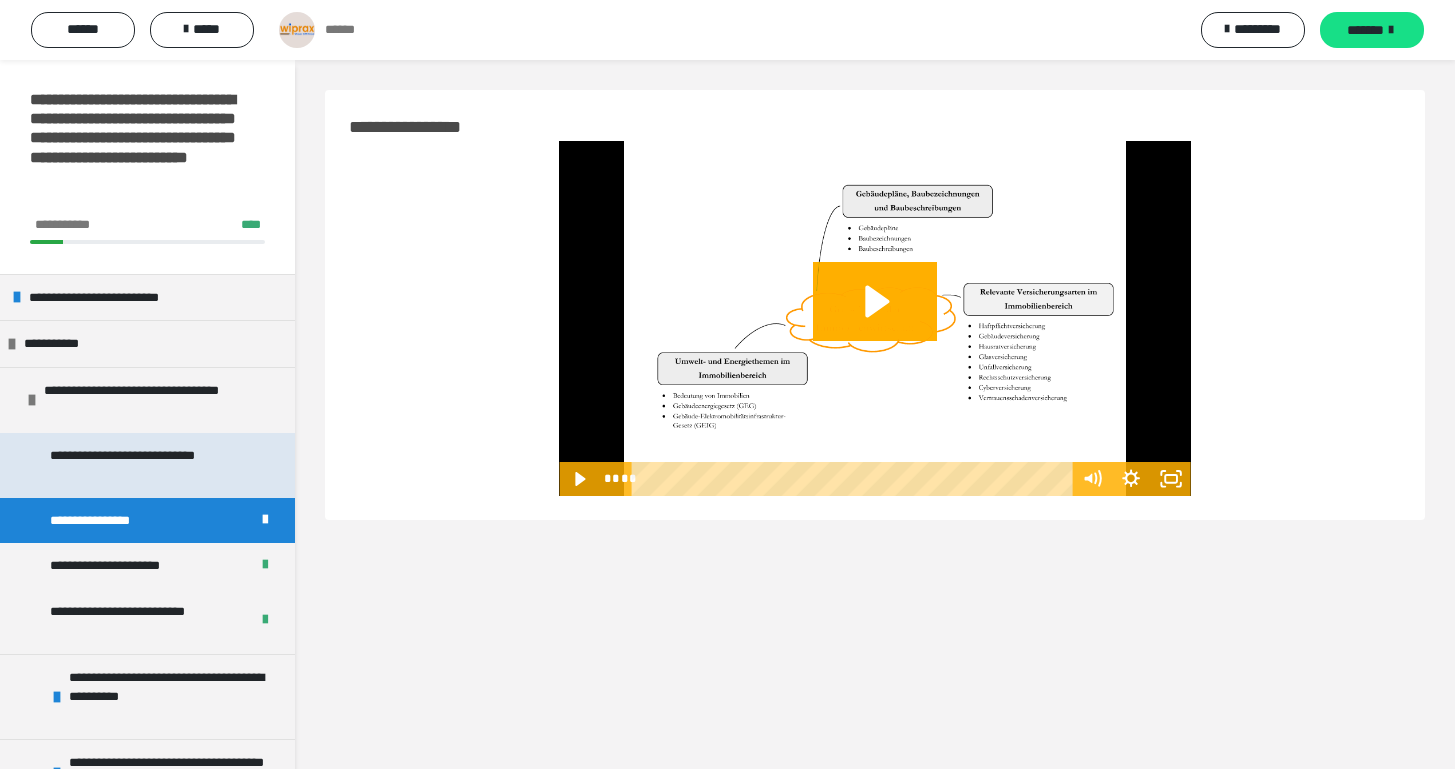 click on "**********" at bounding box center (142, 465) 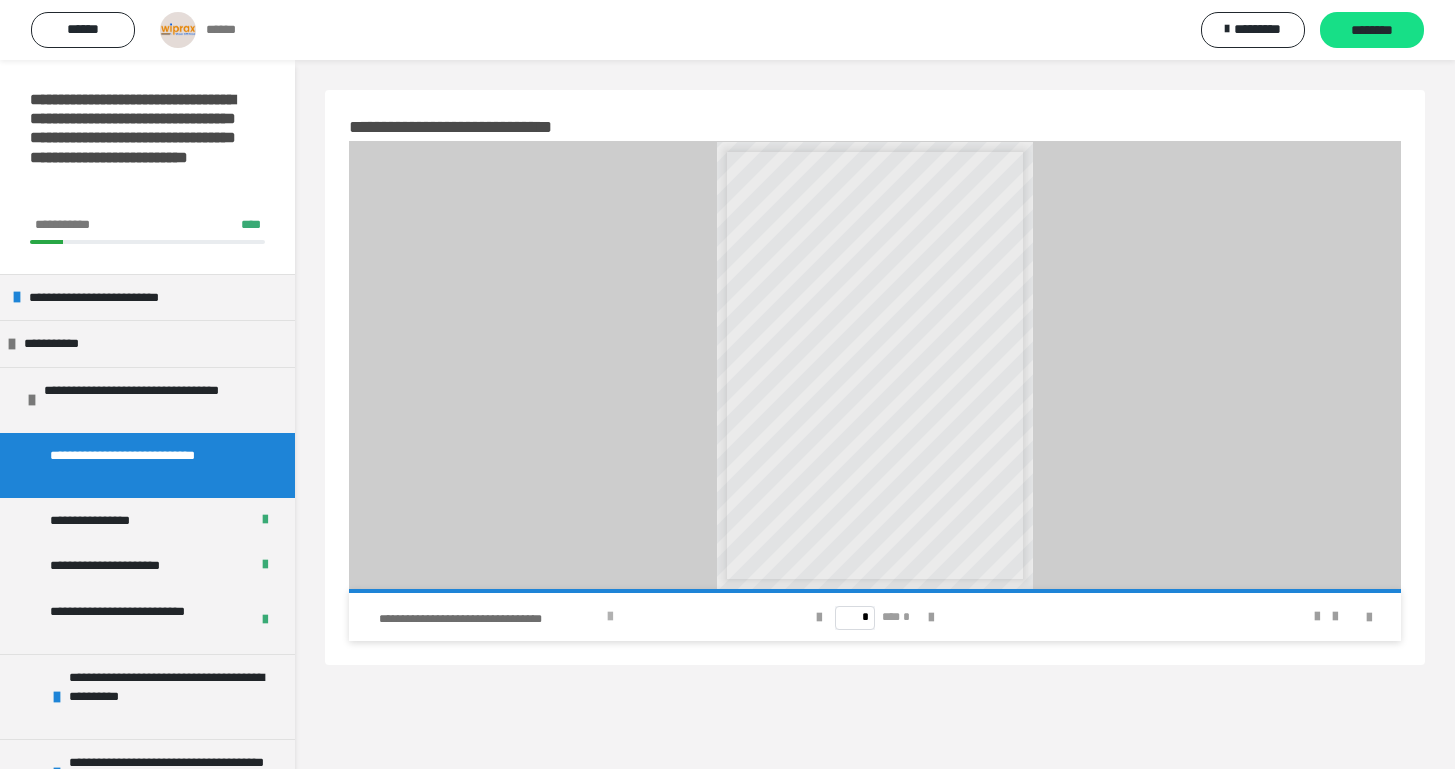 click on "**********" at bounding box center (490, 619) 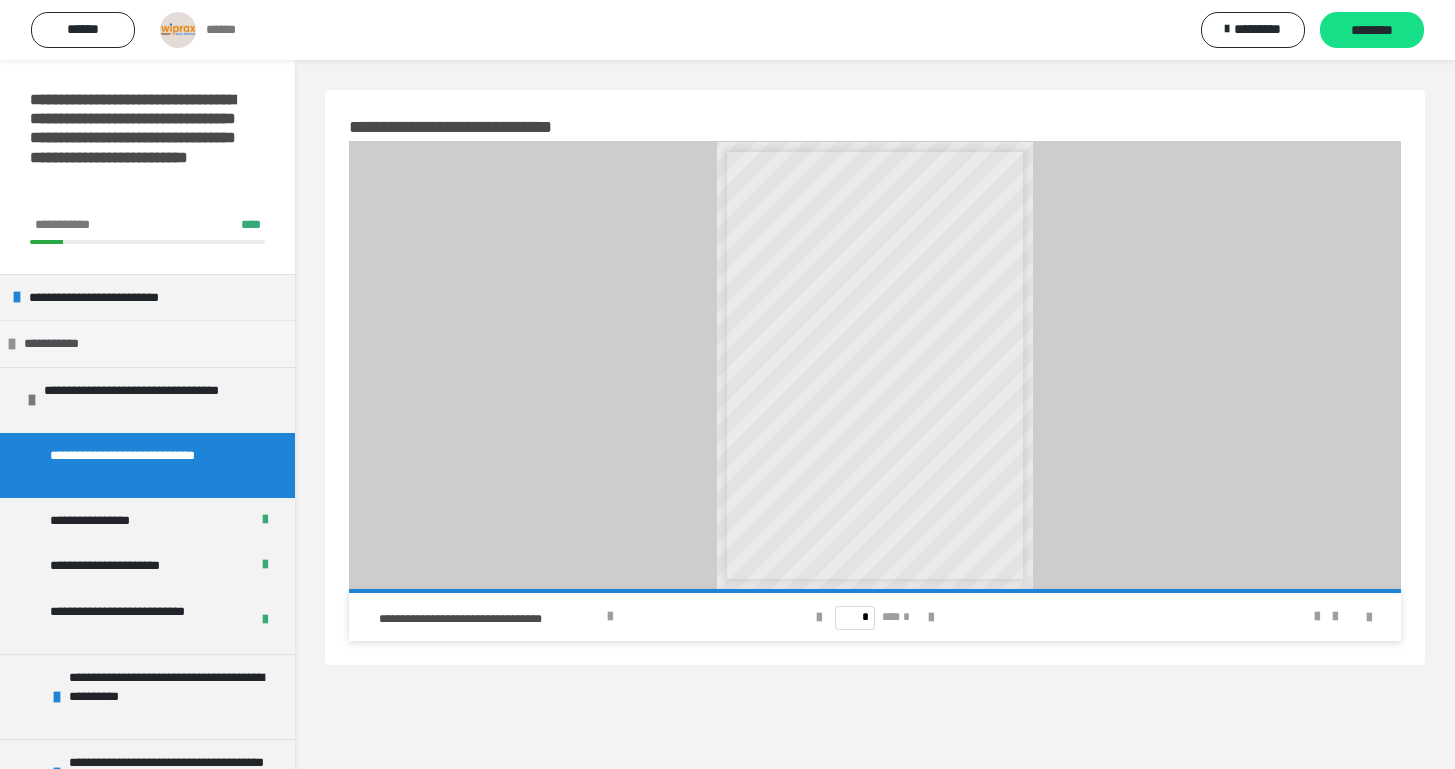 click on "**********" at bounding box center [147, 343] 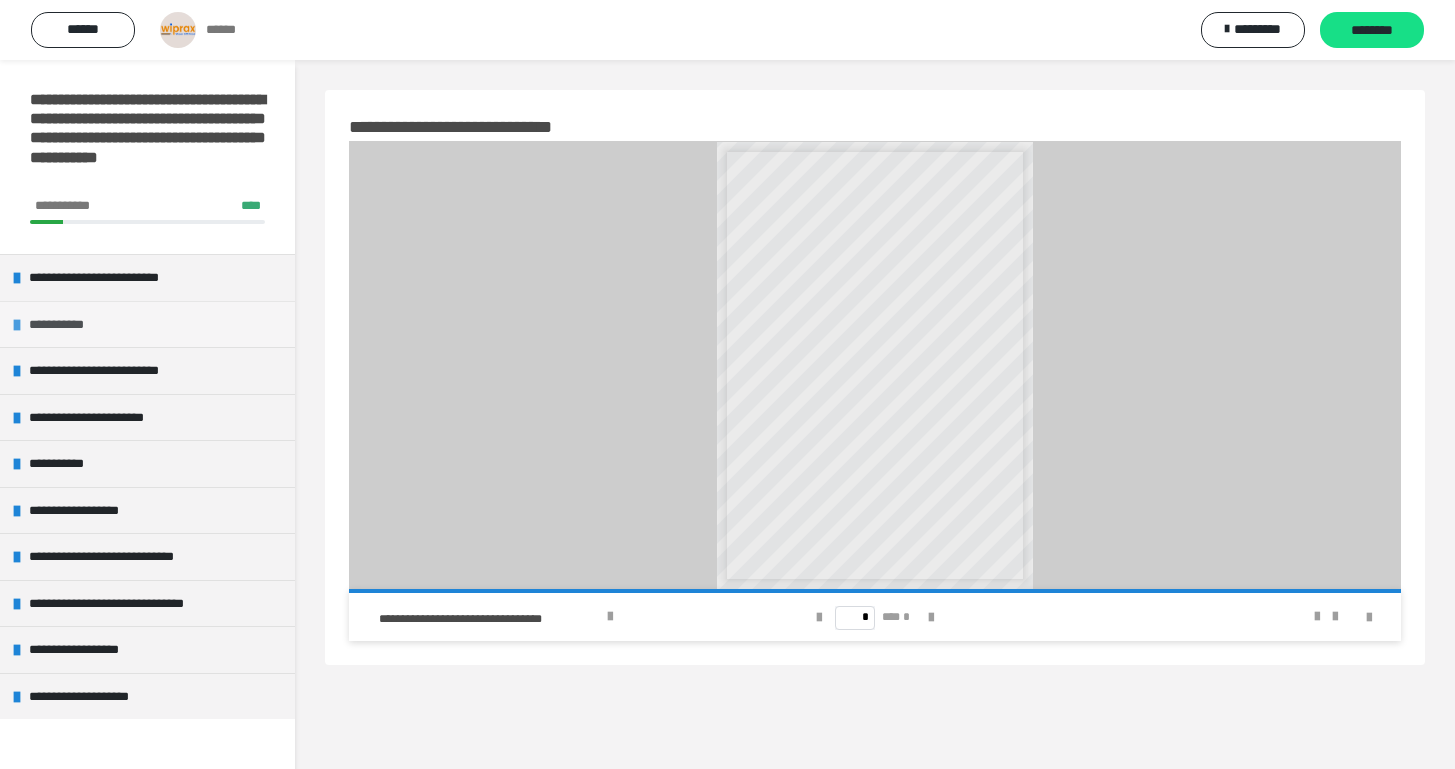 click on "**********" at bounding box center (147, 324) 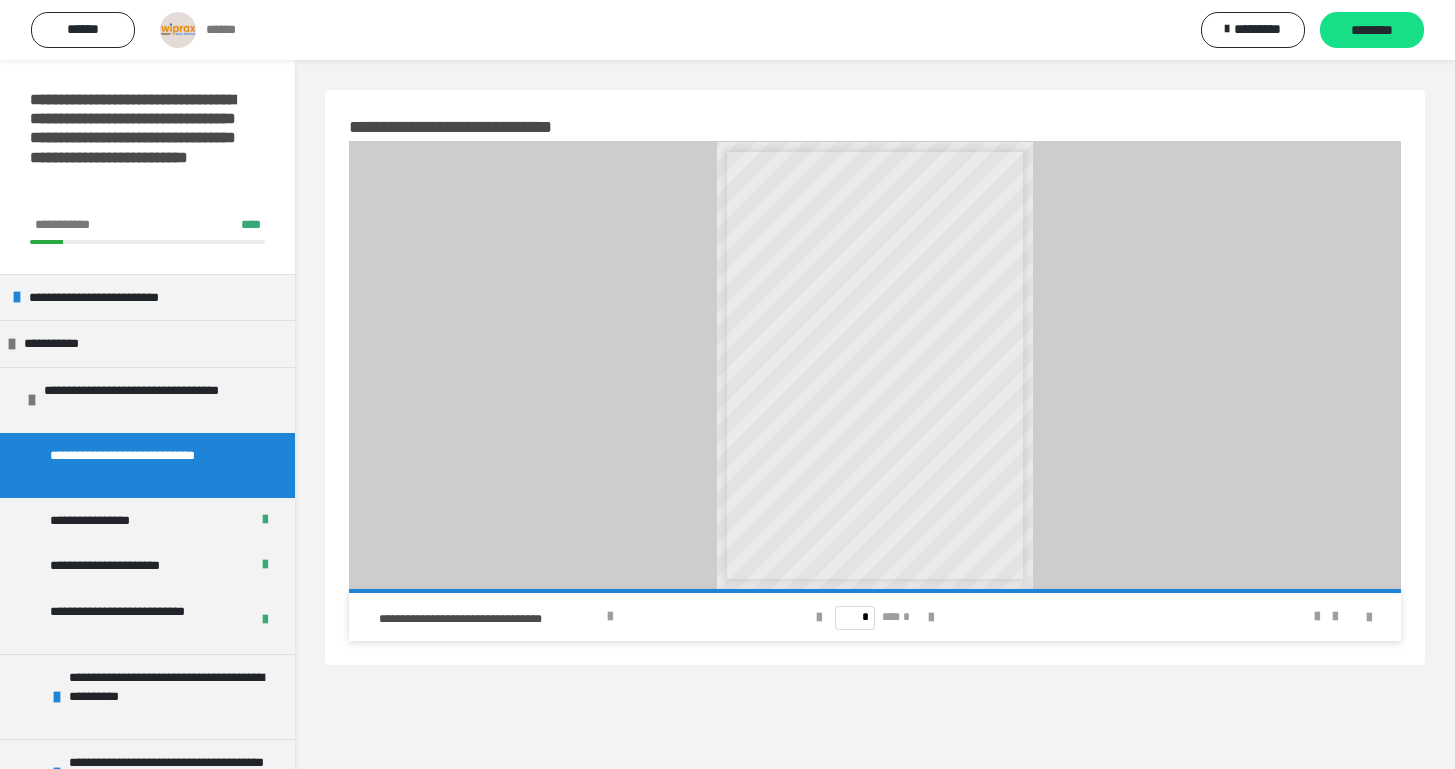 click on "**********" at bounding box center (147, 465) 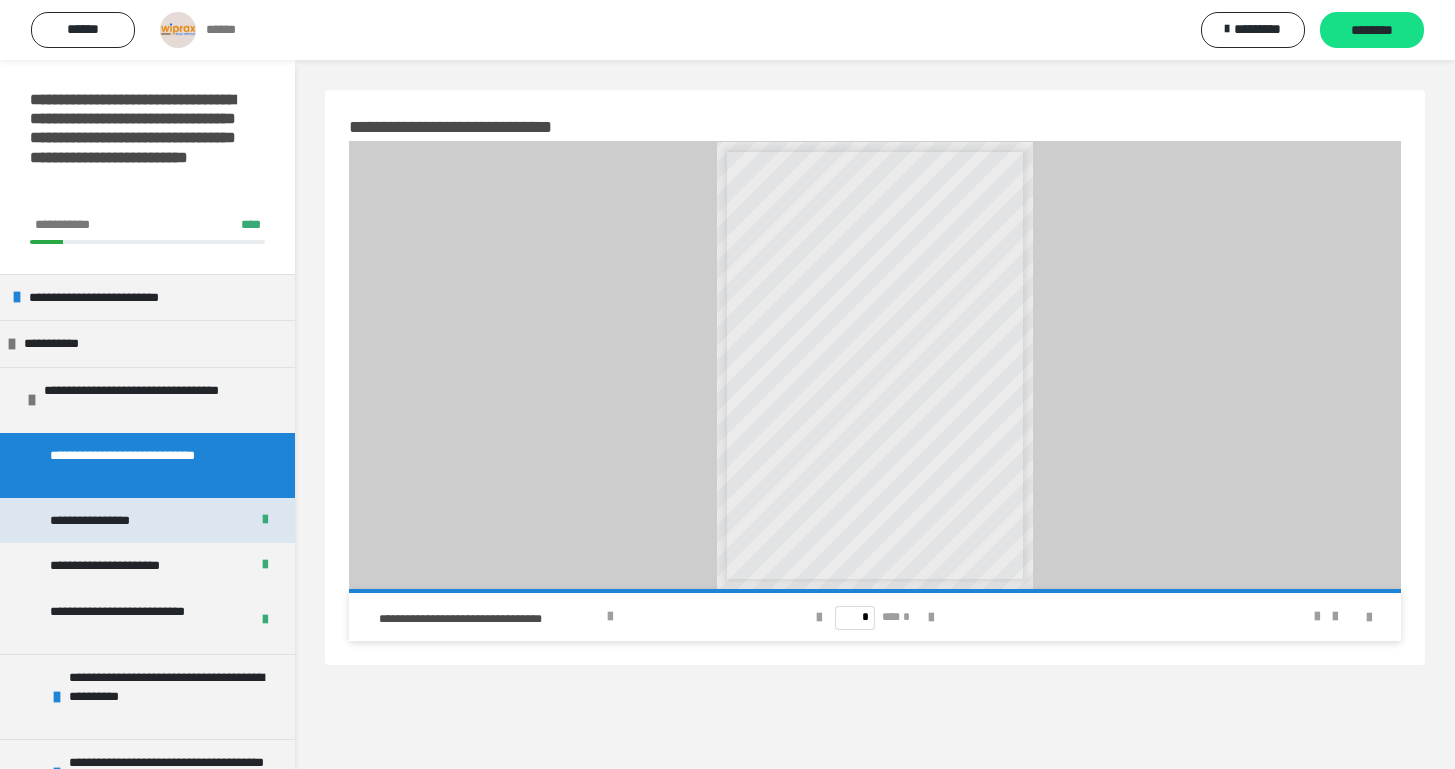 click on "**********" at bounding box center [147, 521] 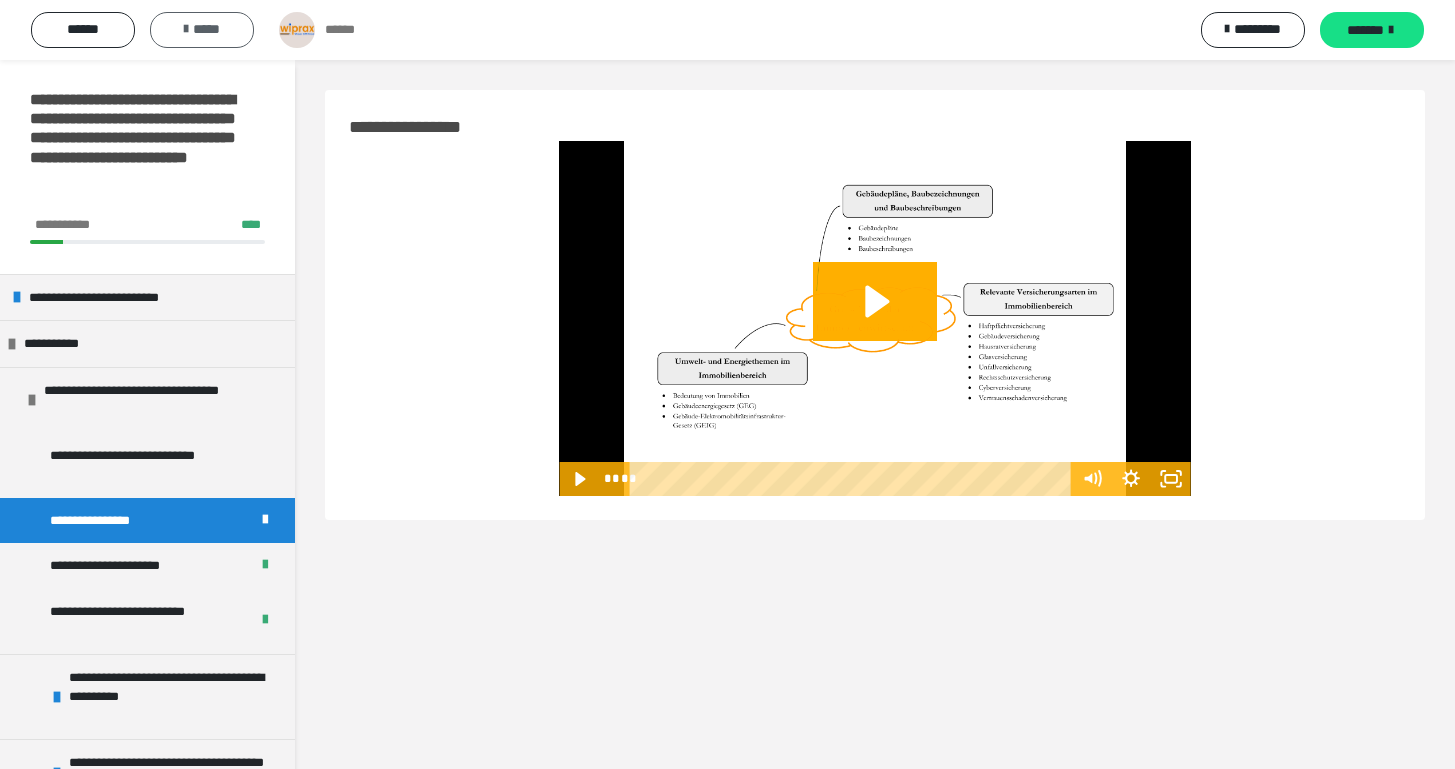click on "*****" at bounding box center [202, 30] 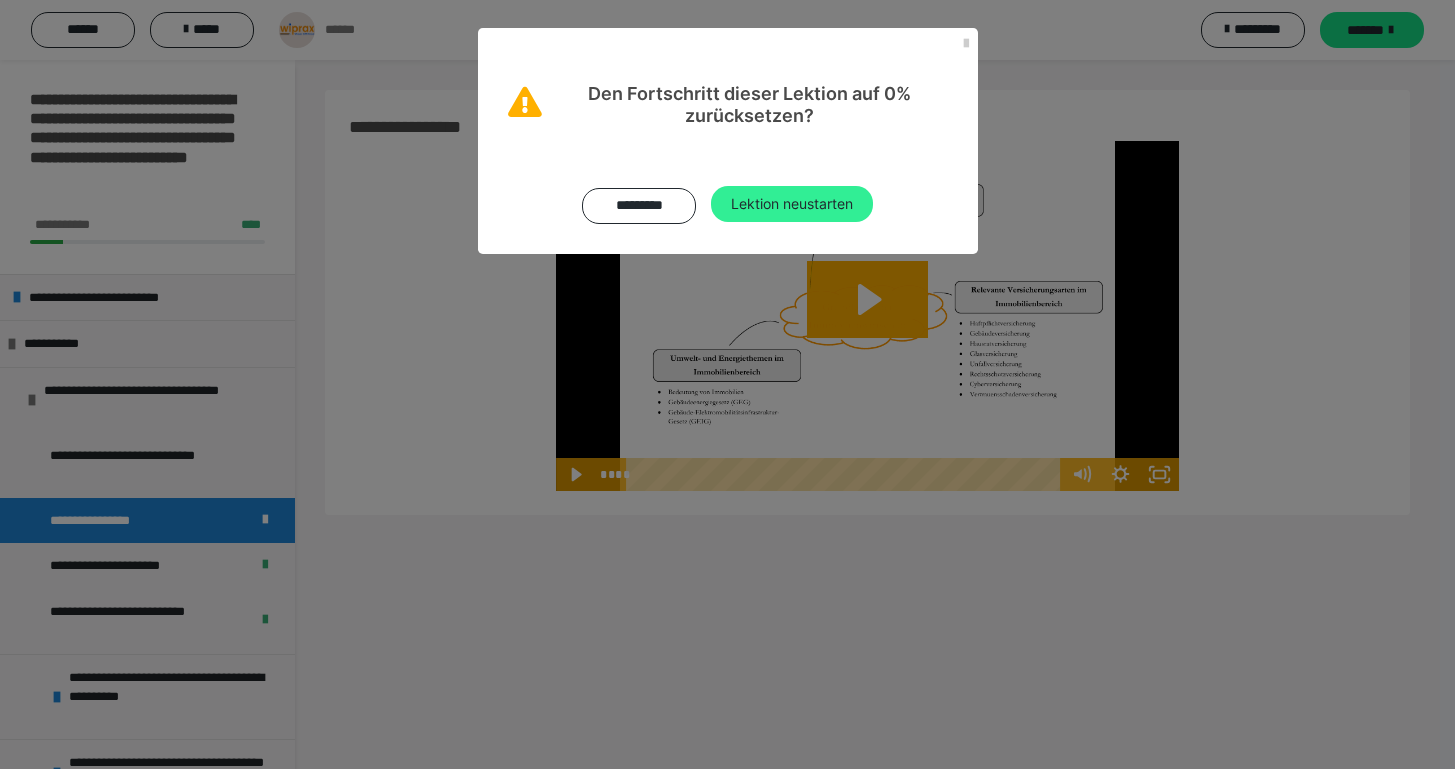 click on "Lektion neustarten" at bounding box center (792, 204) 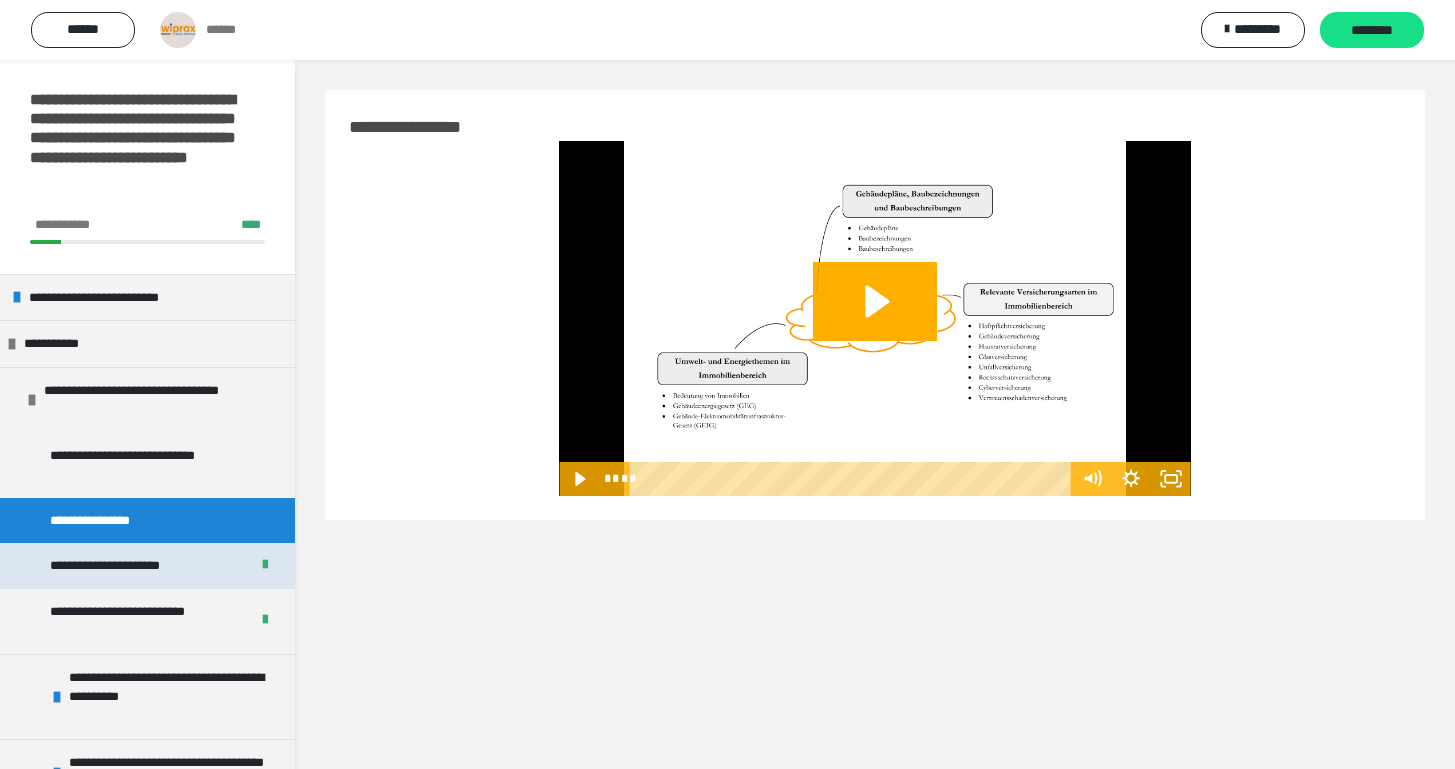 click on "**********" at bounding box center (147, 566) 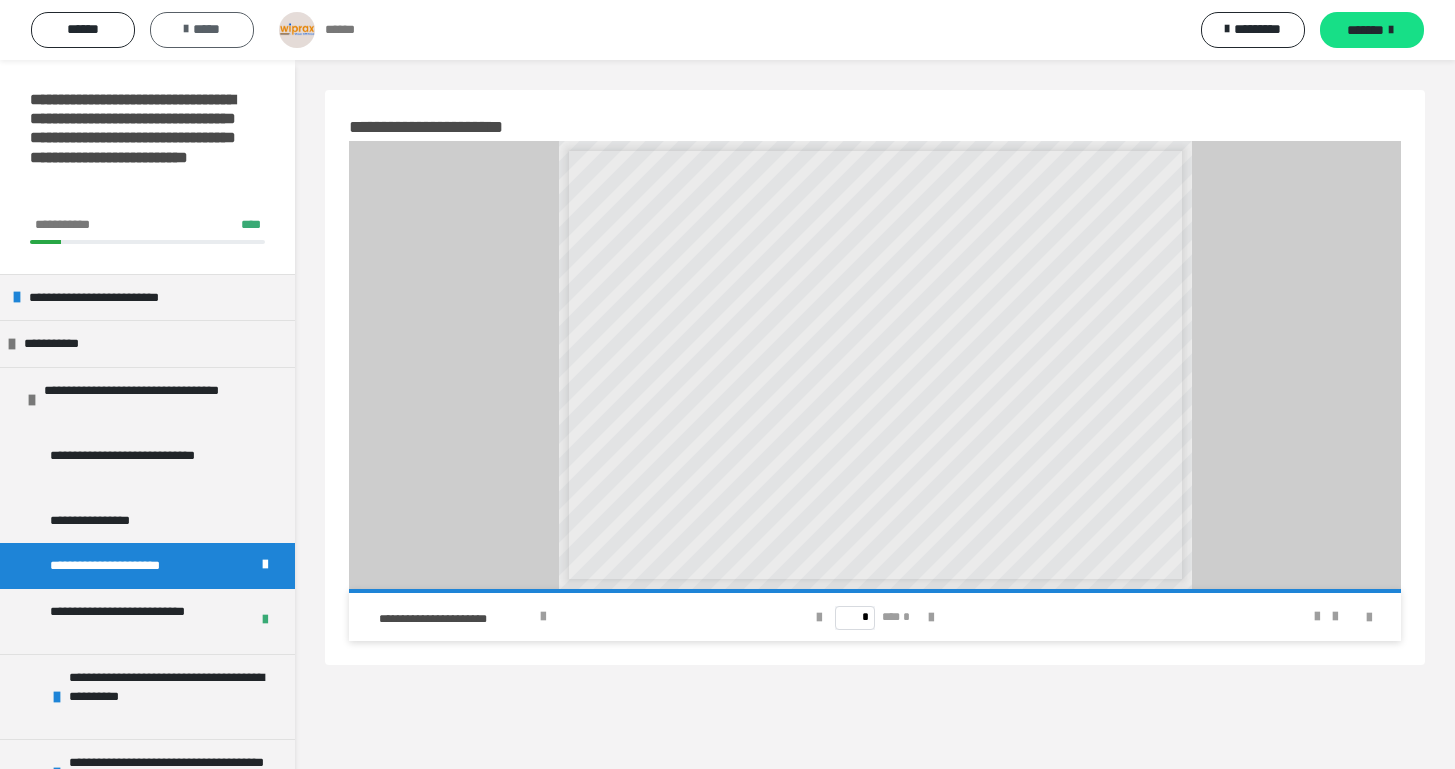 click on "*****" at bounding box center (202, 30) 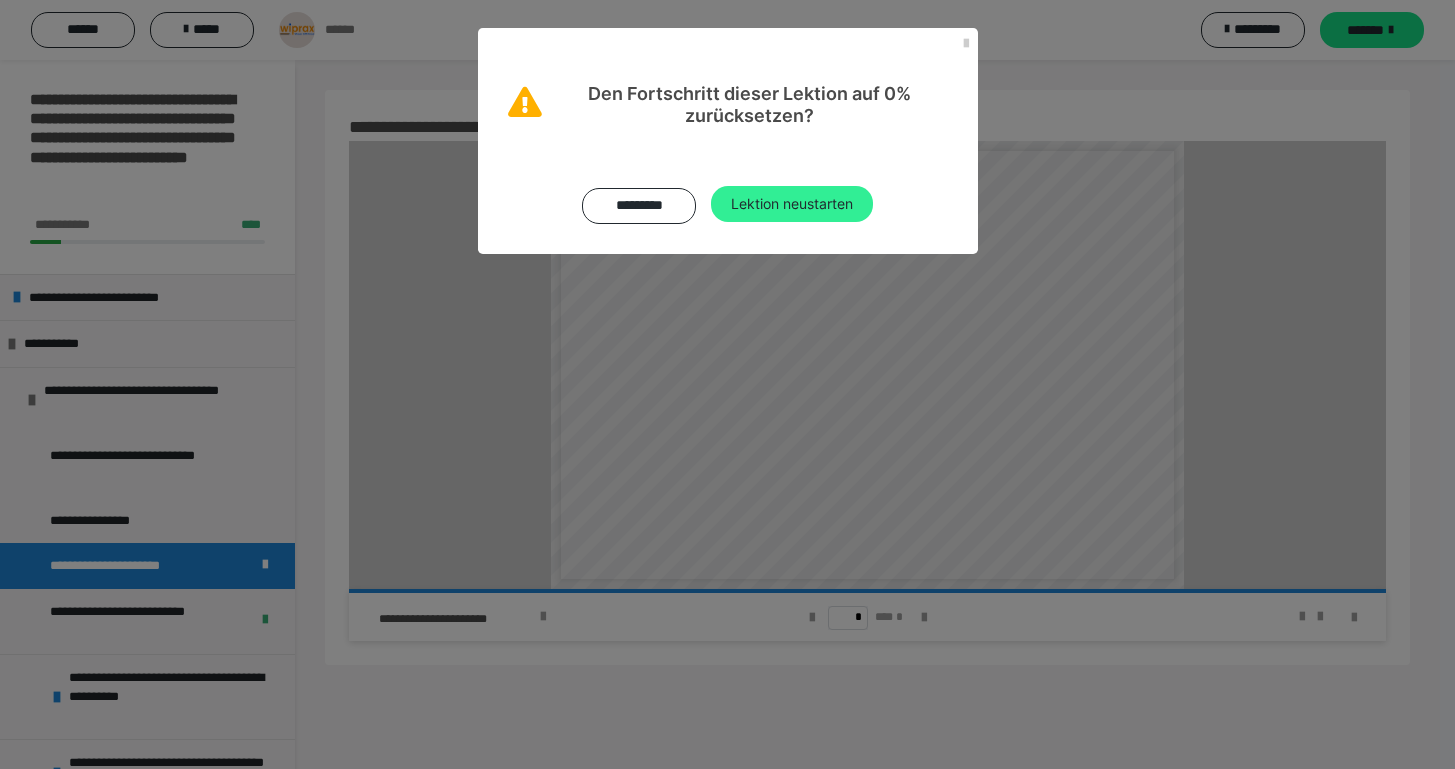 click on "Lektion neustarten" at bounding box center (792, 204) 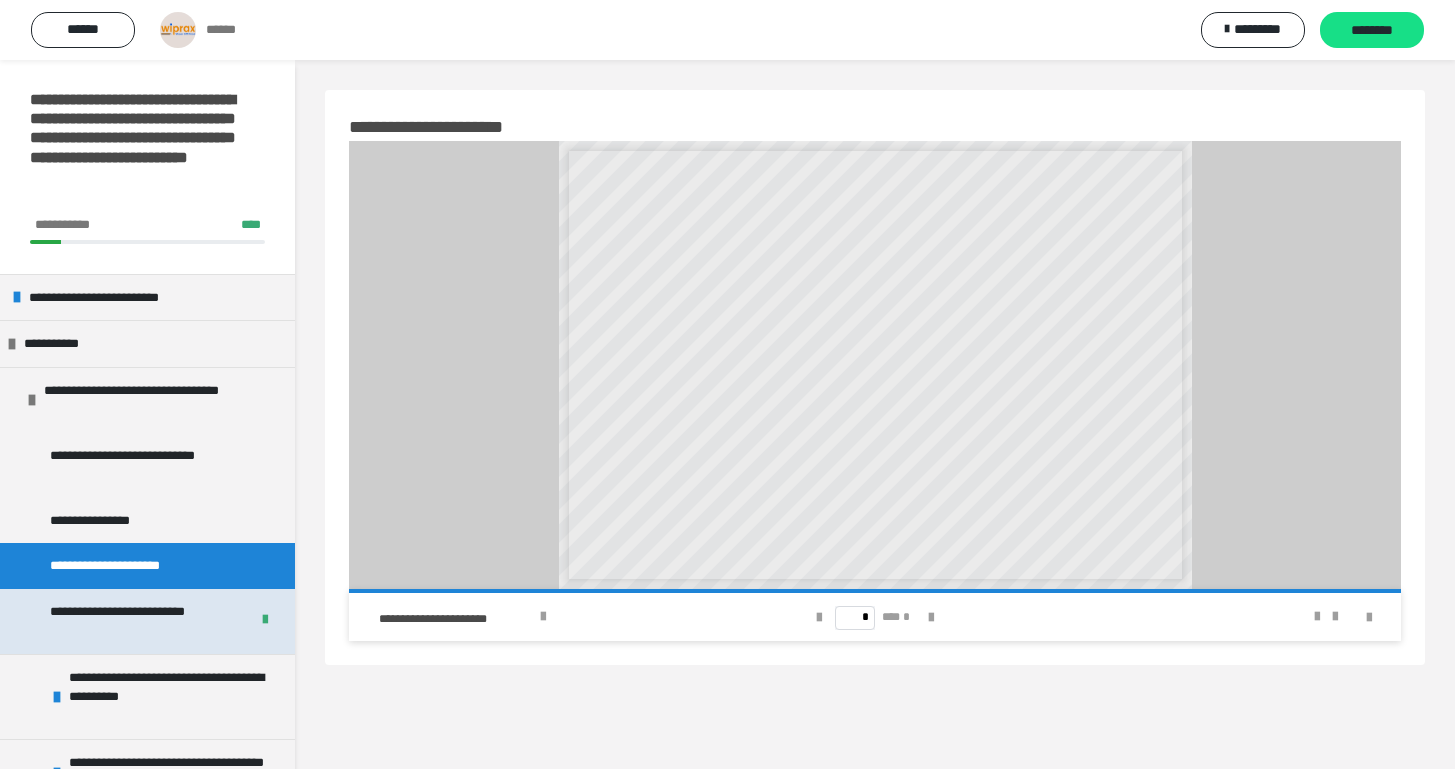 click on "**********" at bounding box center [134, 621] 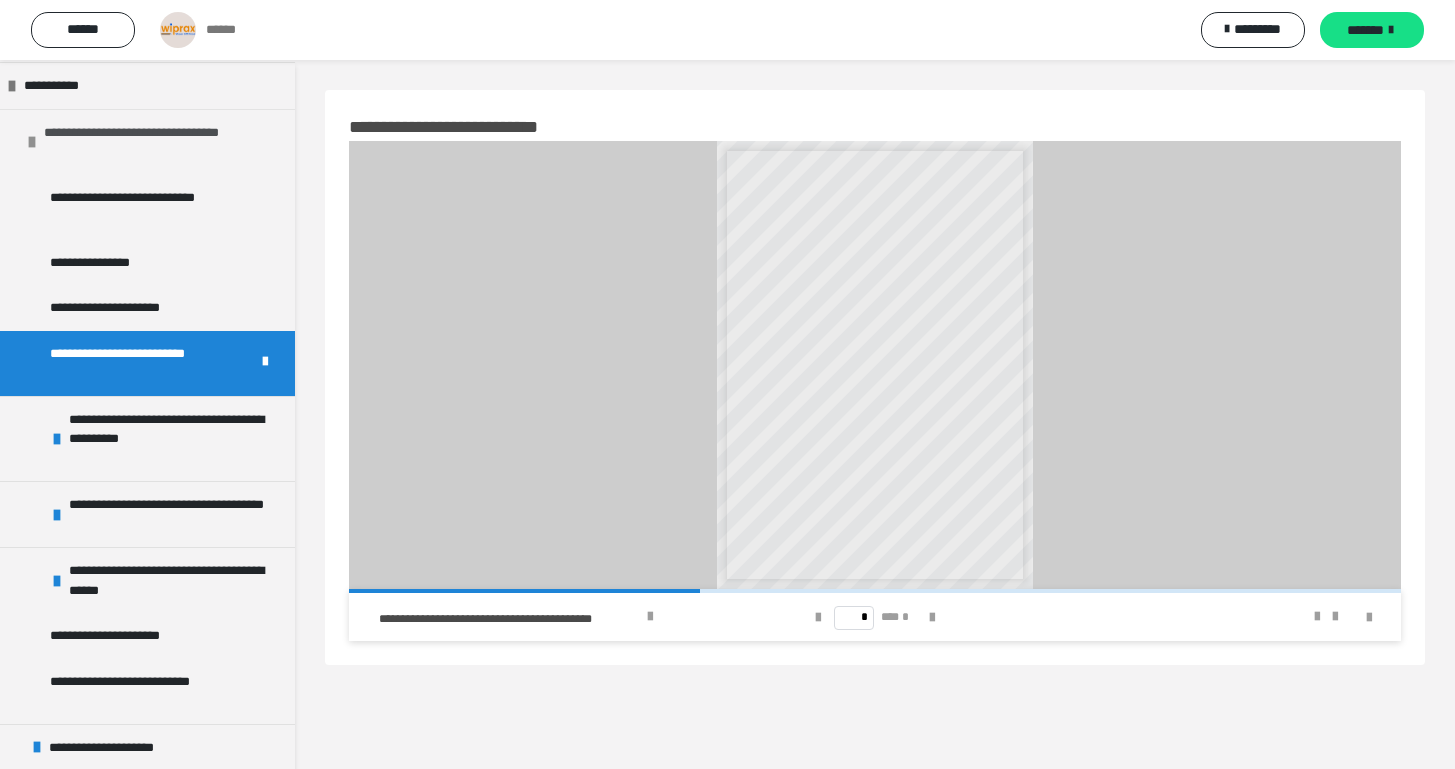 scroll, scrollTop: 260, scrollLeft: 0, axis: vertical 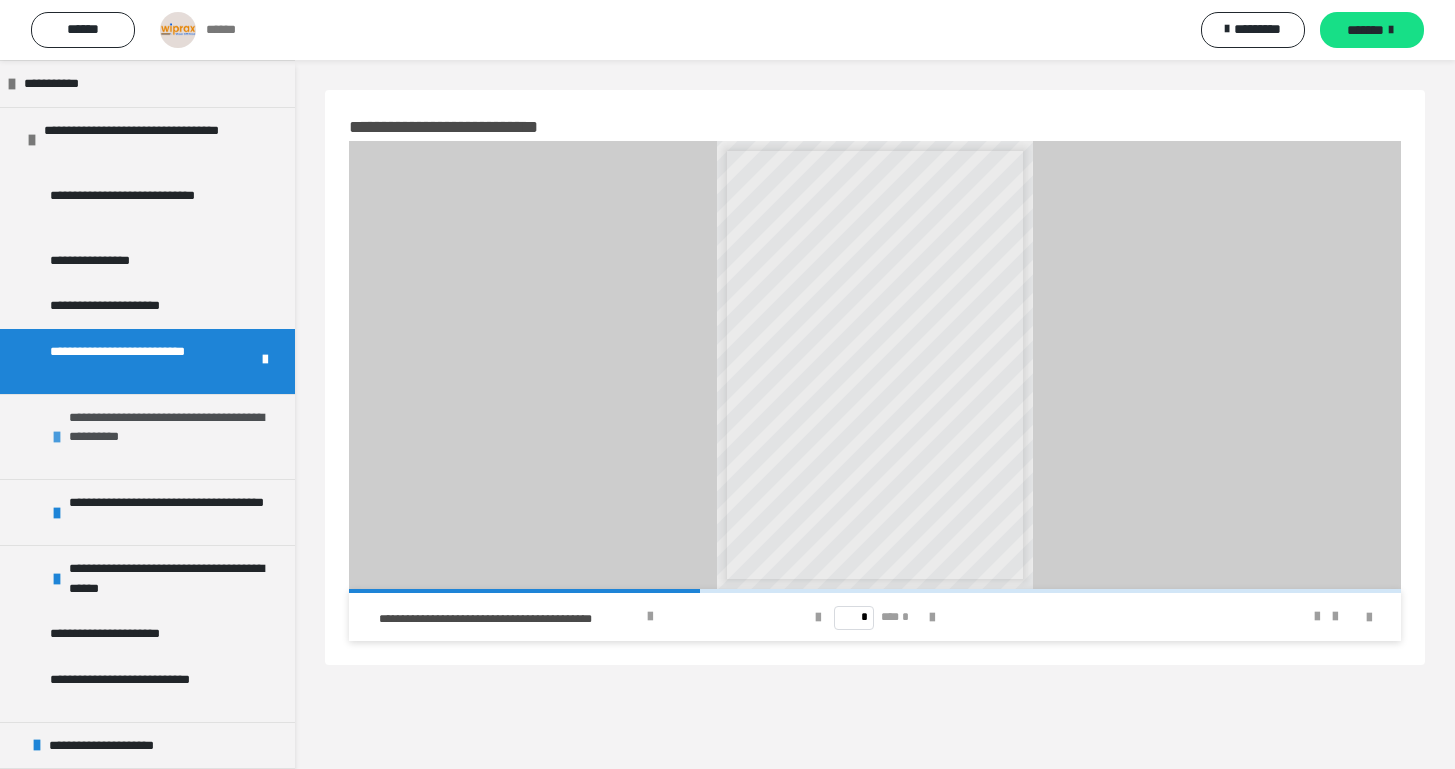 click on "**********" at bounding box center [147, 437] 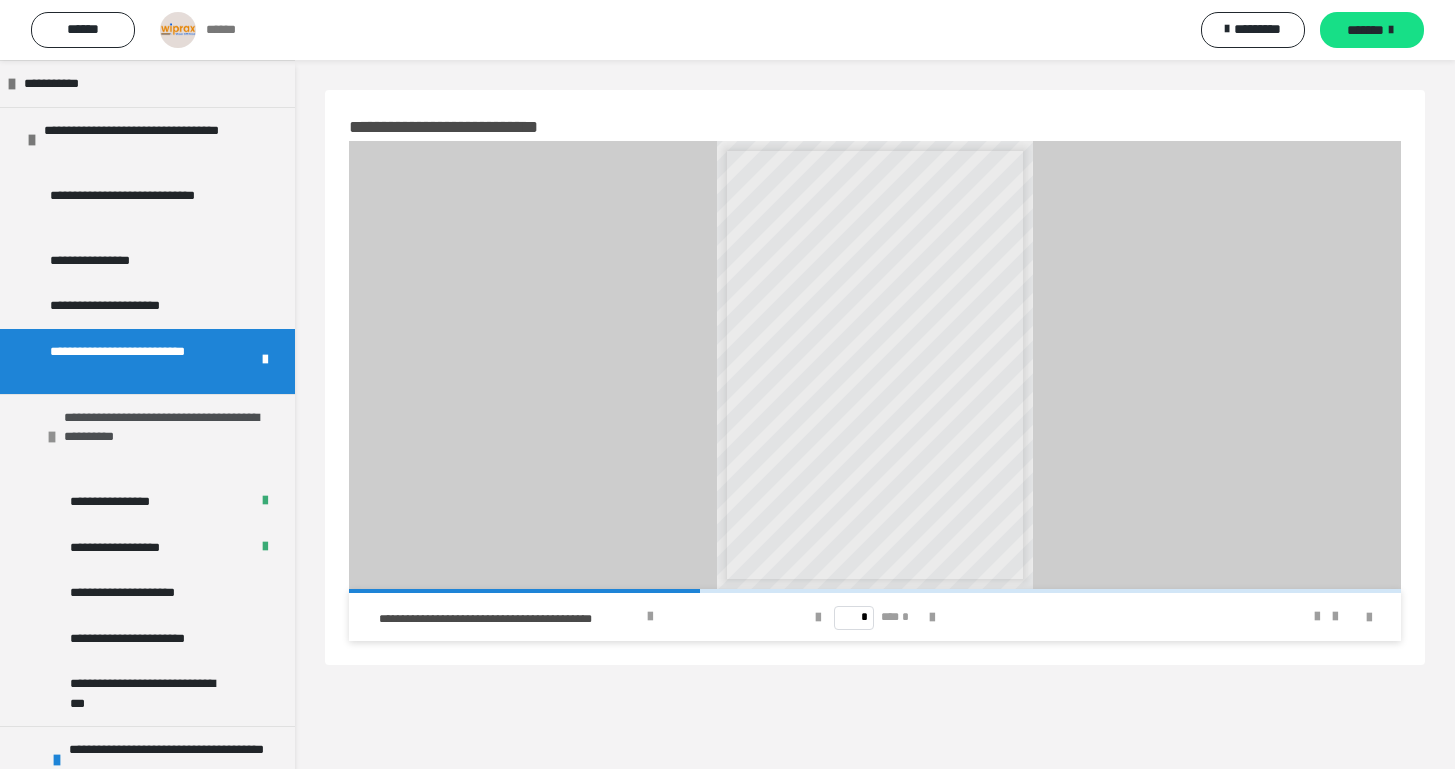 click on "**********" at bounding box center [164, 437] 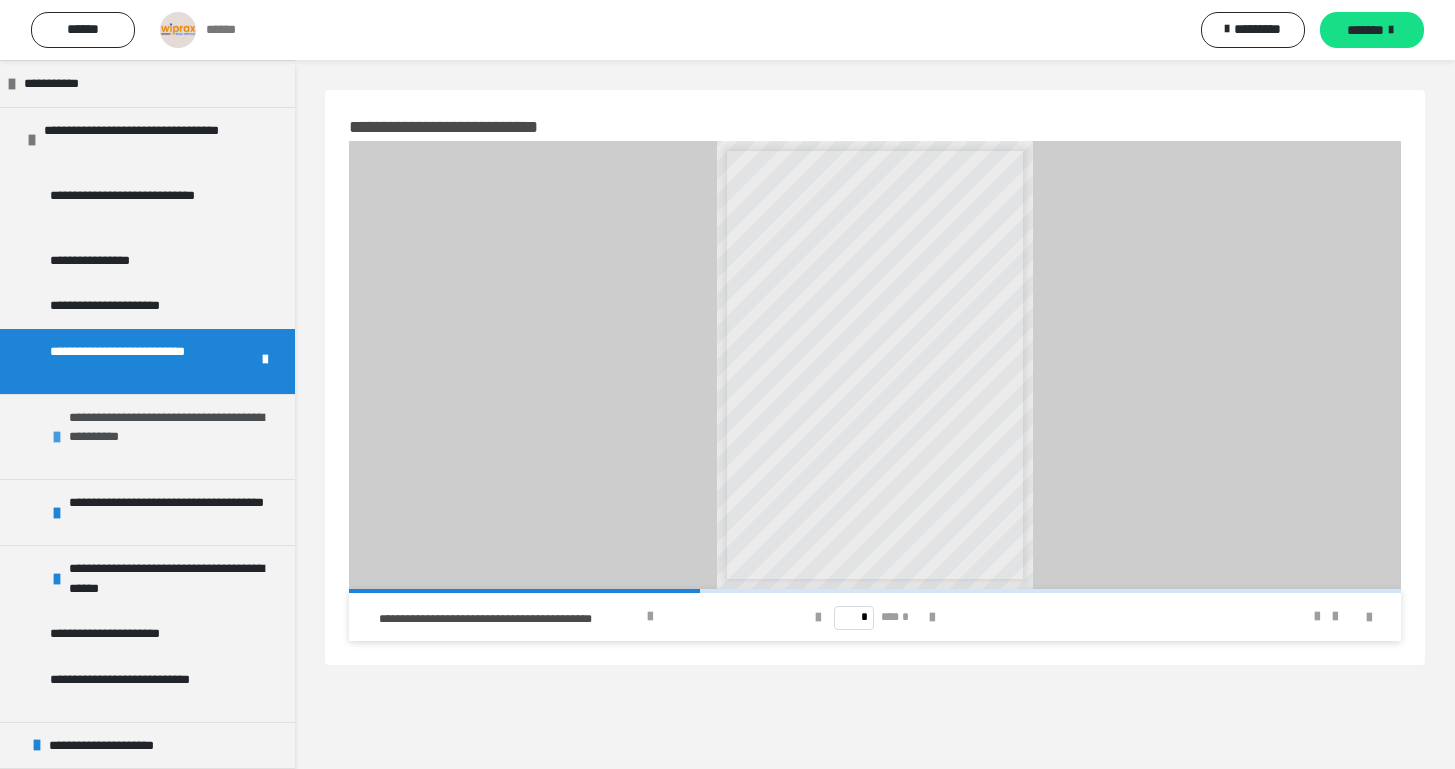 click on "**********" at bounding box center [169, 437] 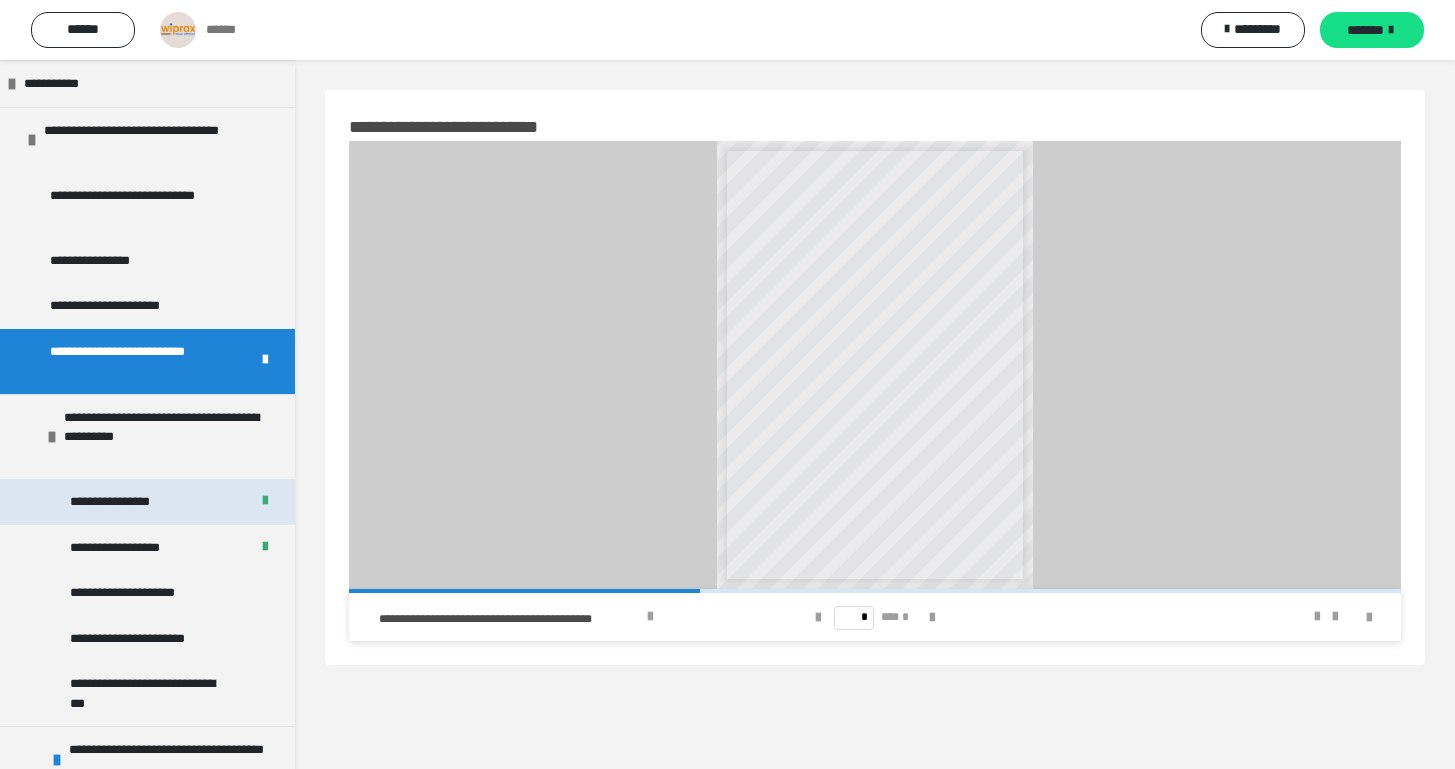 click on "**********" at bounding box center (147, 502) 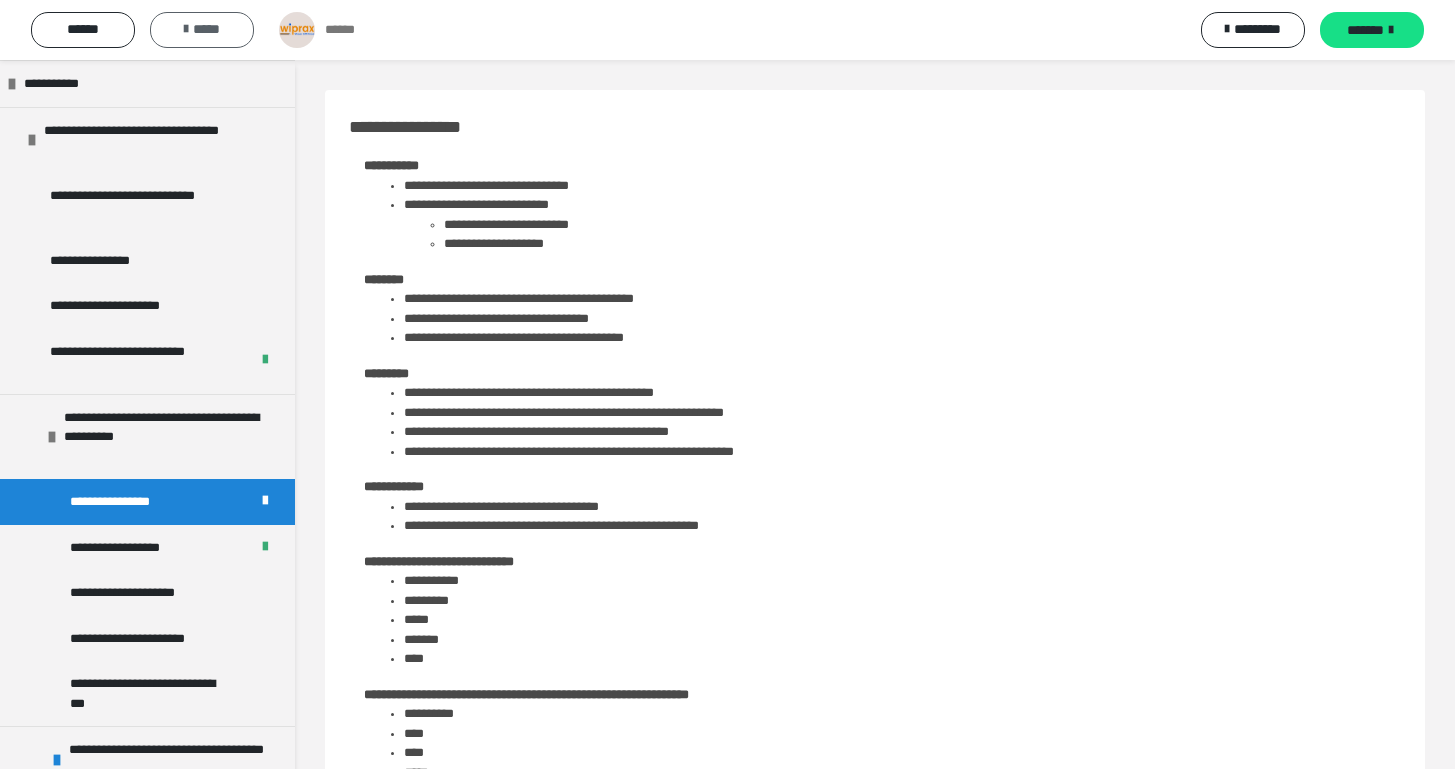 click on "*****" at bounding box center [202, 30] 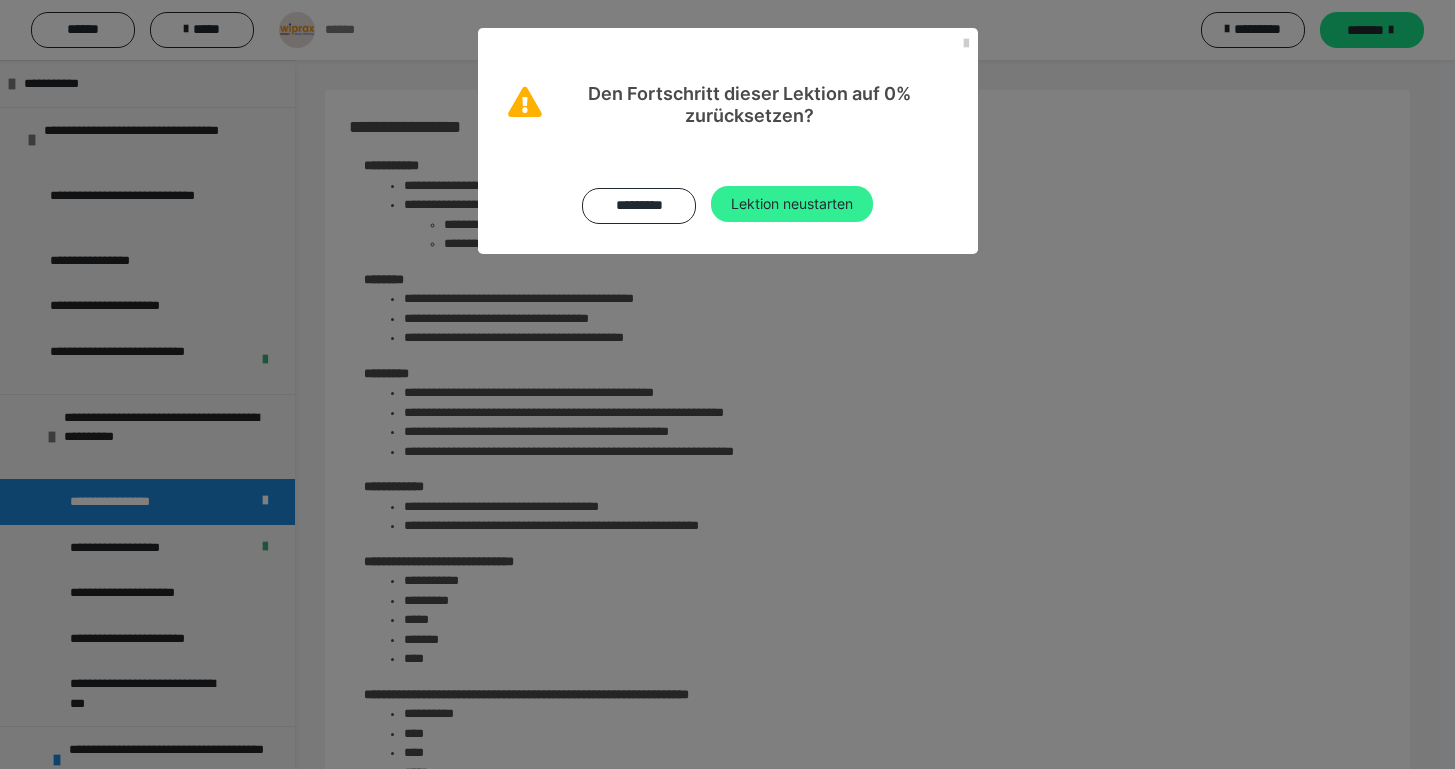 click on "Lektion neustarten" at bounding box center [792, 204] 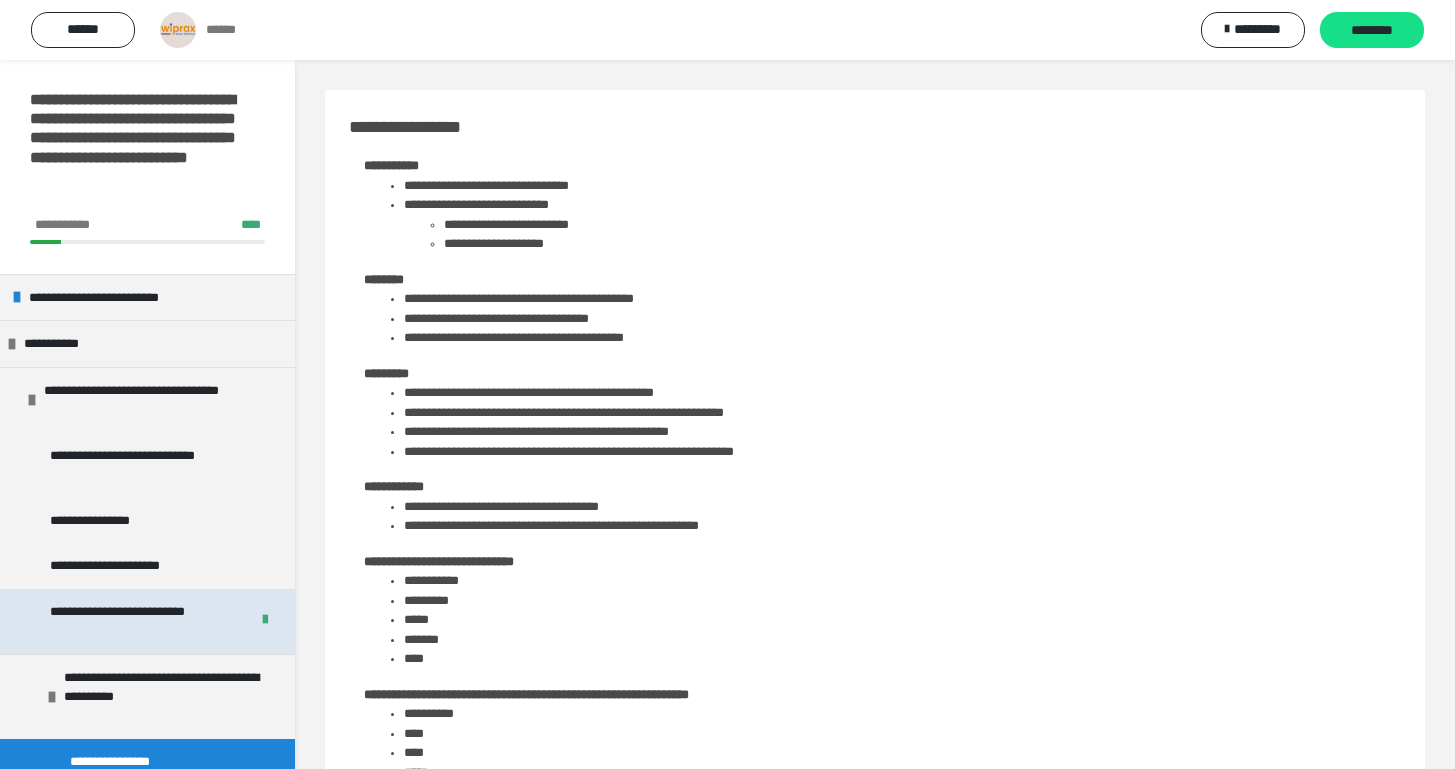 click on "**********" at bounding box center (134, 621) 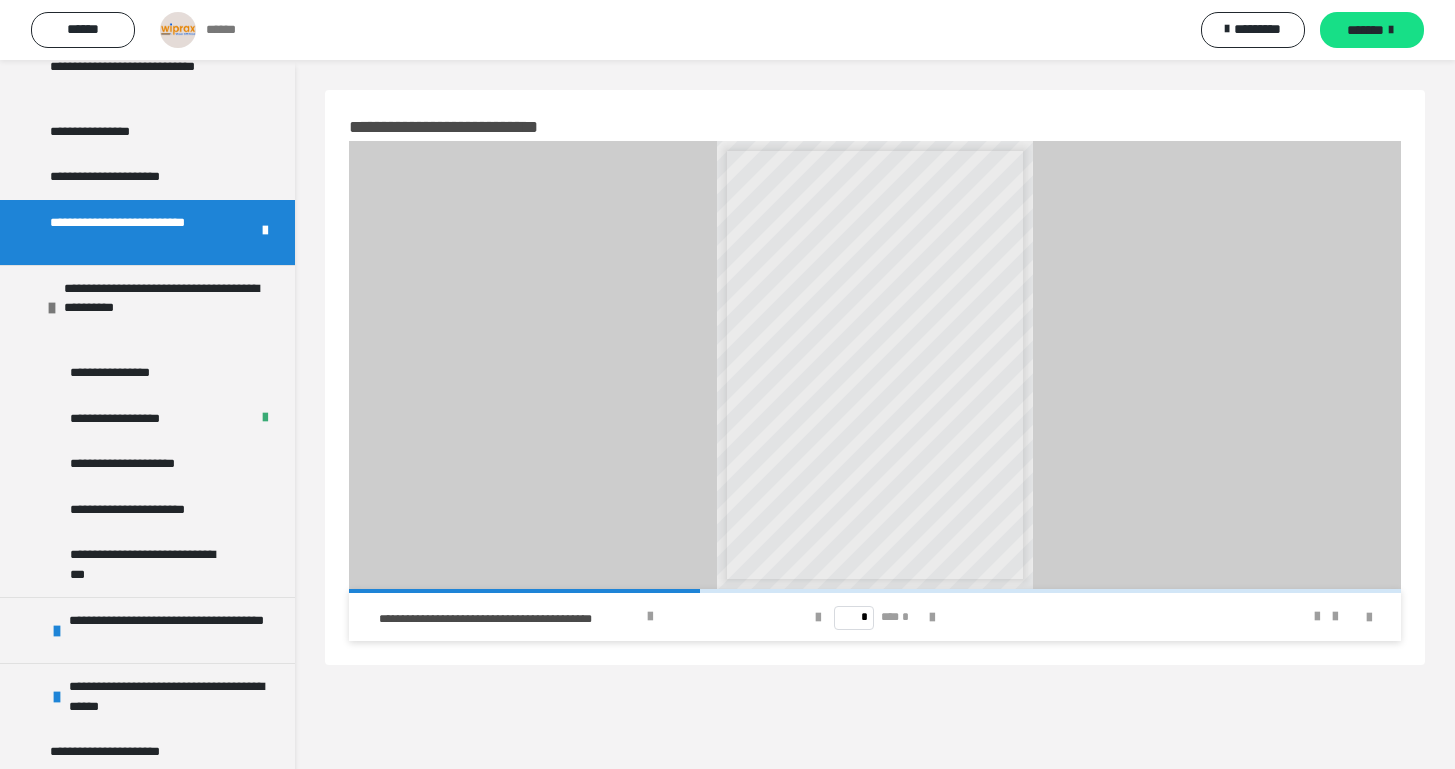 scroll, scrollTop: 572, scrollLeft: 0, axis: vertical 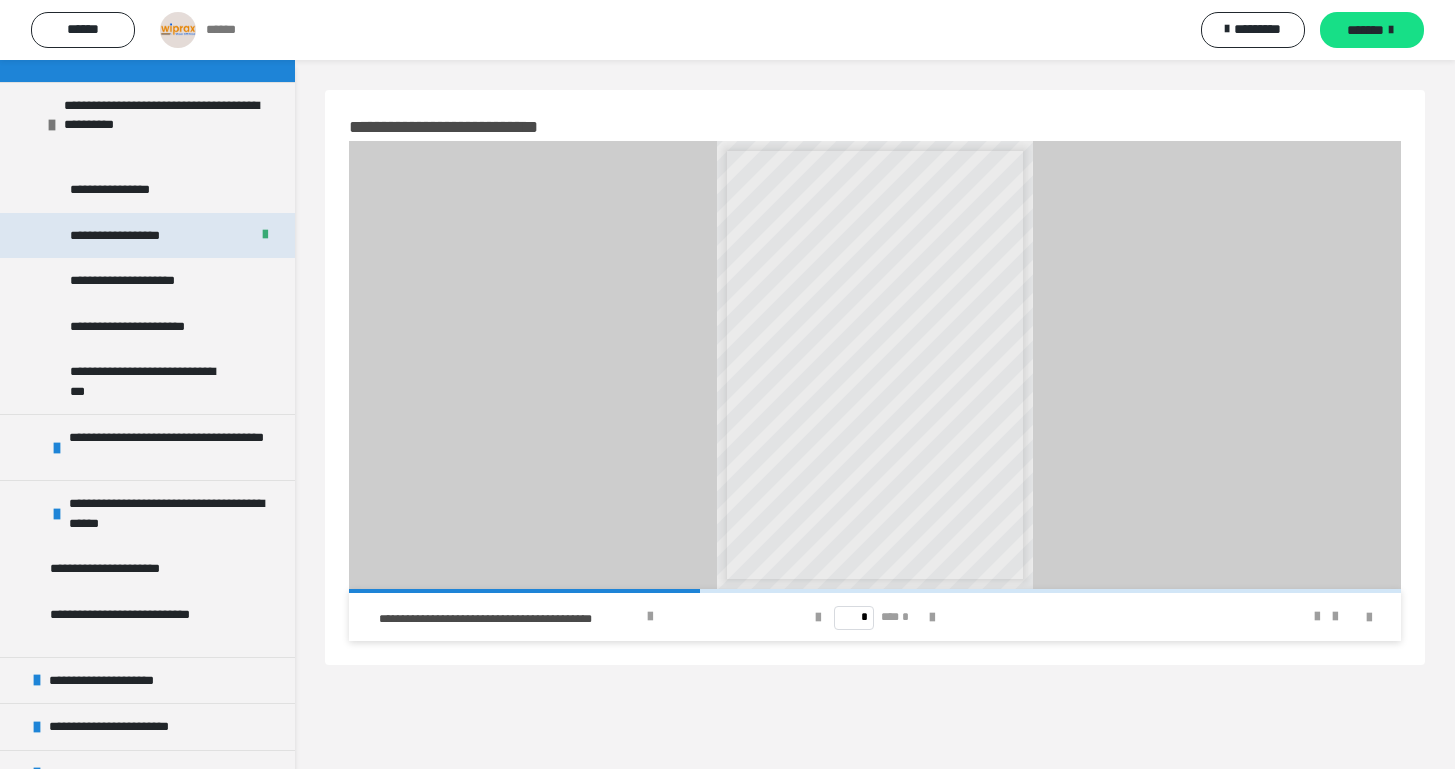 click on "**********" at bounding box center (133, 236) 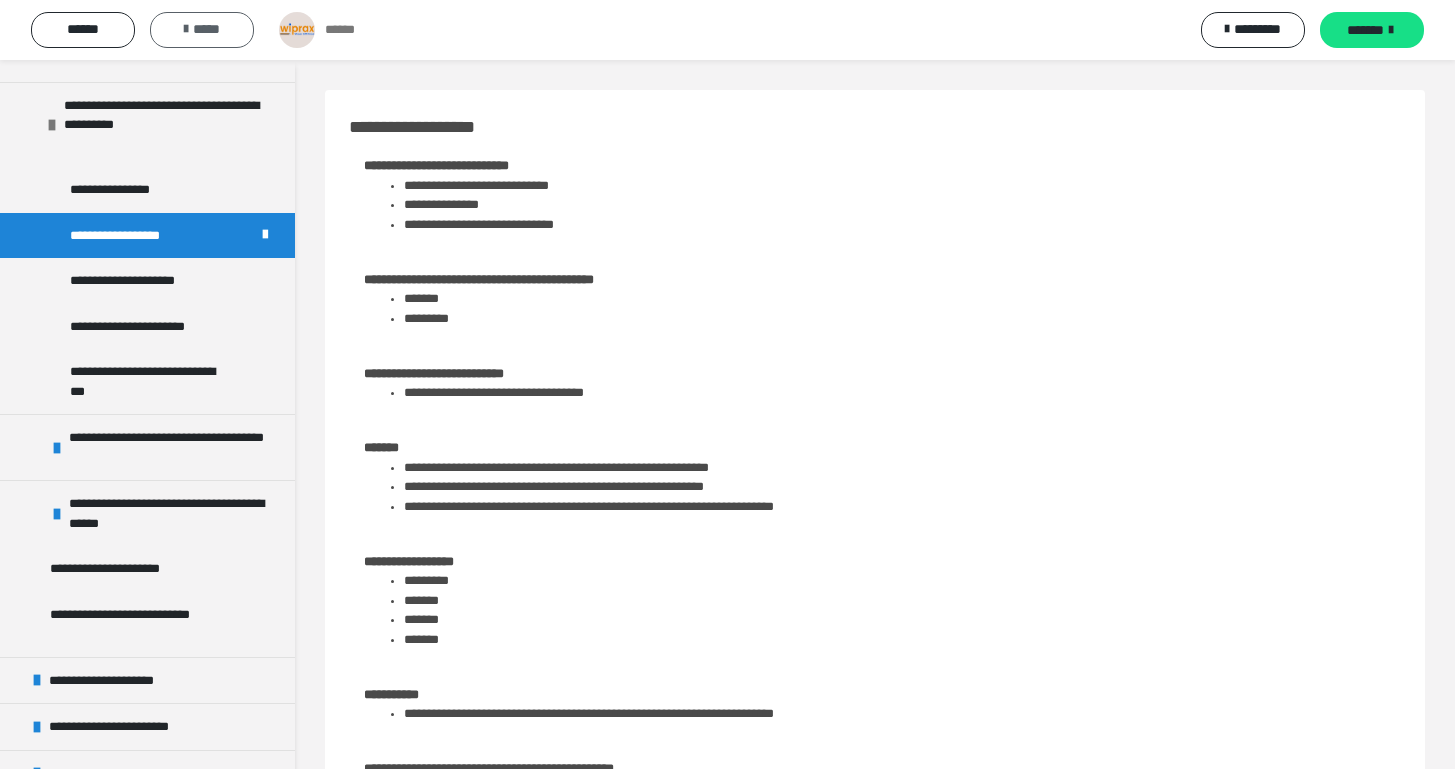 click on "*****" at bounding box center [202, 30] 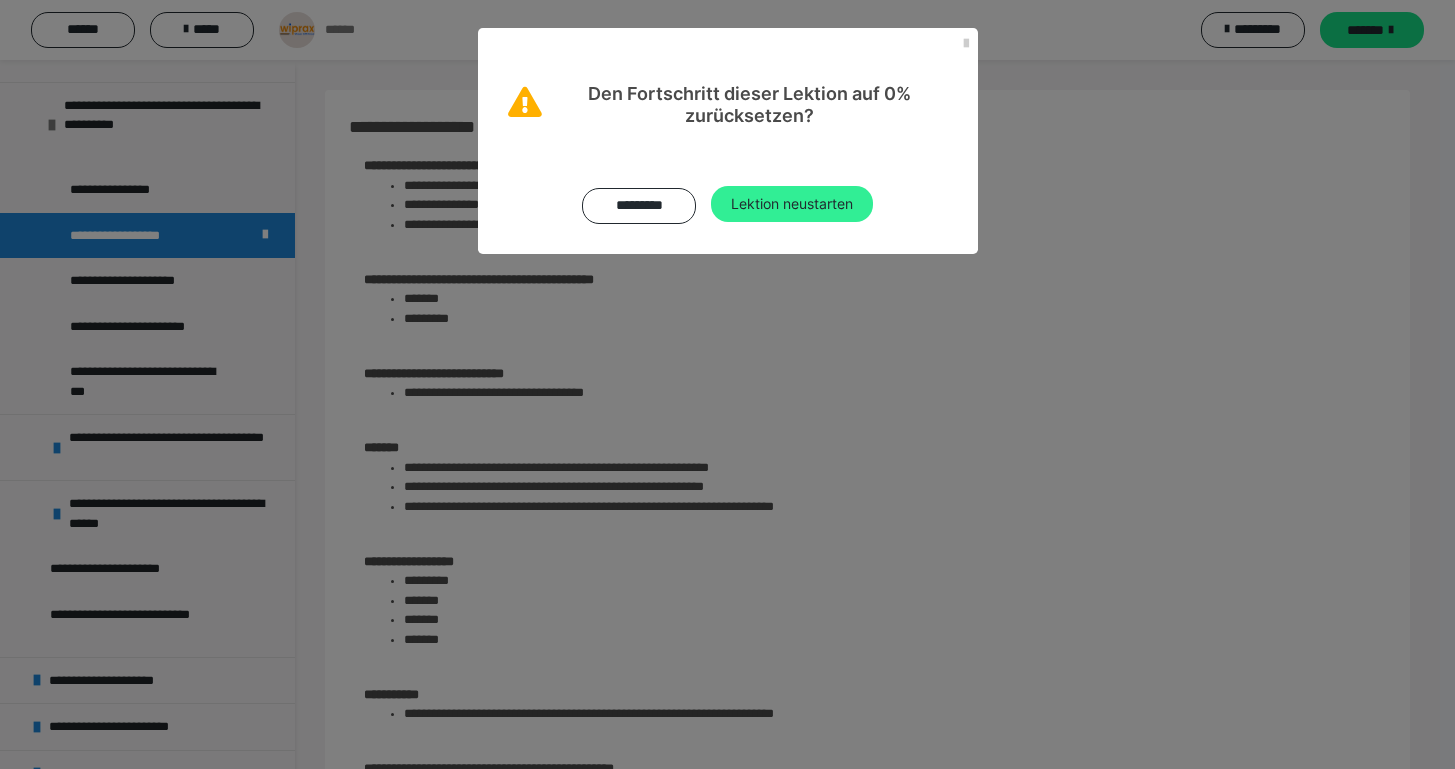 click on "Lektion neustarten" at bounding box center (792, 204) 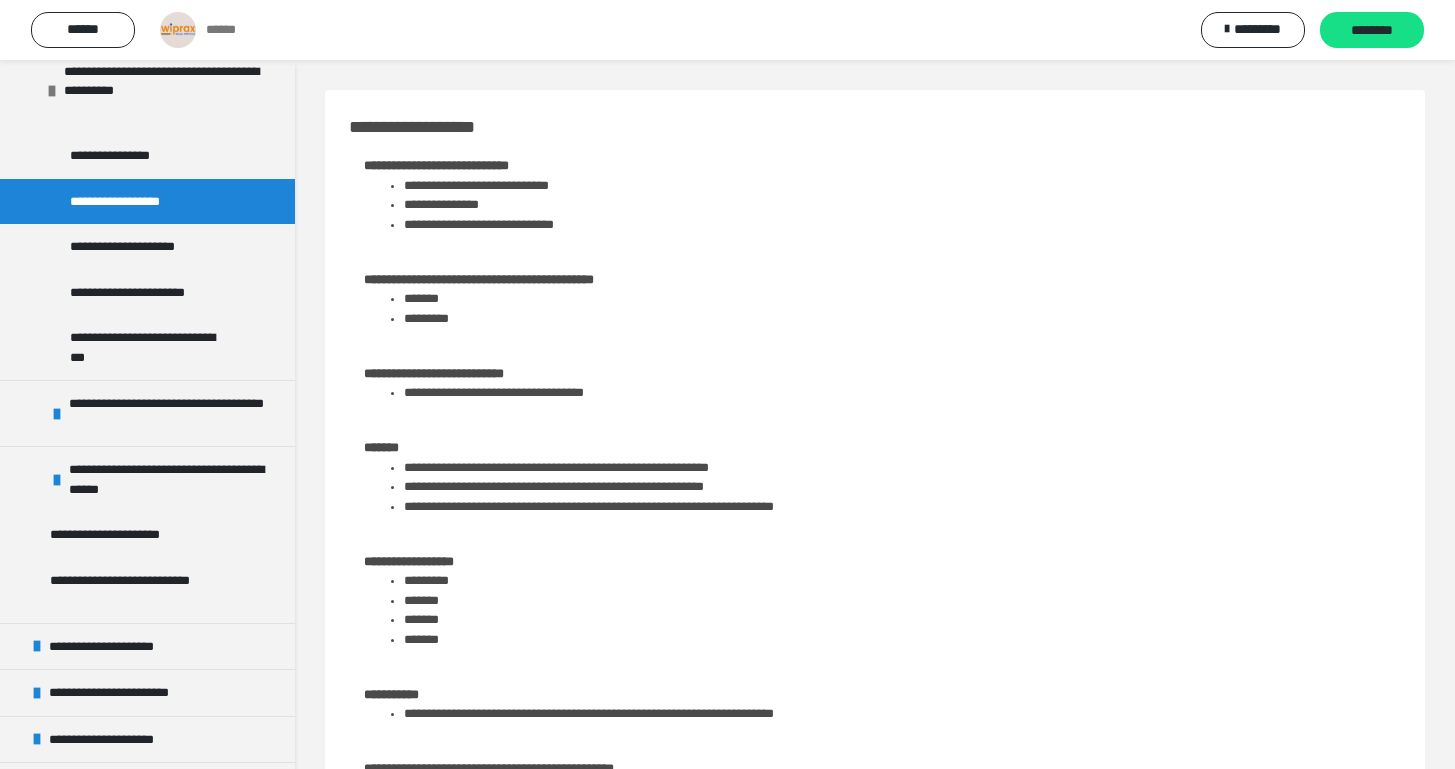 scroll, scrollTop: 609, scrollLeft: 0, axis: vertical 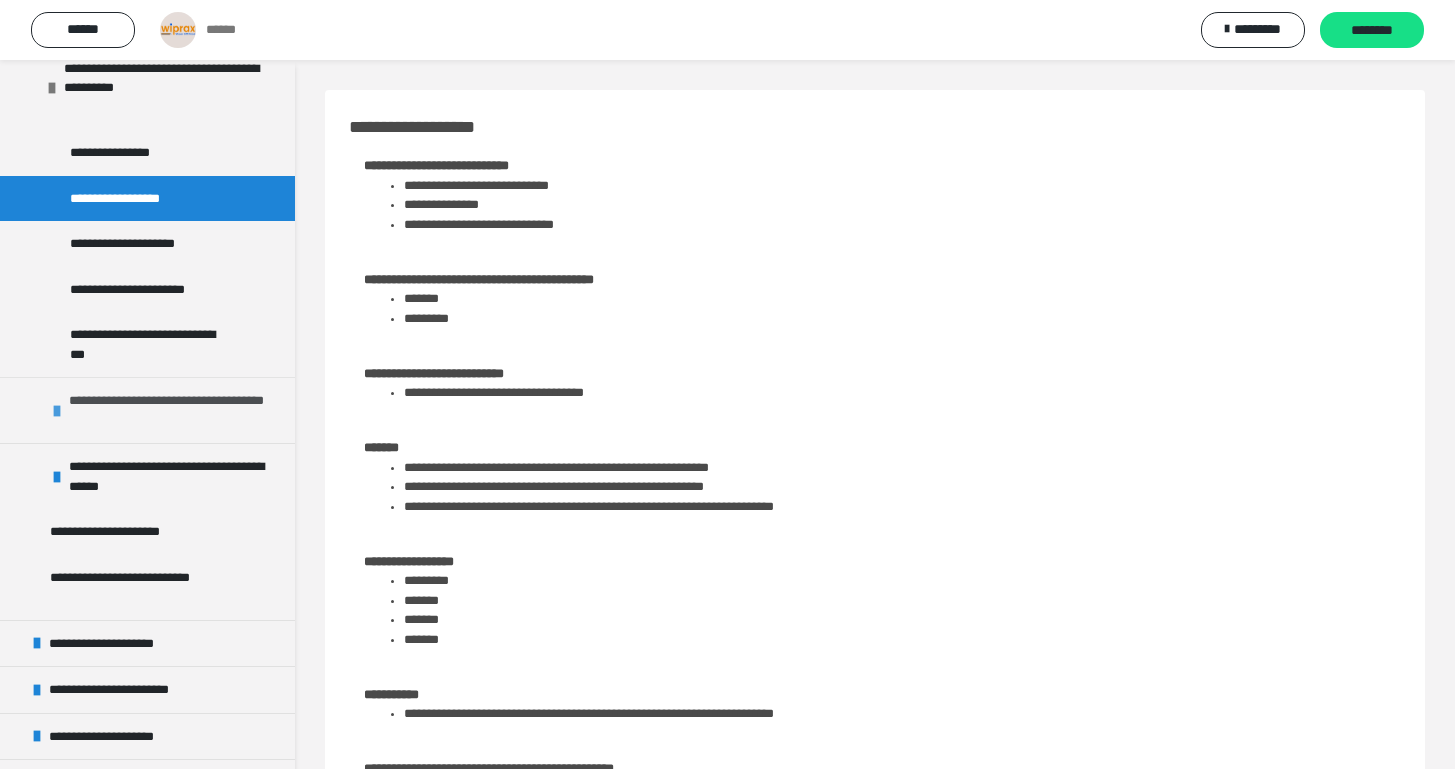 click on "**********" at bounding box center (169, 410) 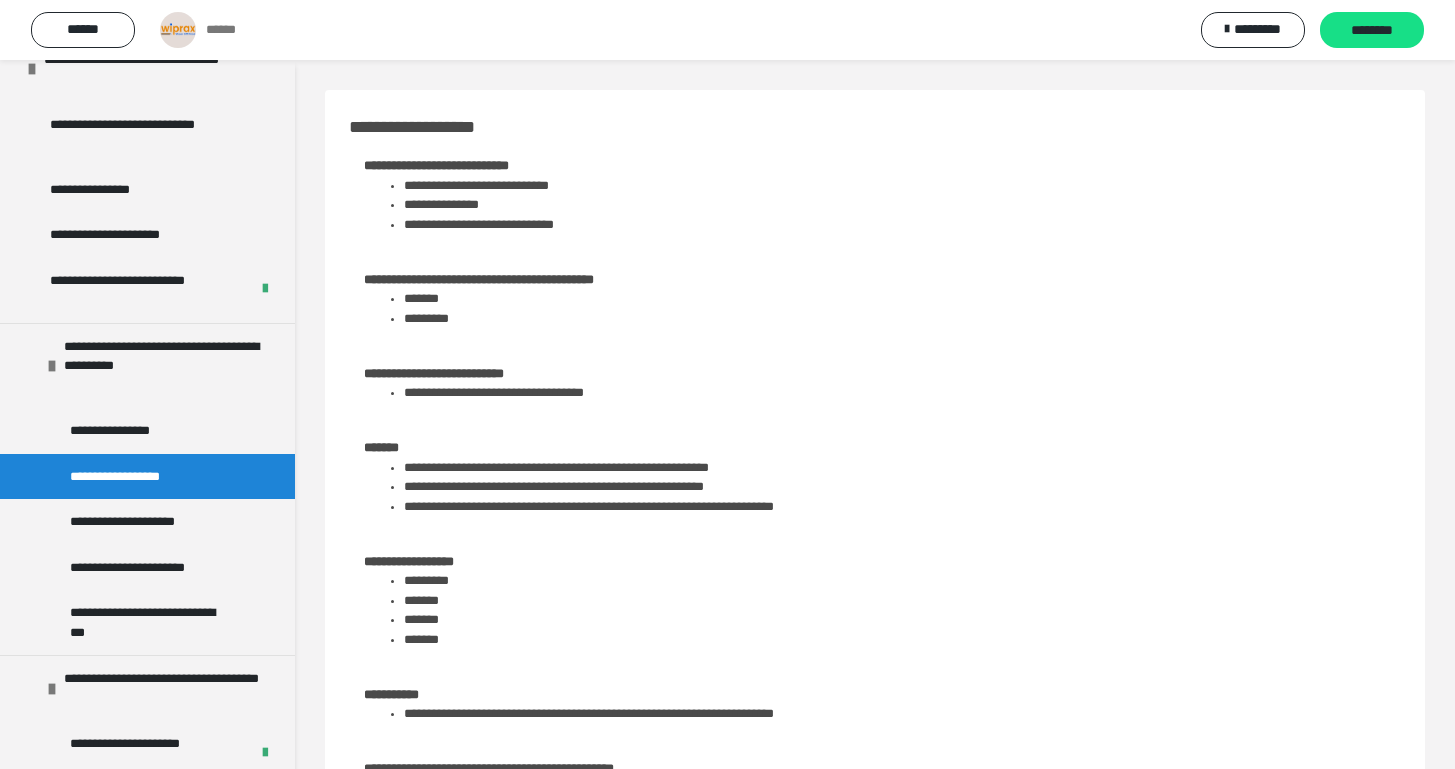 scroll, scrollTop: 0, scrollLeft: 0, axis: both 